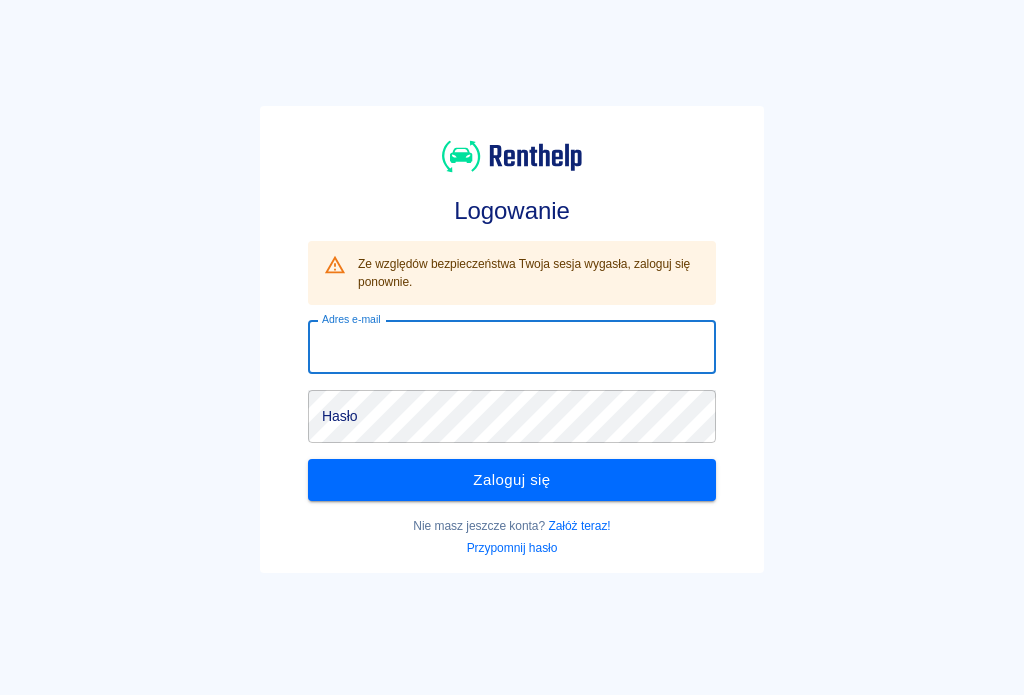 scroll, scrollTop: 0, scrollLeft: 0, axis: both 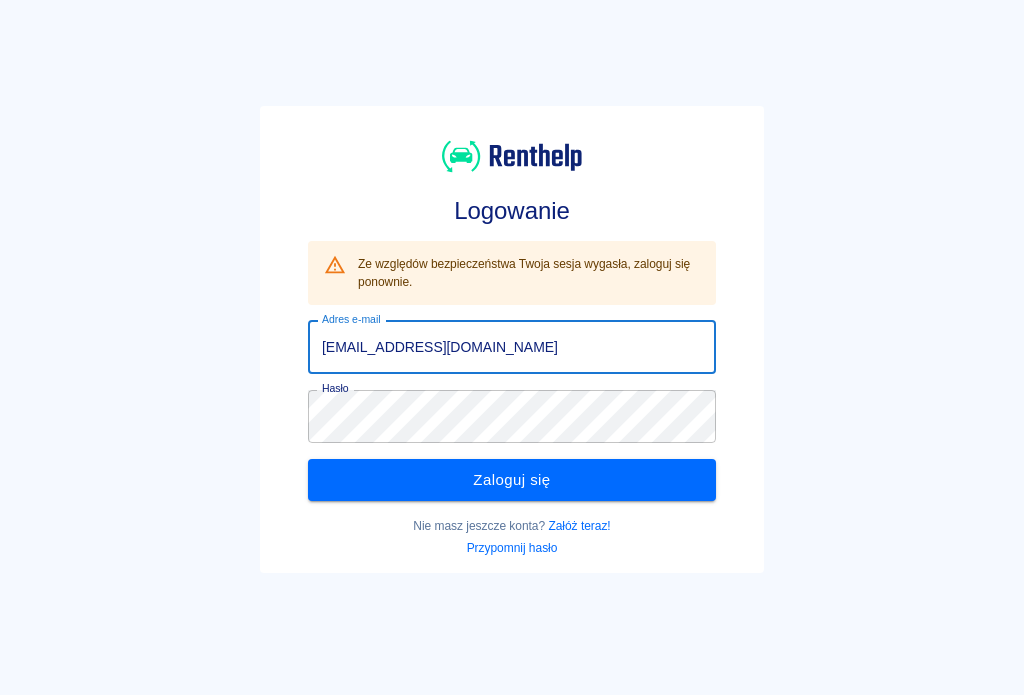 click on "Zaloguj się" at bounding box center [512, 480] 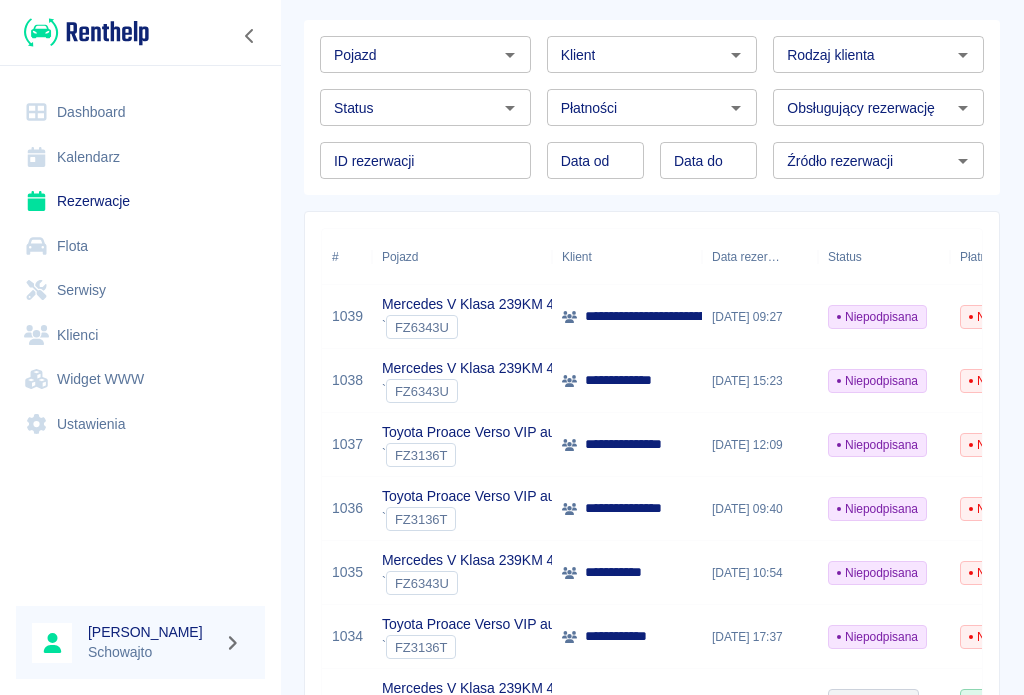 scroll, scrollTop: 88, scrollLeft: 0, axis: vertical 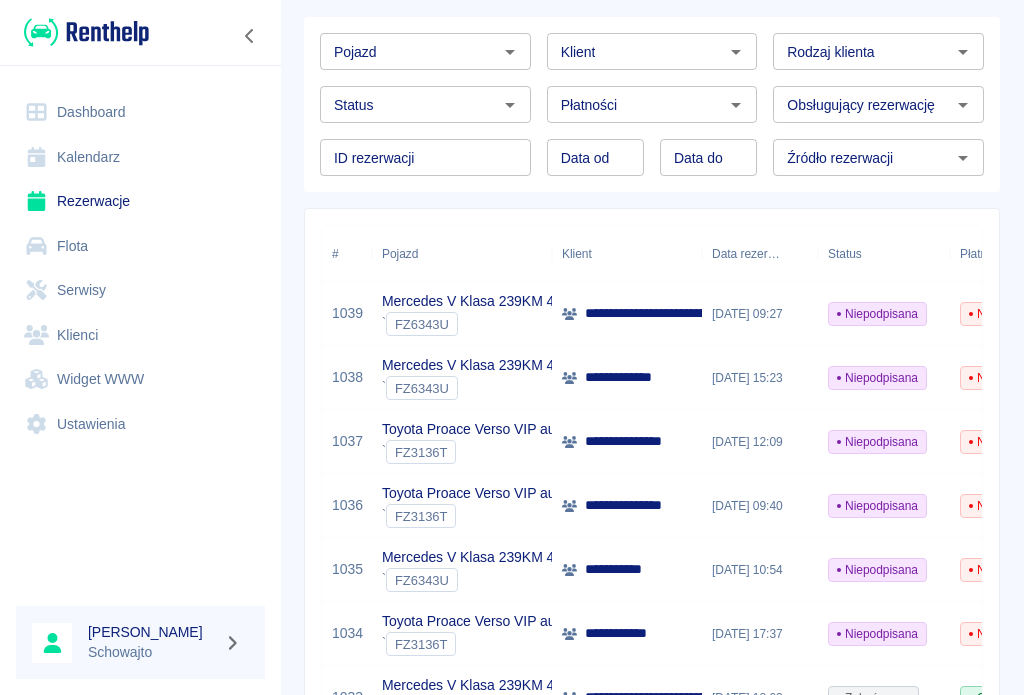 click on "**********" at bounding box center (835, 313) 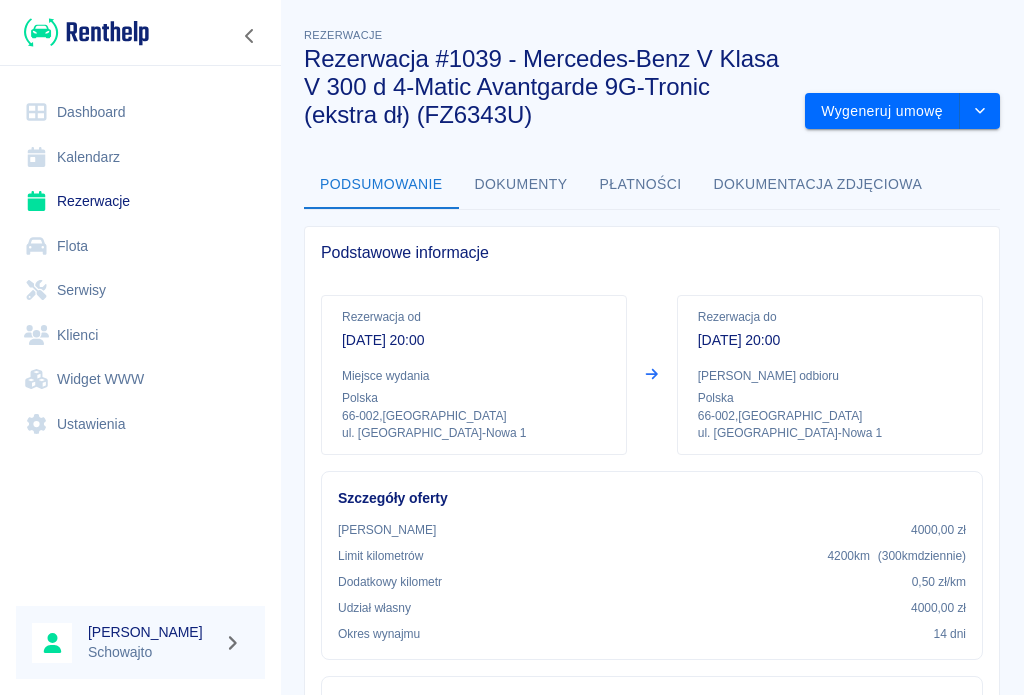 scroll, scrollTop: 0, scrollLeft: 0, axis: both 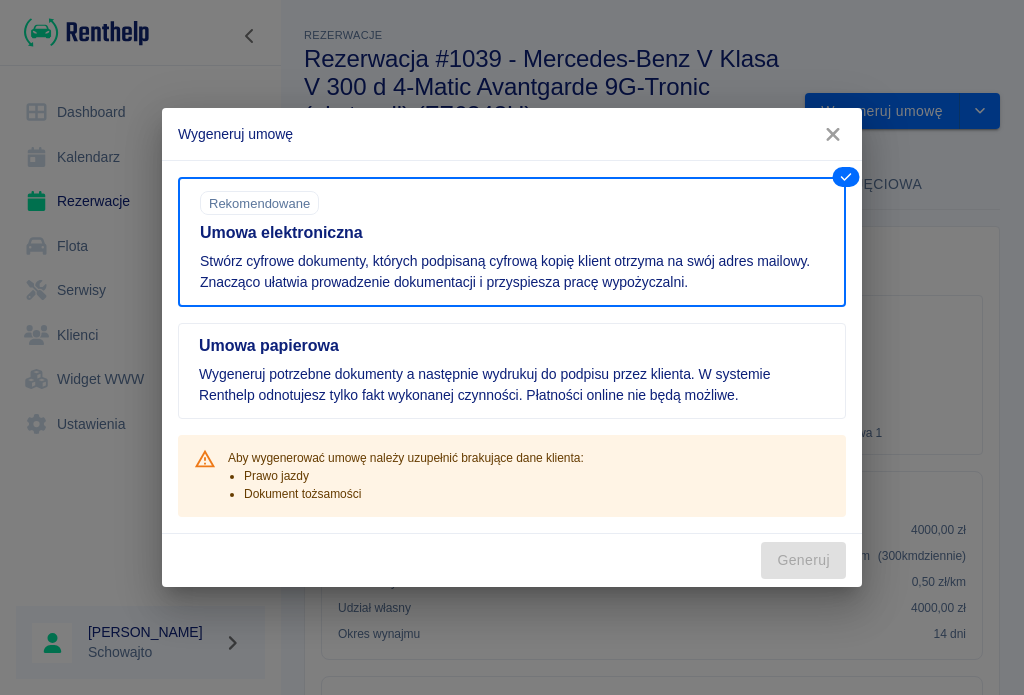 click on "Wygeneruj potrzebne dokumenty a następnie wydrukuj do podpisu przez klienta. W systemie Renthelp odnotujesz tylko fakt wykonanej czynności. Płatności online nie będą możliwe." at bounding box center (512, 385) 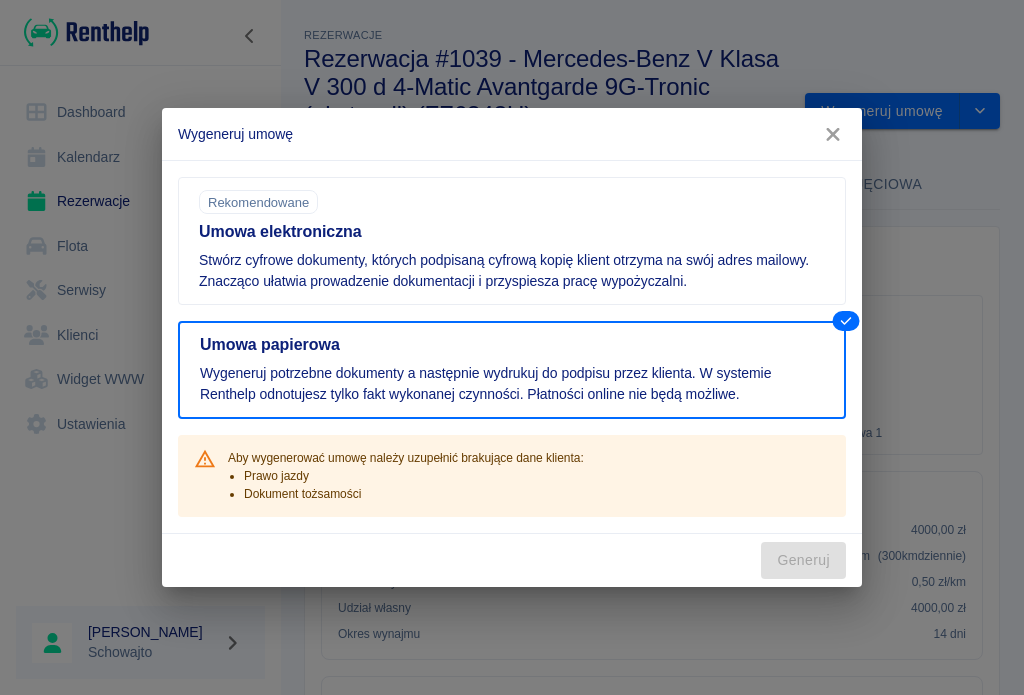 click on "Stwórz cyfrowe dokumenty, których podpisaną cyfrową kopię klient otrzyma na swój adres mailowy. Znacząco ułatwia prowadzenie dokumentacji i przyspiesza pracę wypożyczalni." at bounding box center (512, 271) 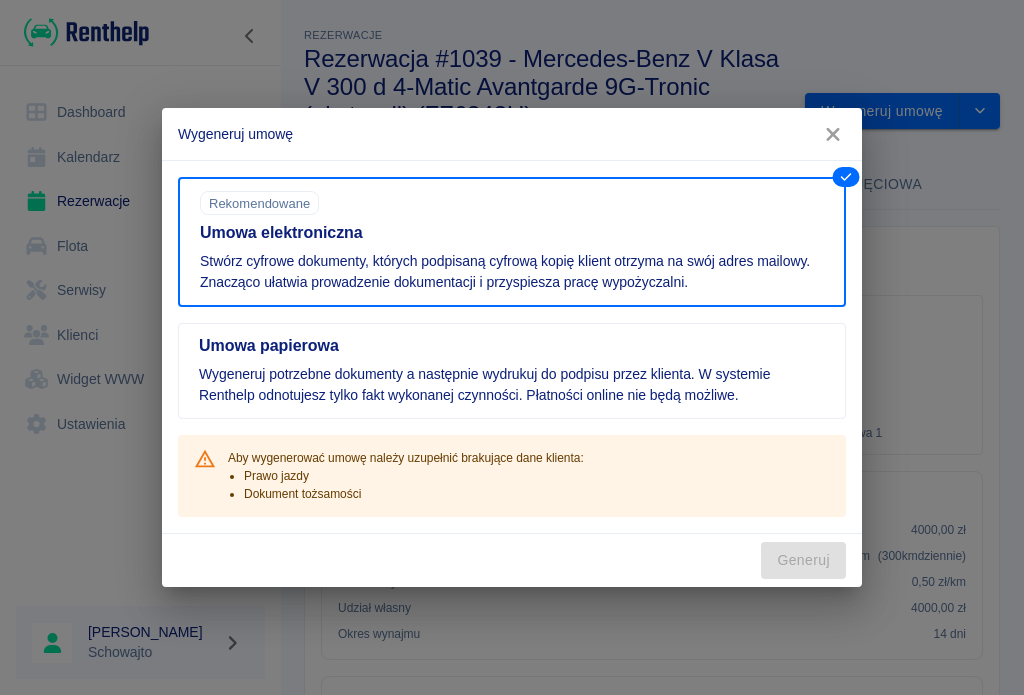 click on "Umowa papierowa Wygeneruj potrzebne dokumenty a następnie wydrukuj do podpisu przez klienta. W systemie Renthelp odnotujesz tylko fakt wykonanej czynności. Płatności online nie będą możliwe." at bounding box center (512, 371) 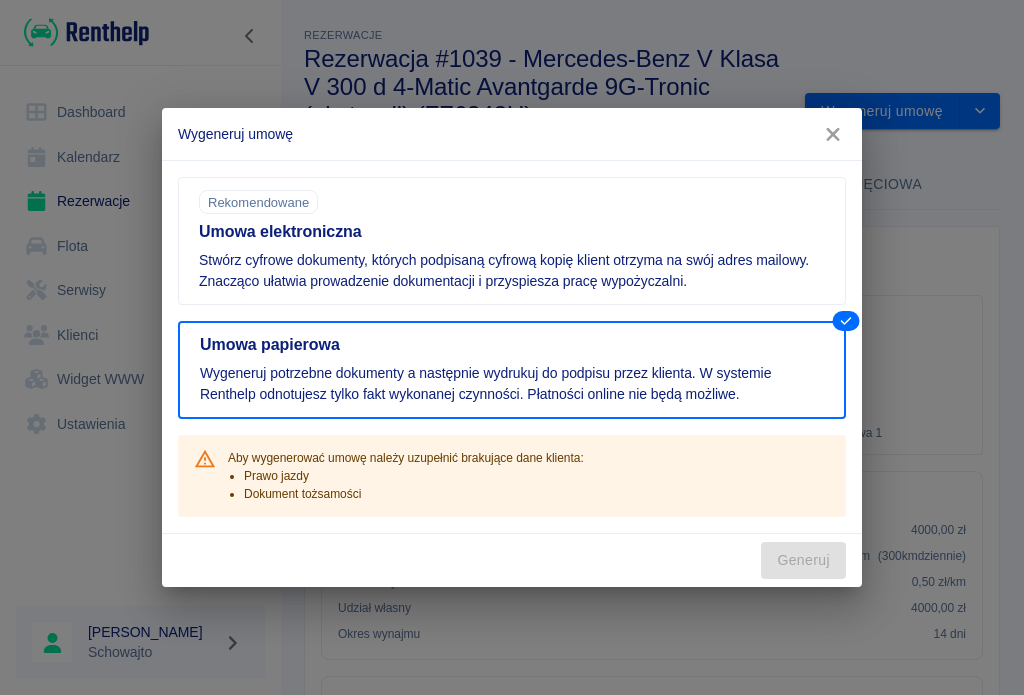 click on "Wygeneruj umowę Umowa elektroniczna Rekomendowane Stwórz cyfrowe dokumenty, których podpisaną cyfrową kopię klient otrzyma na swój adres mailowy. Znacząco ułatwia prowadzenie dokumentacji i przyspiesza pracę wypożyczalni. Umowa papierowa Wygeneruj potrzebne dokumenty a następnie wydrukuj do podpisu przez klienta. W systemie Renthelp odnotujesz tylko fakt wykonanej czynności. Płatności online nie będą możliwe. Aby wygenerować umowę należy uzupełnić brakujące dane klienta: Prawo jazdy Dokument tożsamości Generuj" at bounding box center (512, 347) 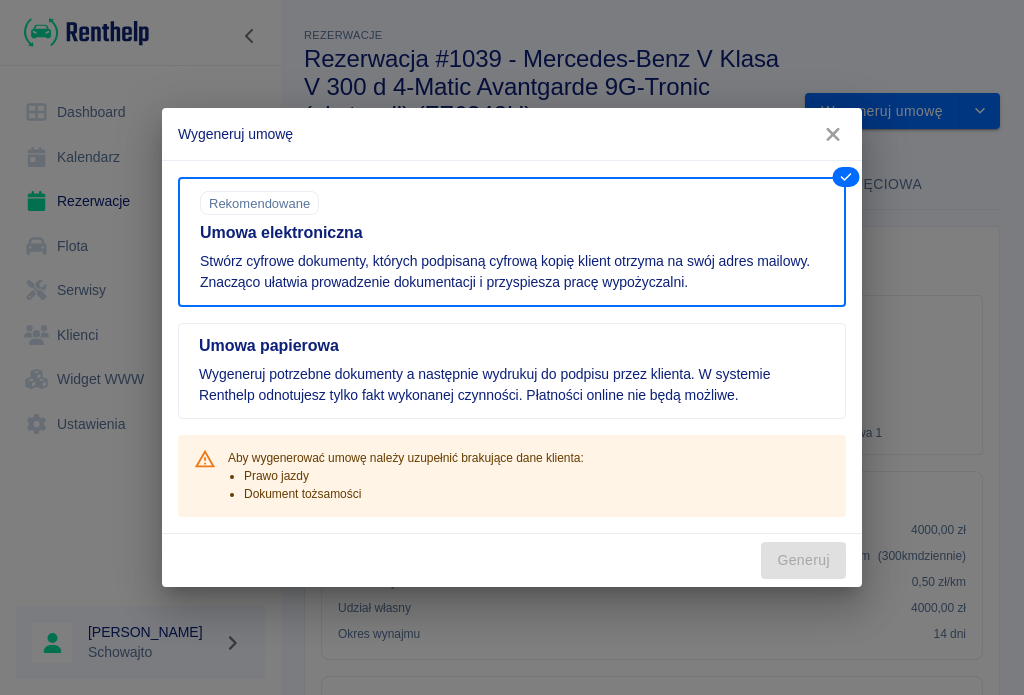 click 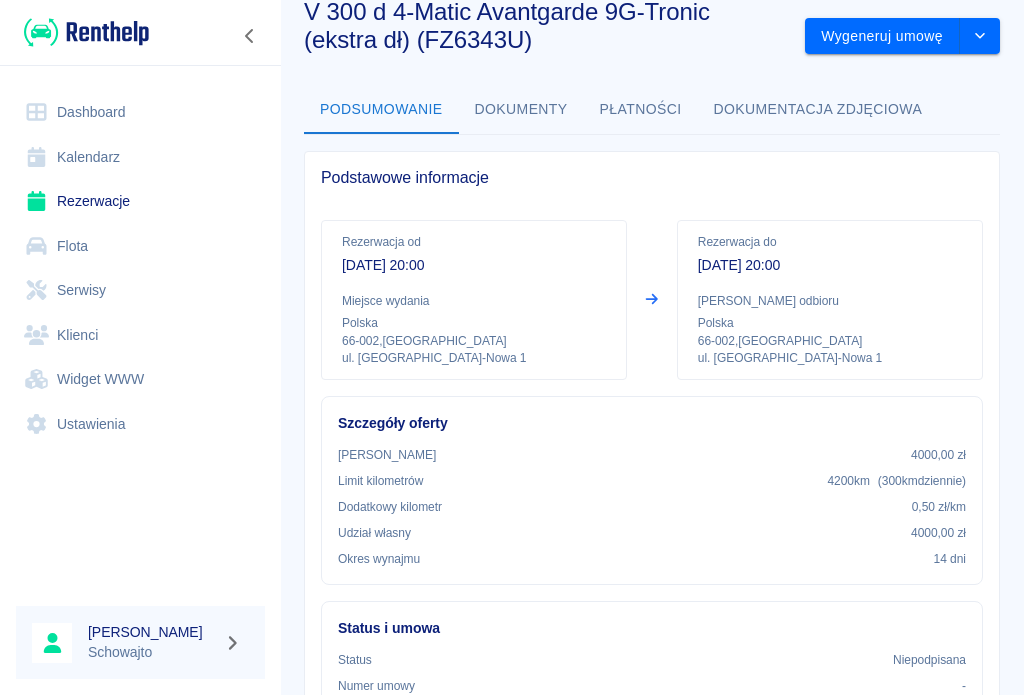 scroll, scrollTop: 62, scrollLeft: 0, axis: vertical 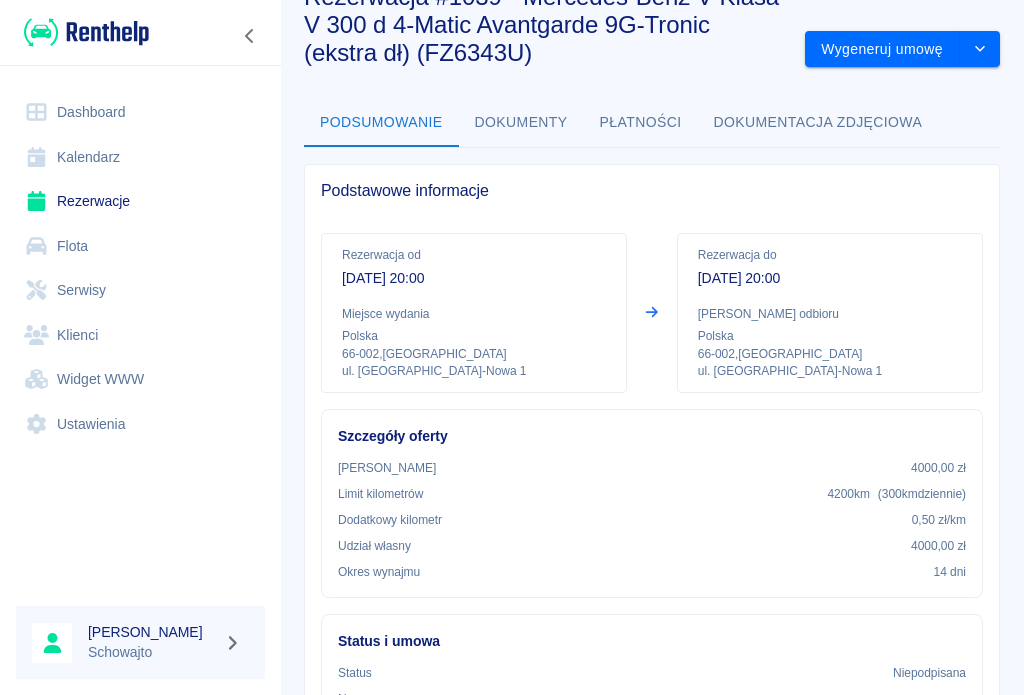 click on "Dokumenty" at bounding box center [521, 123] 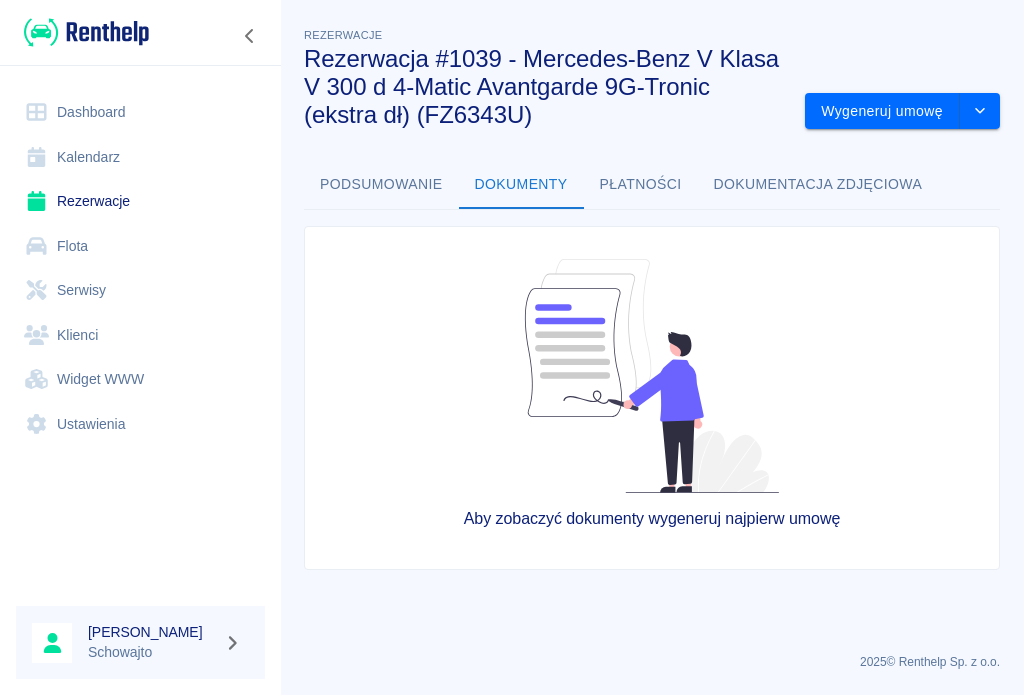 click at bounding box center (652, 376) 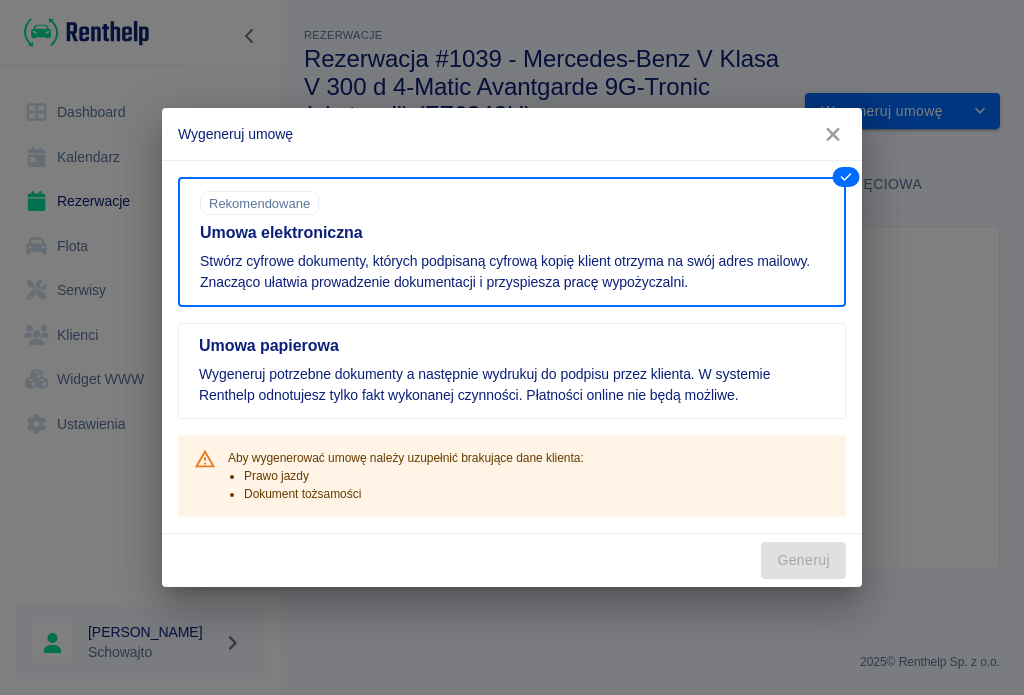 click 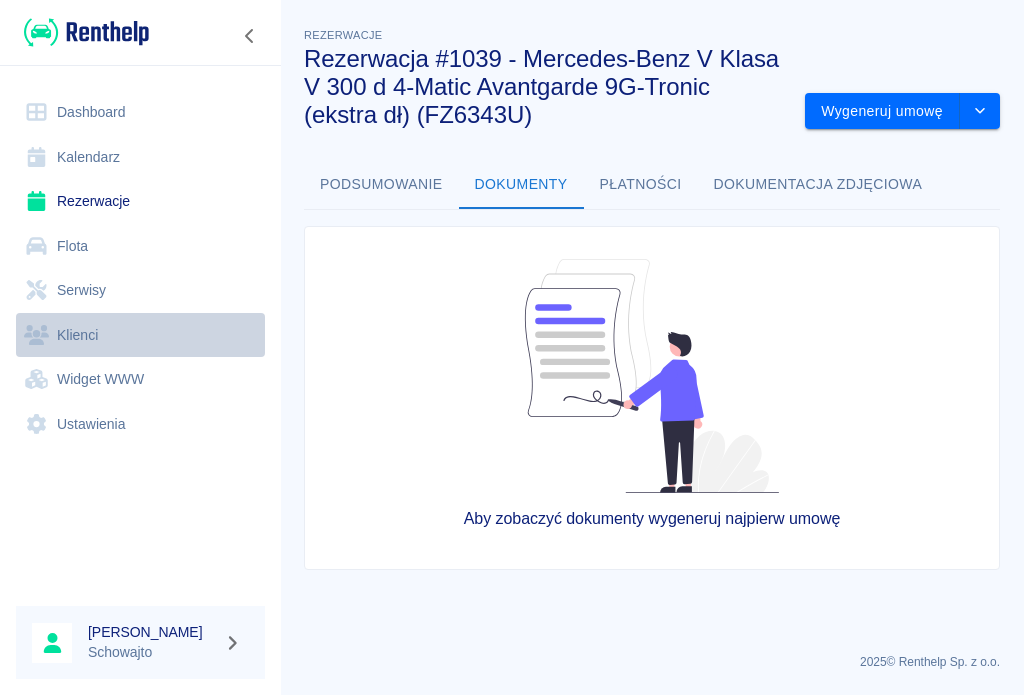 click on "Klienci" at bounding box center [140, 335] 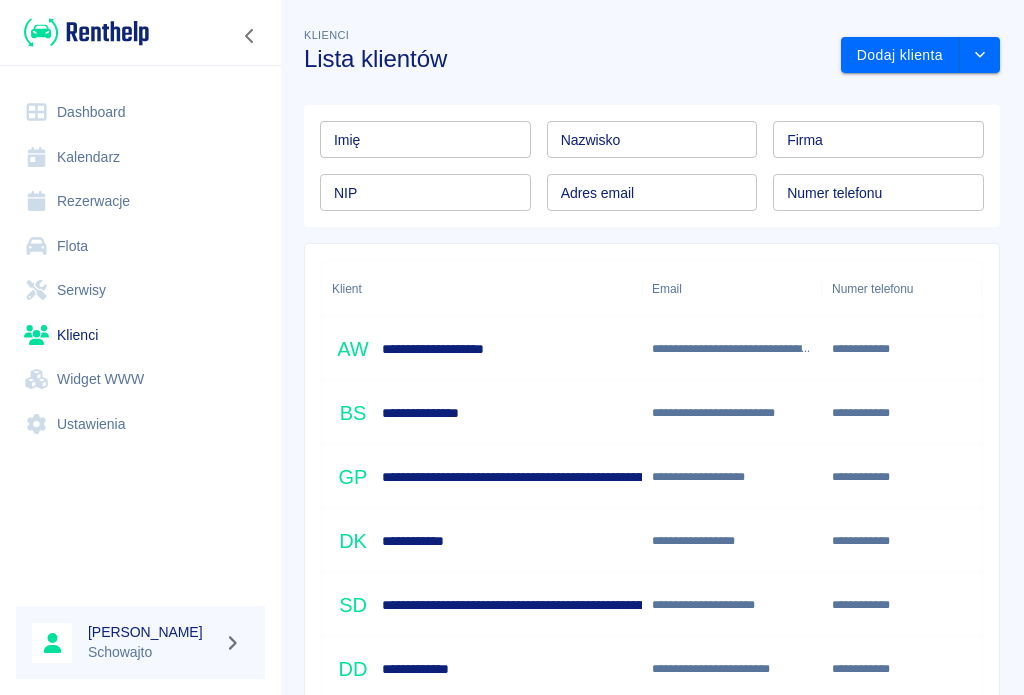 click on "**********" at bounding box center [726, 477] 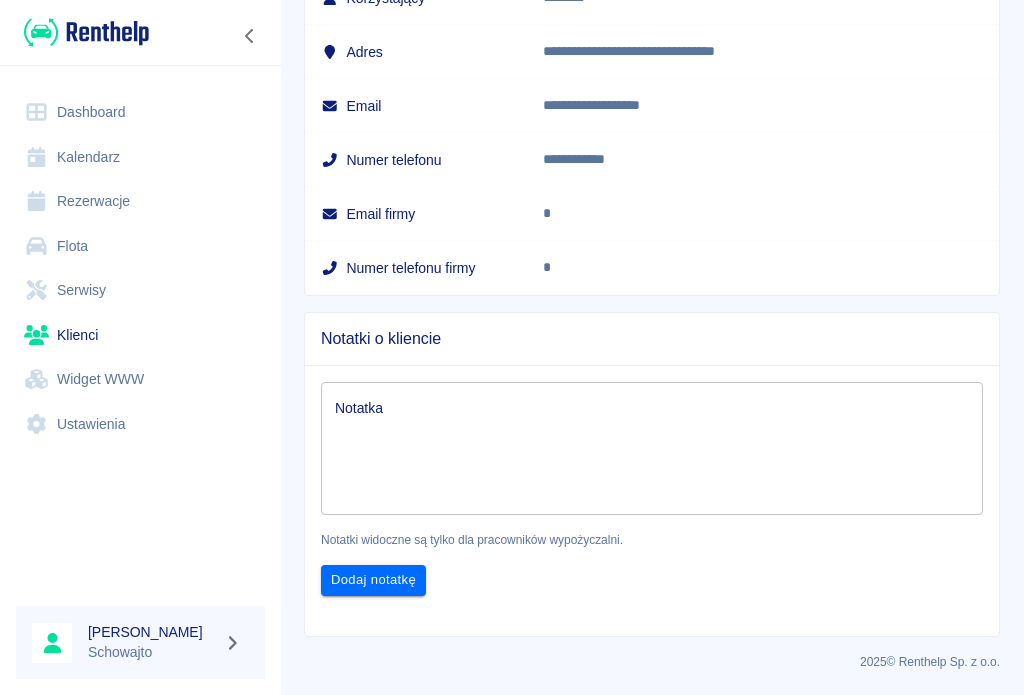 scroll, scrollTop: 390, scrollLeft: 0, axis: vertical 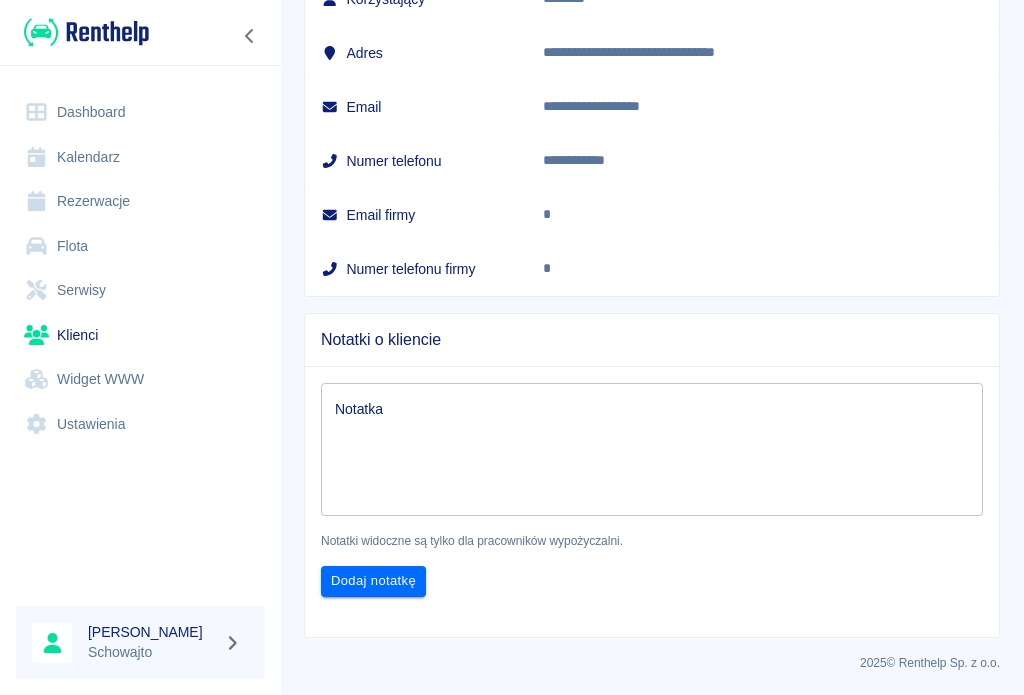 click on "Dodaj notatkę" at bounding box center (373, 581) 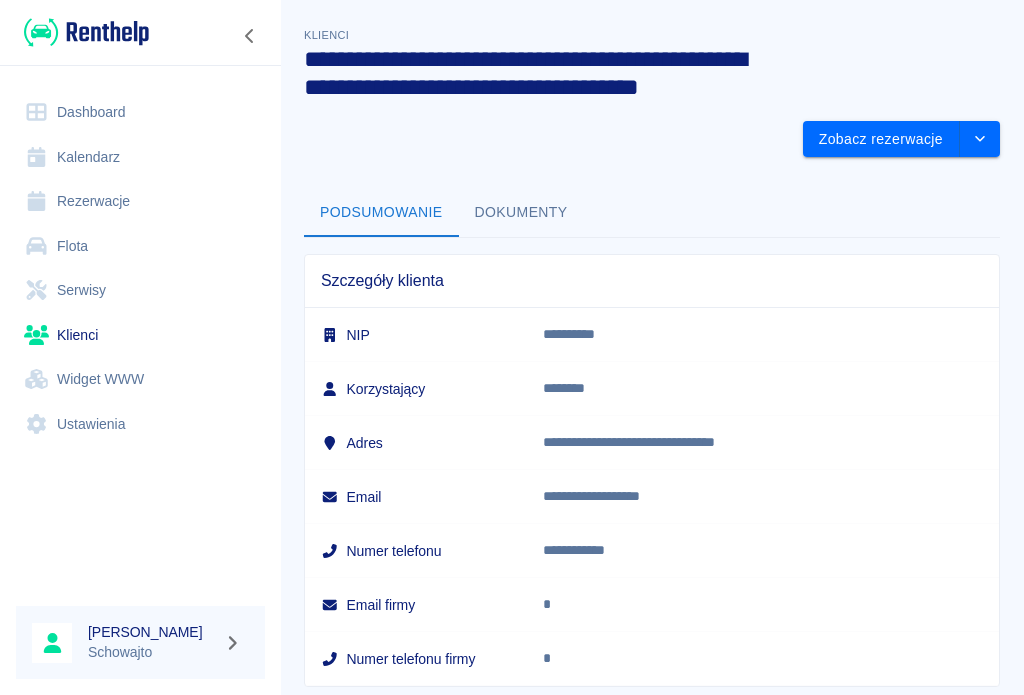 scroll, scrollTop: 0, scrollLeft: 0, axis: both 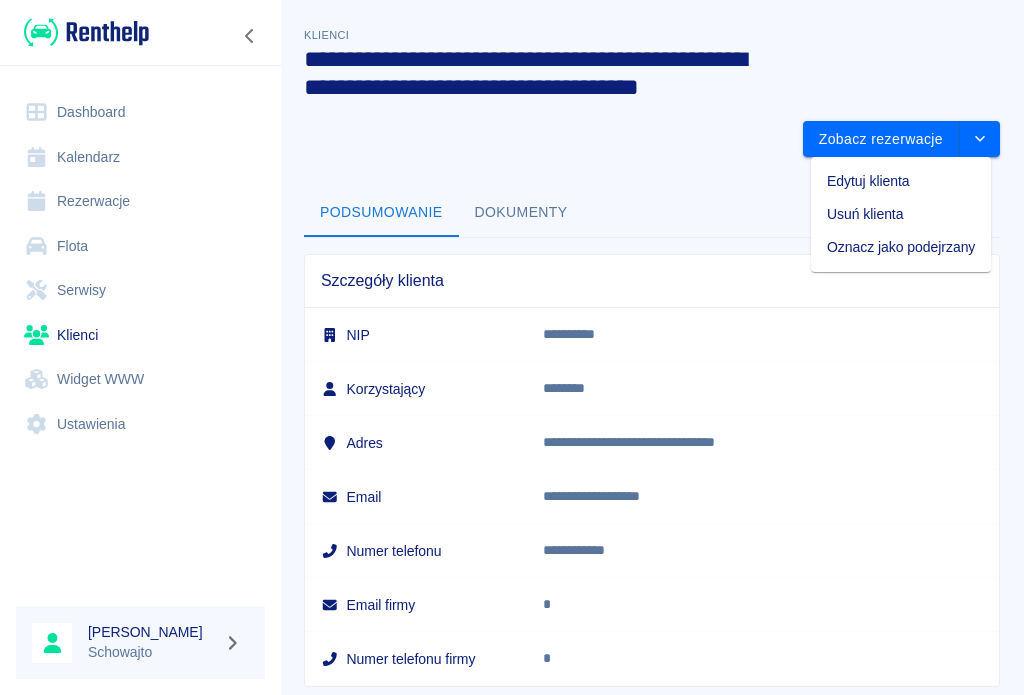 click on "Edytuj klienta" at bounding box center (901, 181) 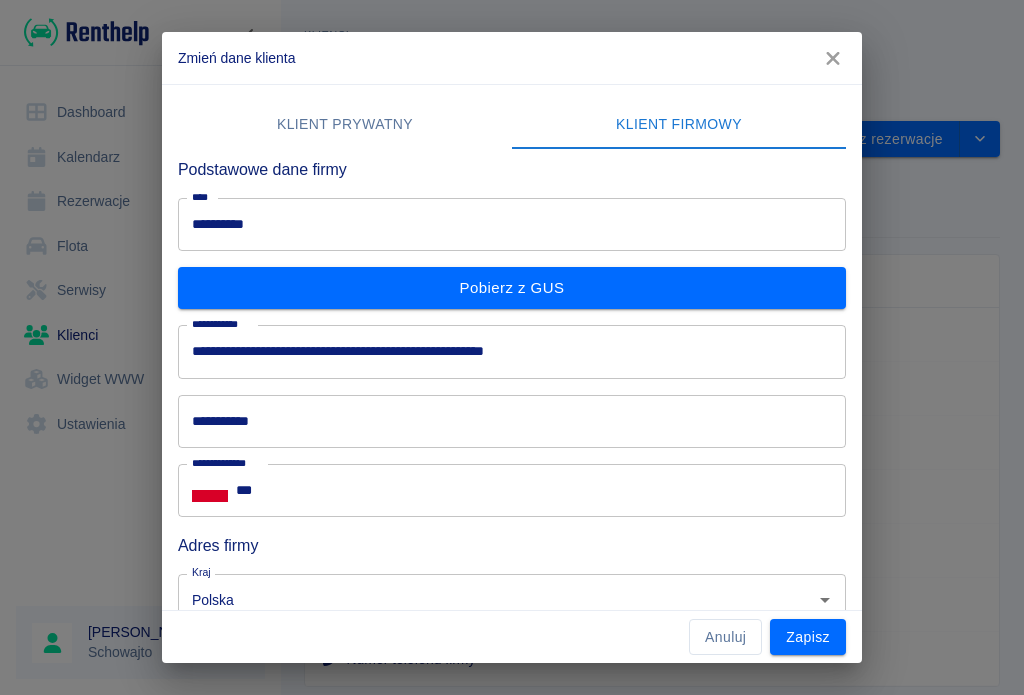 scroll, scrollTop: 0, scrollLeft: 0, axis: both 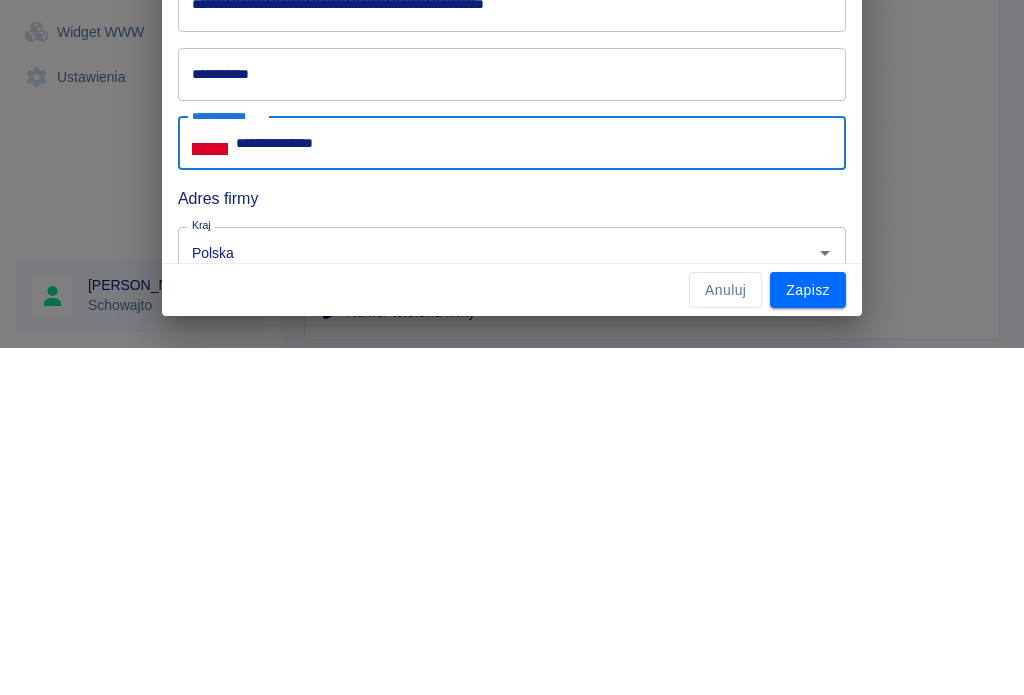 type on "**********" 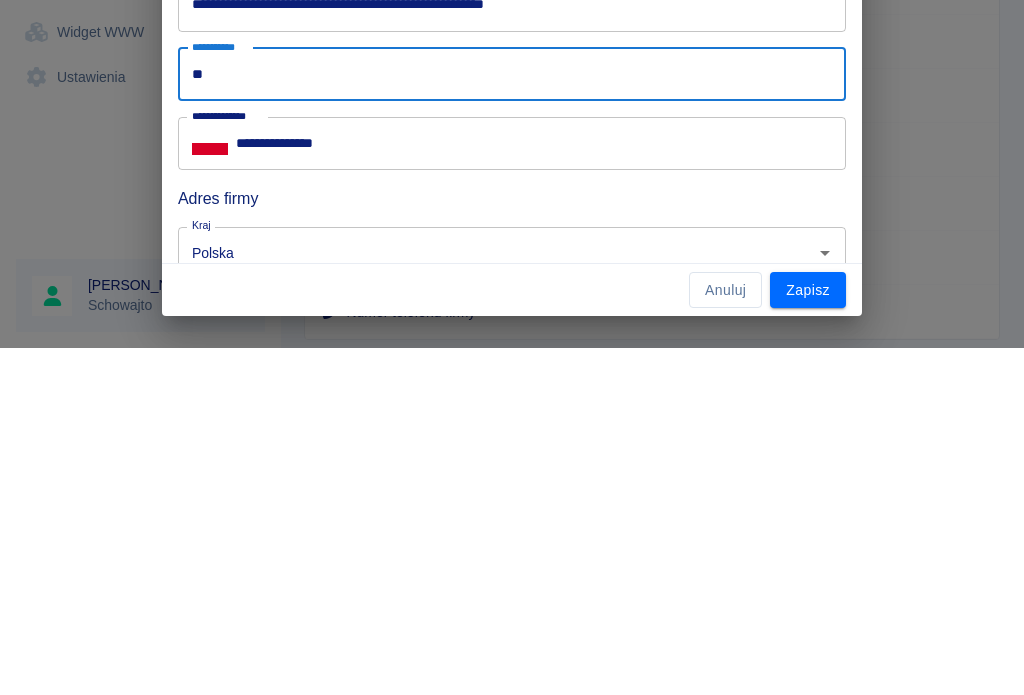 type on "*" 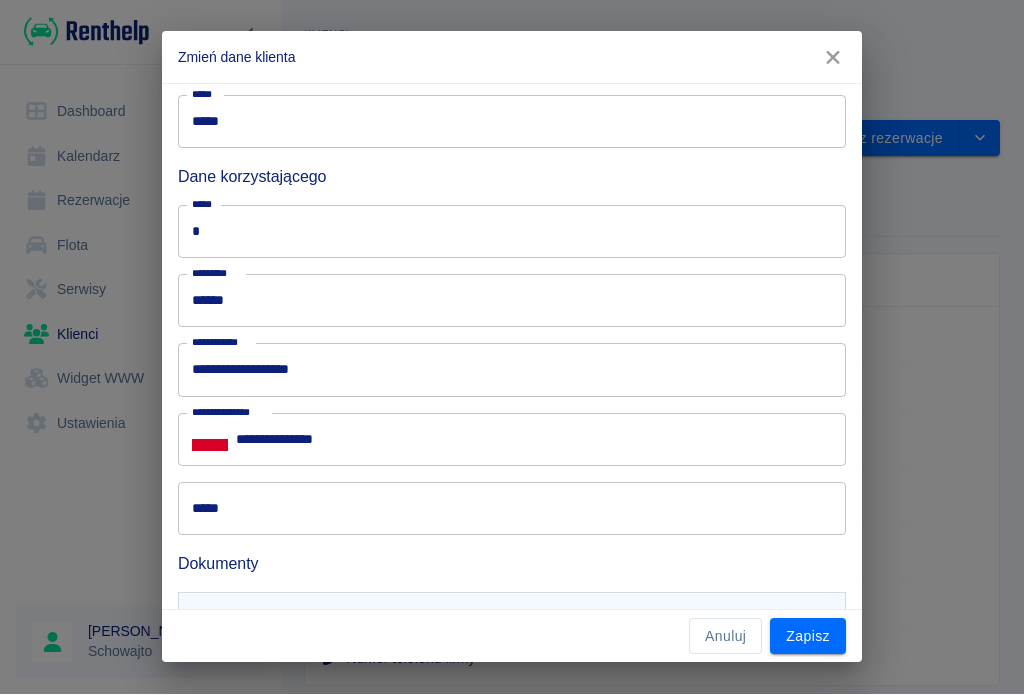 scroll, scrollTop: 630, scrollLeft: 0, axis: vertical 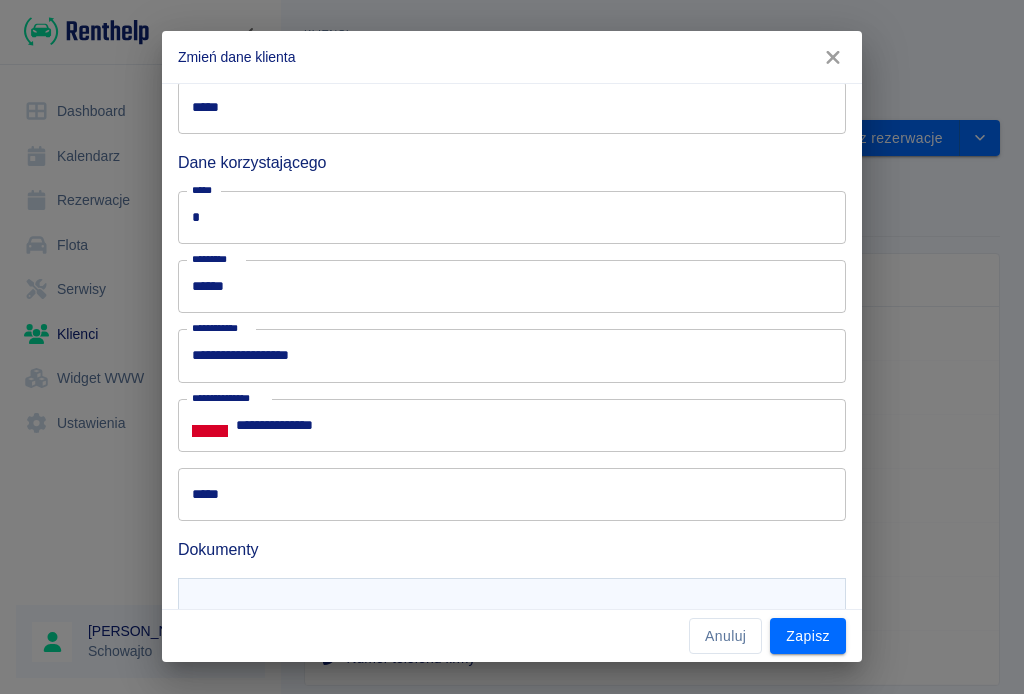 type on "**********" 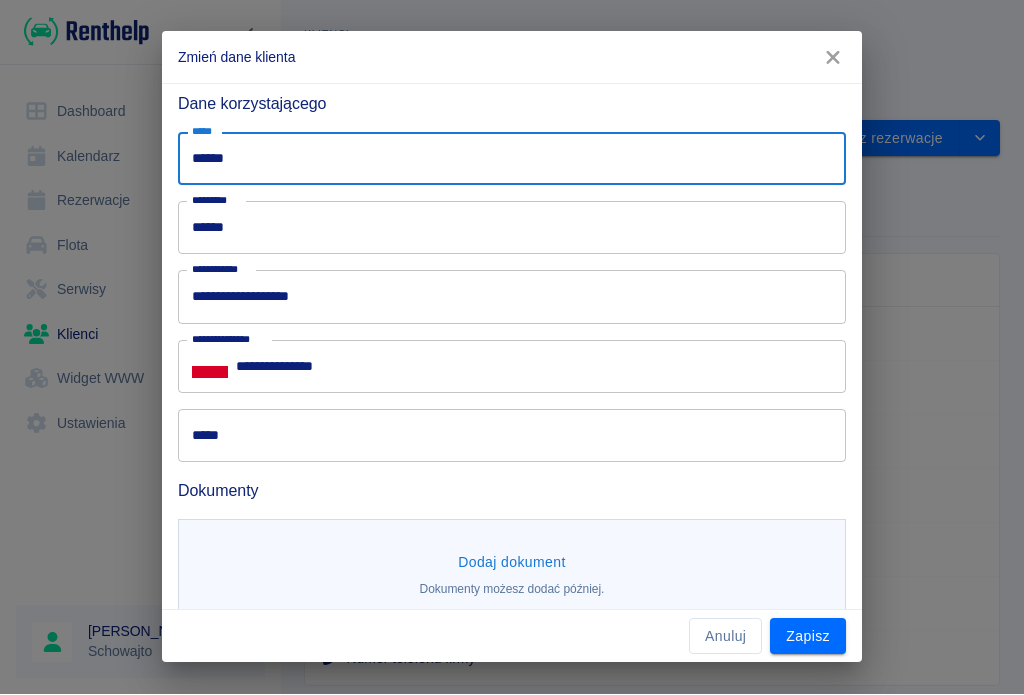 scroll, scrollTop: 689, scrollLeft: 0, axis: vertical 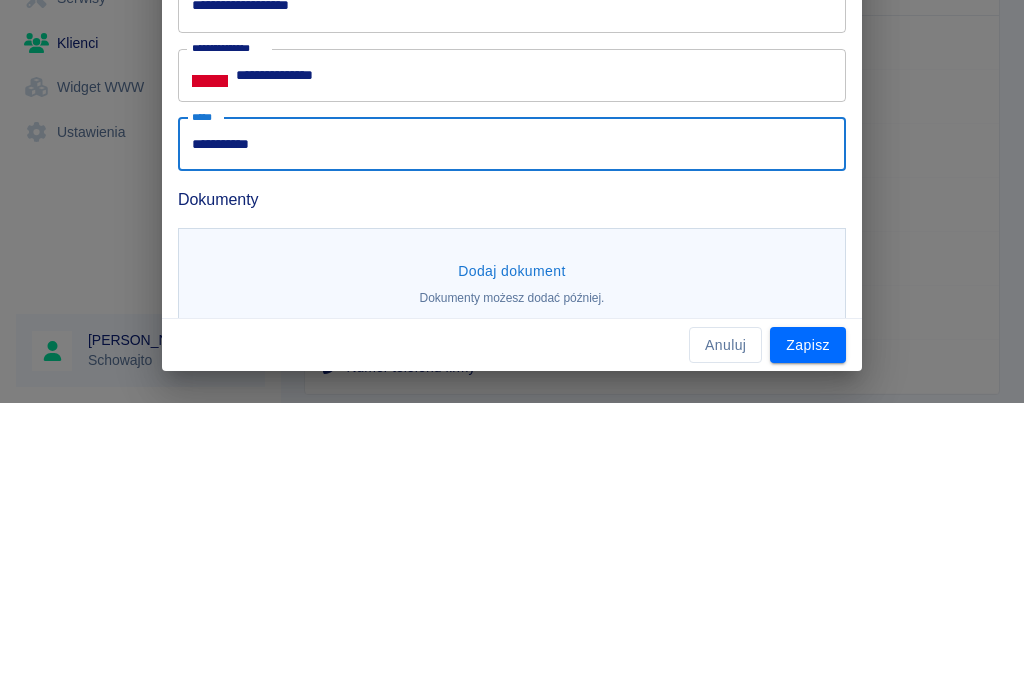 type on "**********" 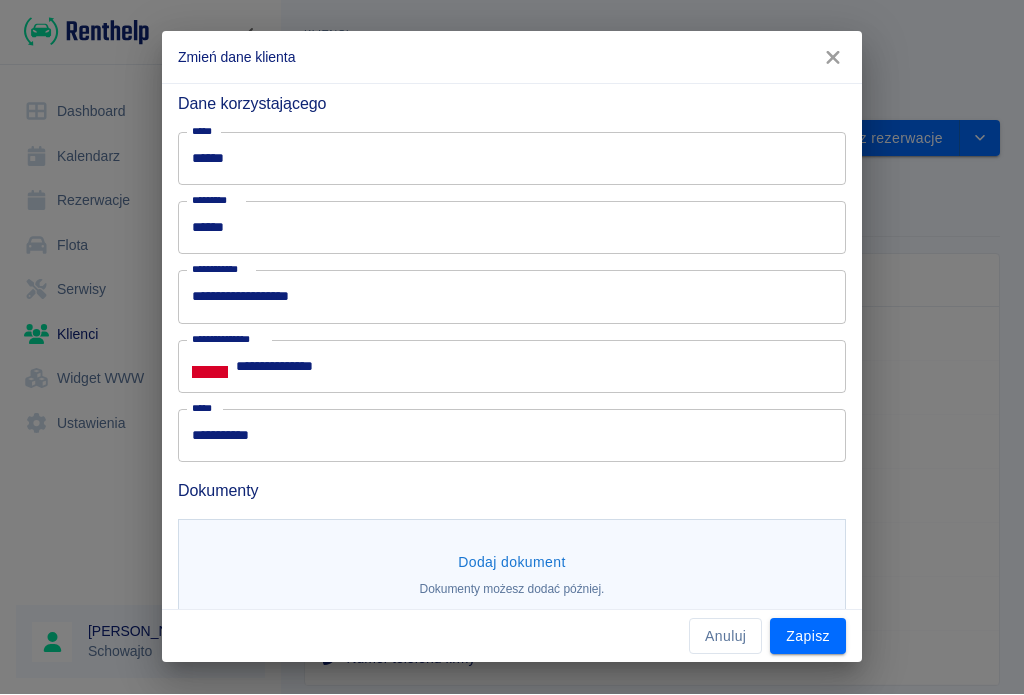 click on "Dodaj dokument" at bounding box center (512, 563) 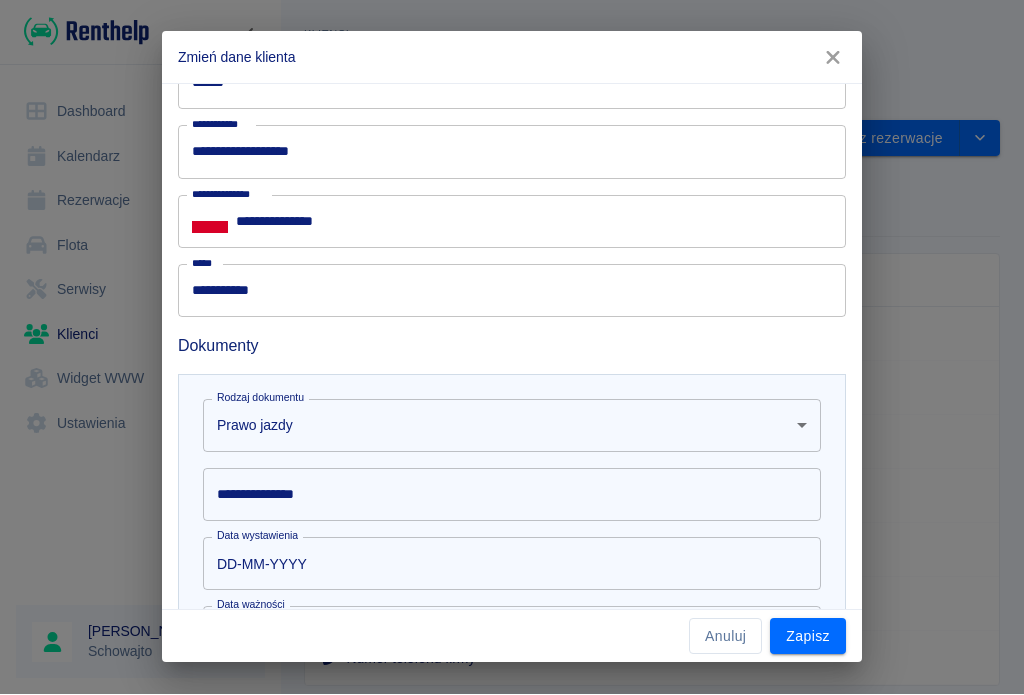 scroll, scrollTop: 834, scrollLeft: 0, axis: vertical 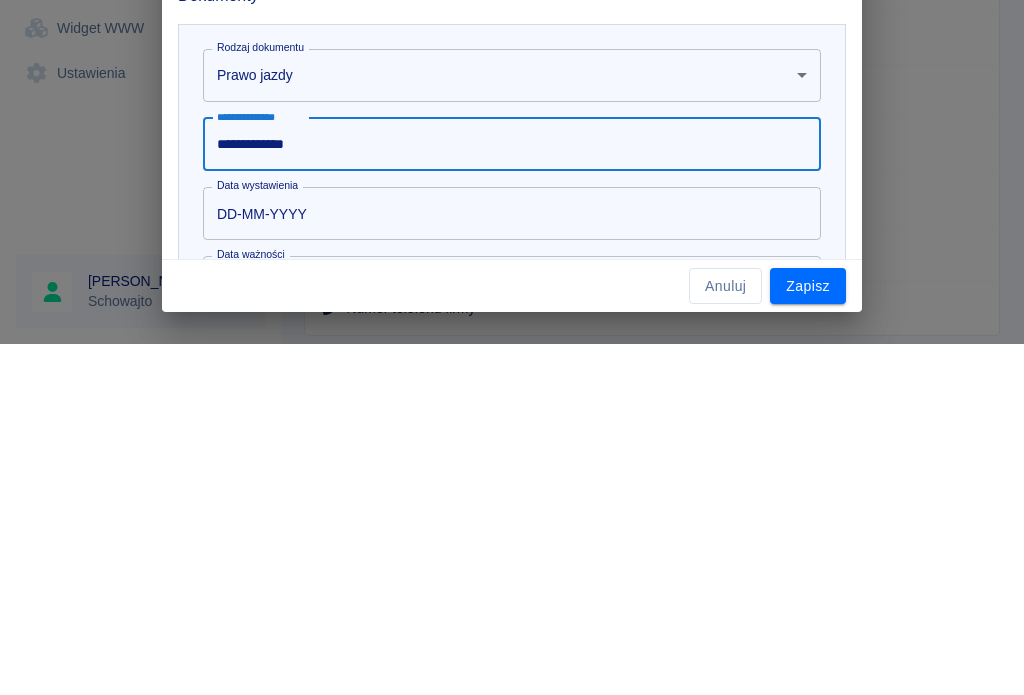 type on "**********" 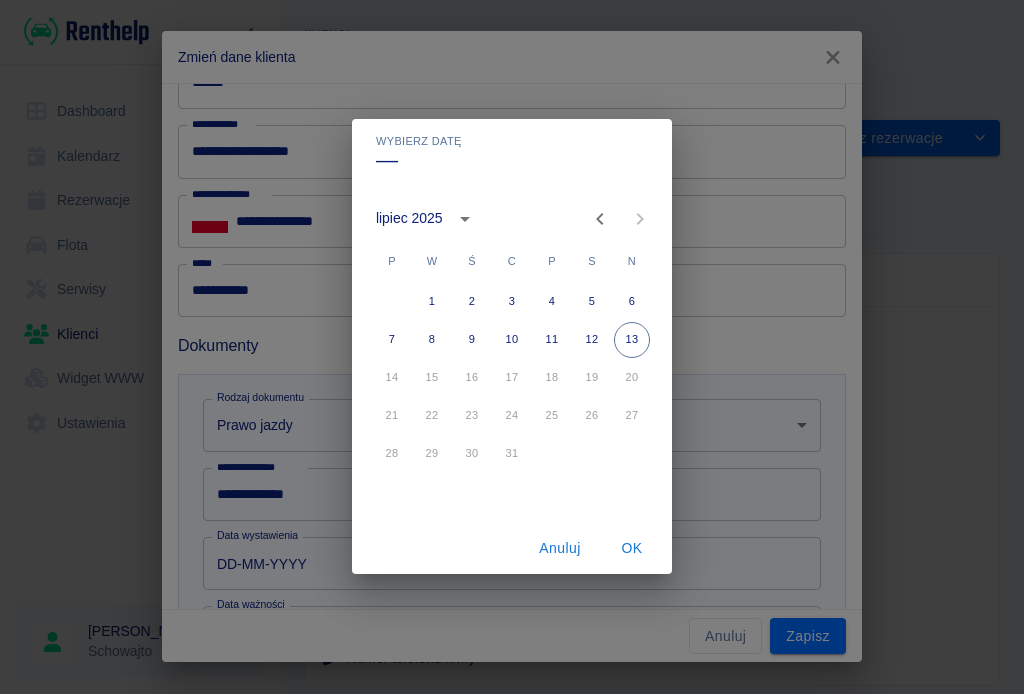 click on "lipiec 2025" at bounding box center (429, 220) 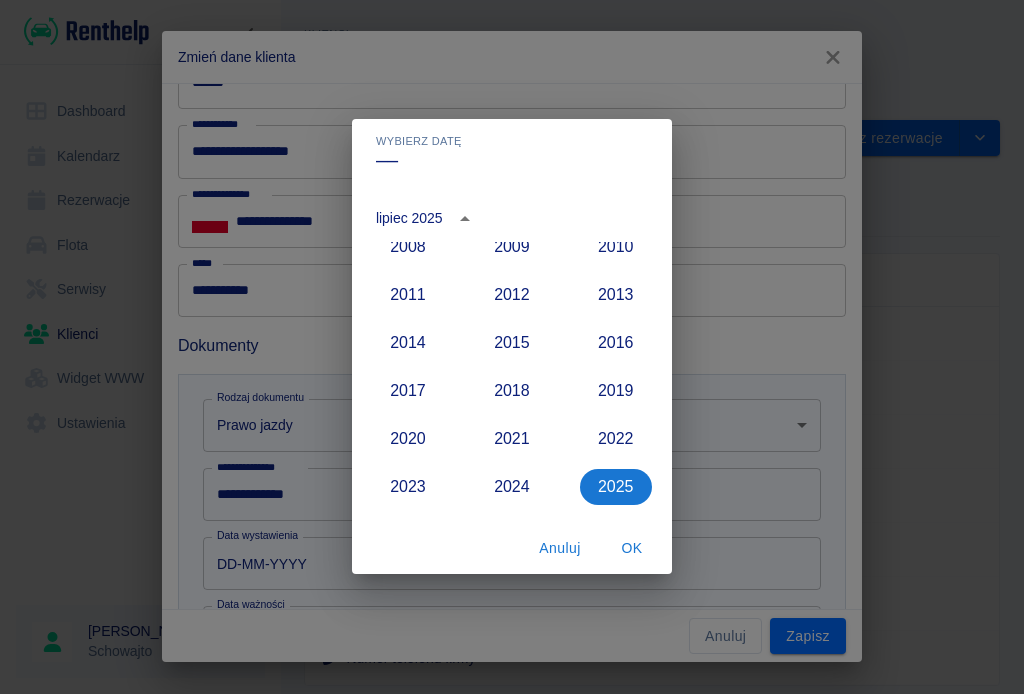 scroll, scrollTop: 1736, scrollLeft: 0, axis: vertical 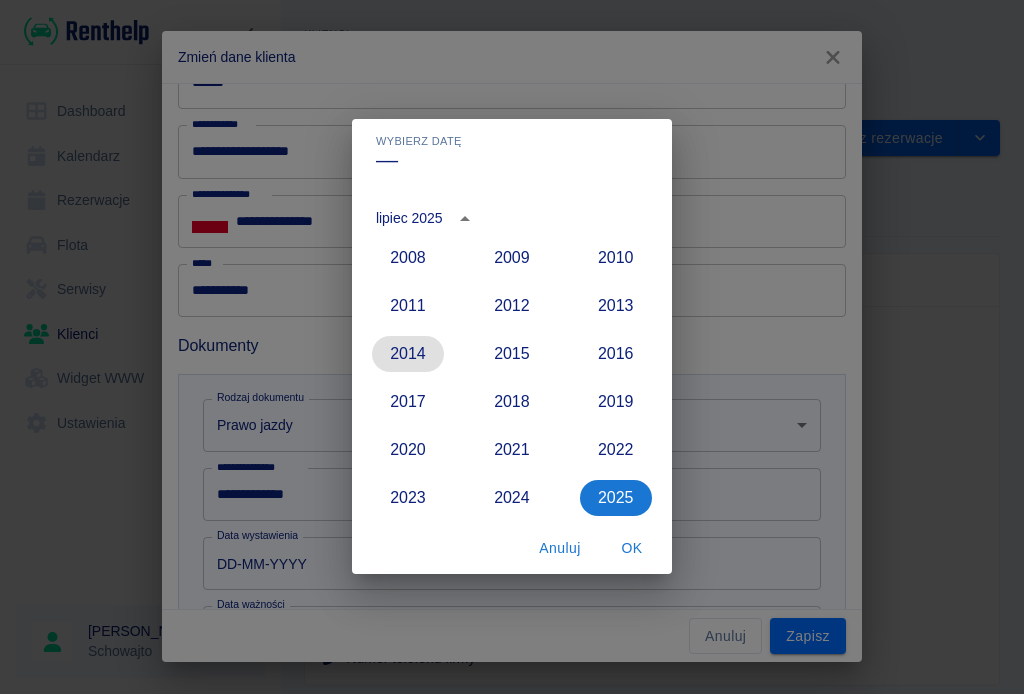 click on "2014" at bounding box center [408, 355] 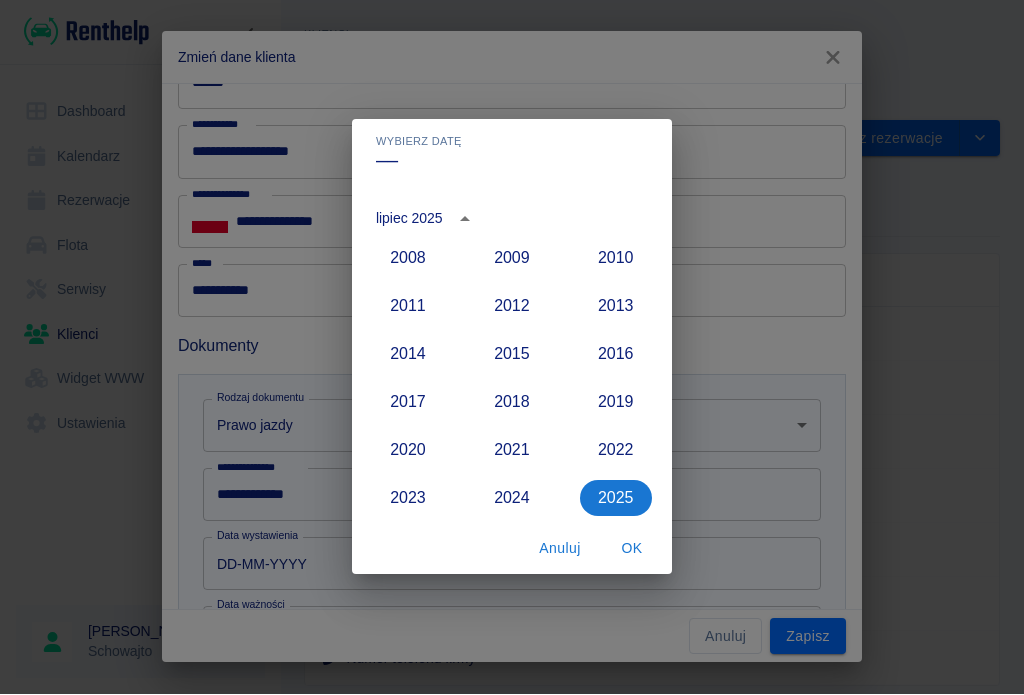 type on "[DATE]" 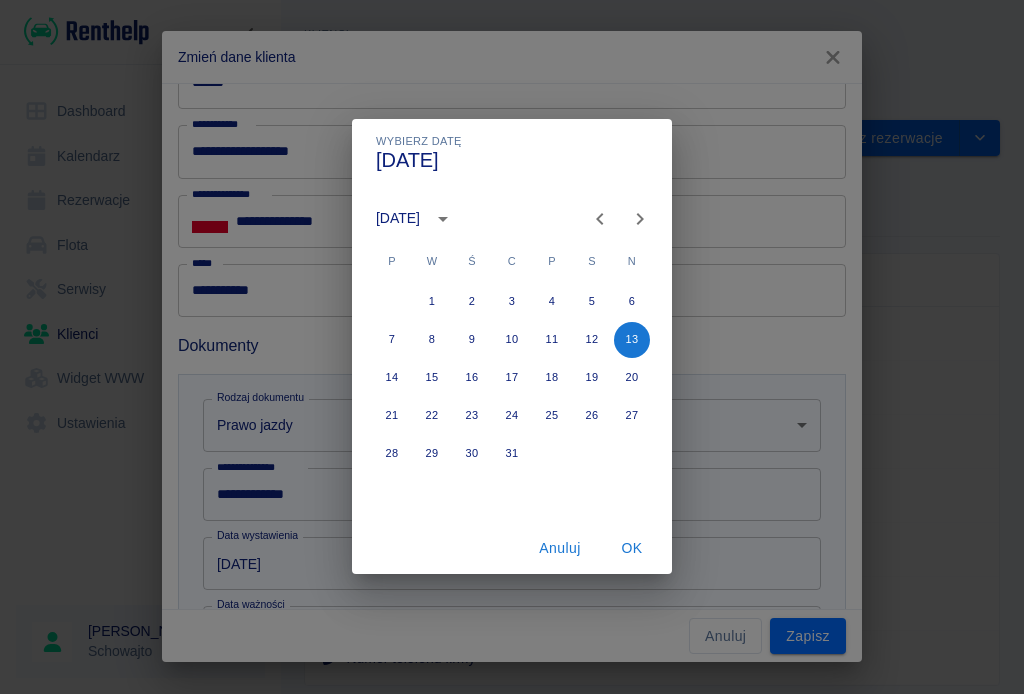 click 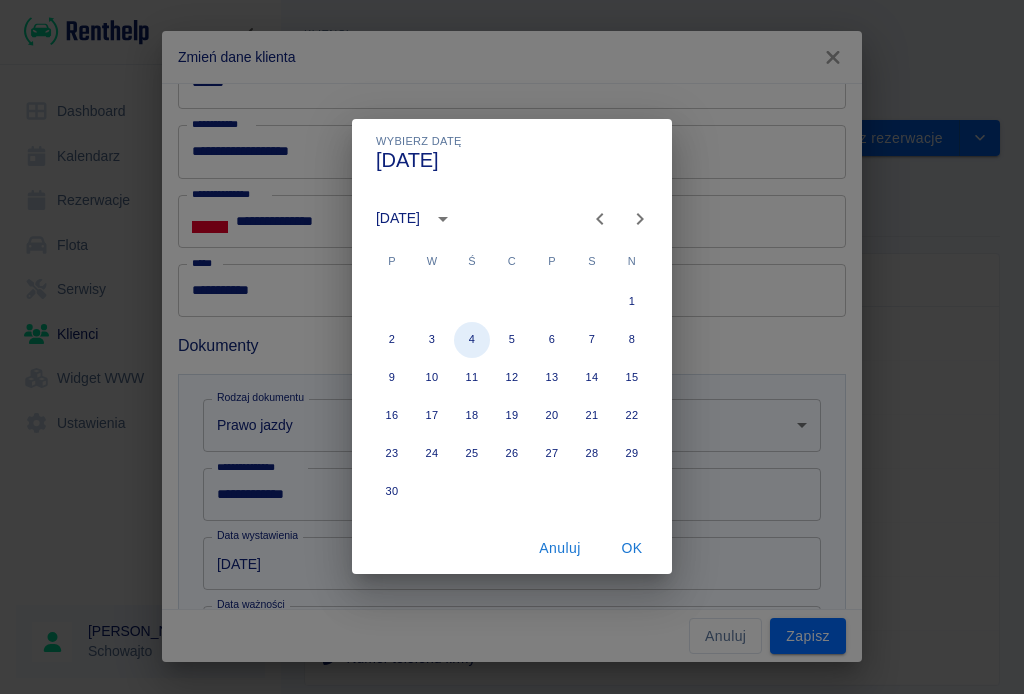 click on "4" at bounding box center (472, 341) 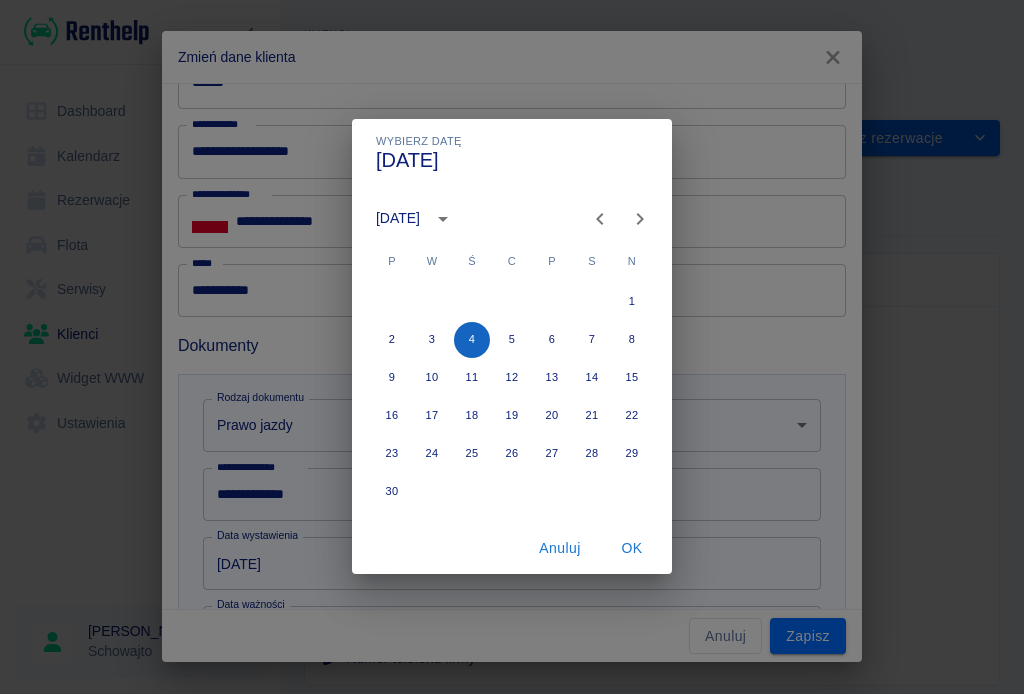 type on "[DATE]" 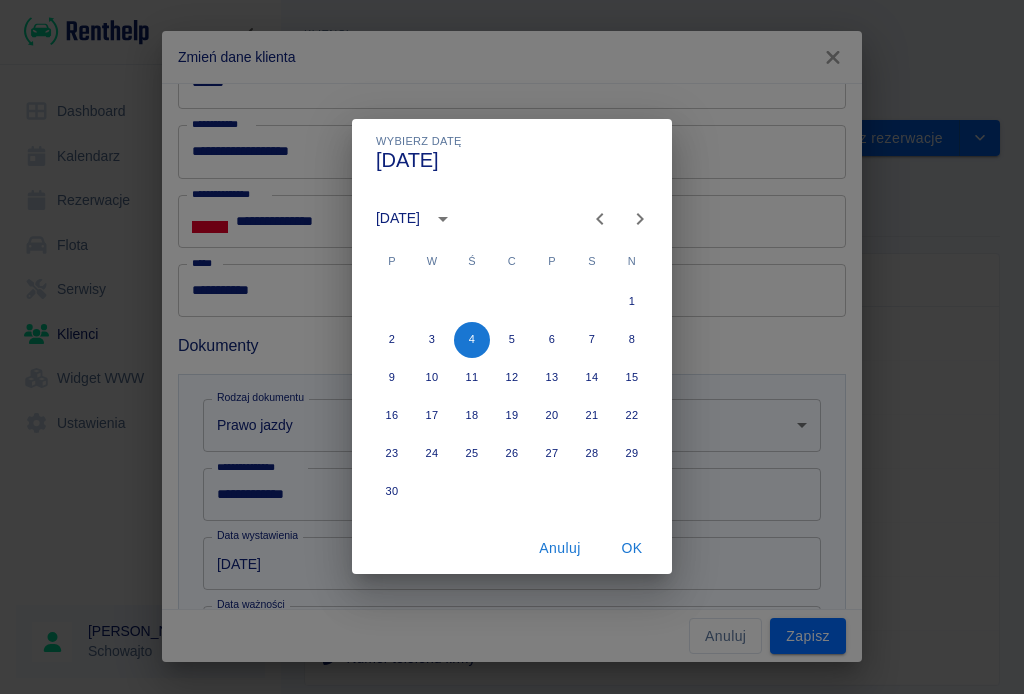 click on "OK" at bounding box center [632, 549] 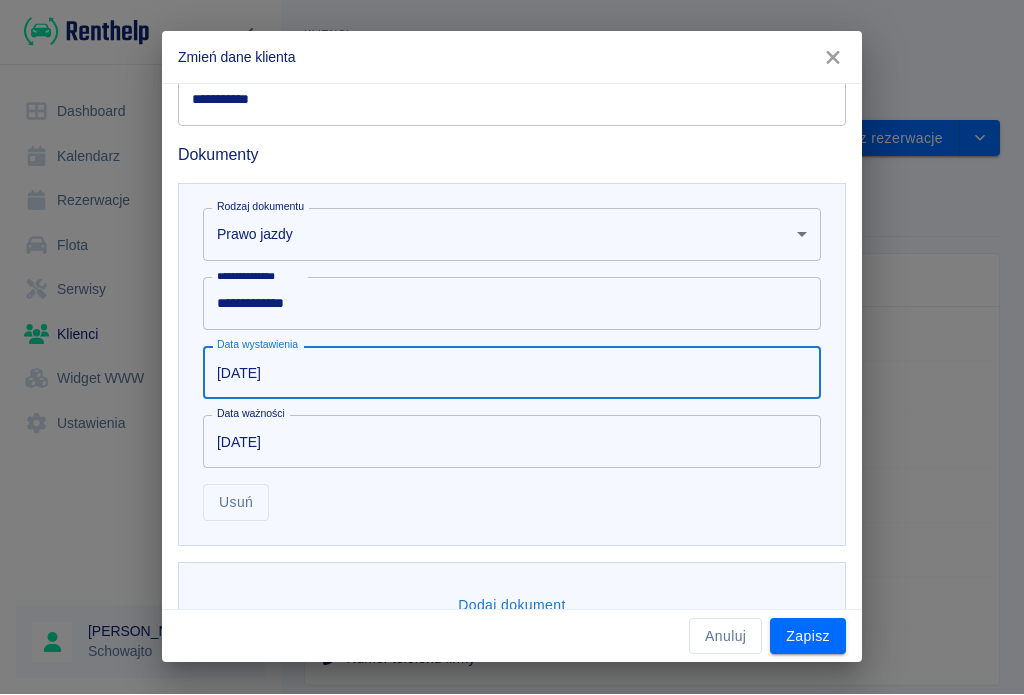scroll, scrollTop: 1024, scrollLeft: 0, axis: vertical 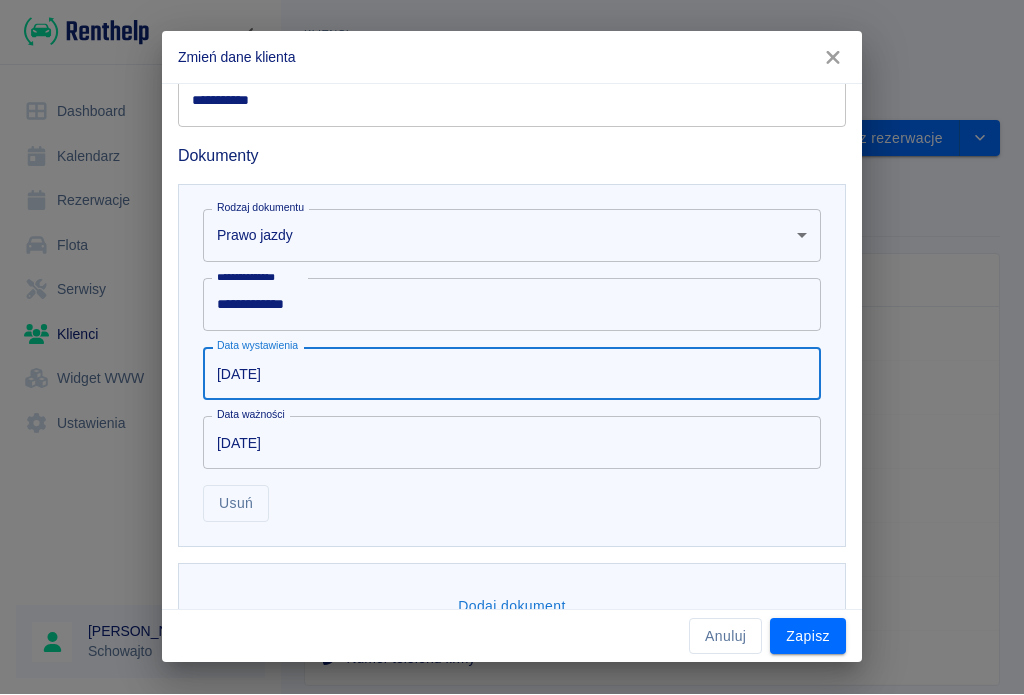 click on "[DATE]" at bounding box center (505, 443) 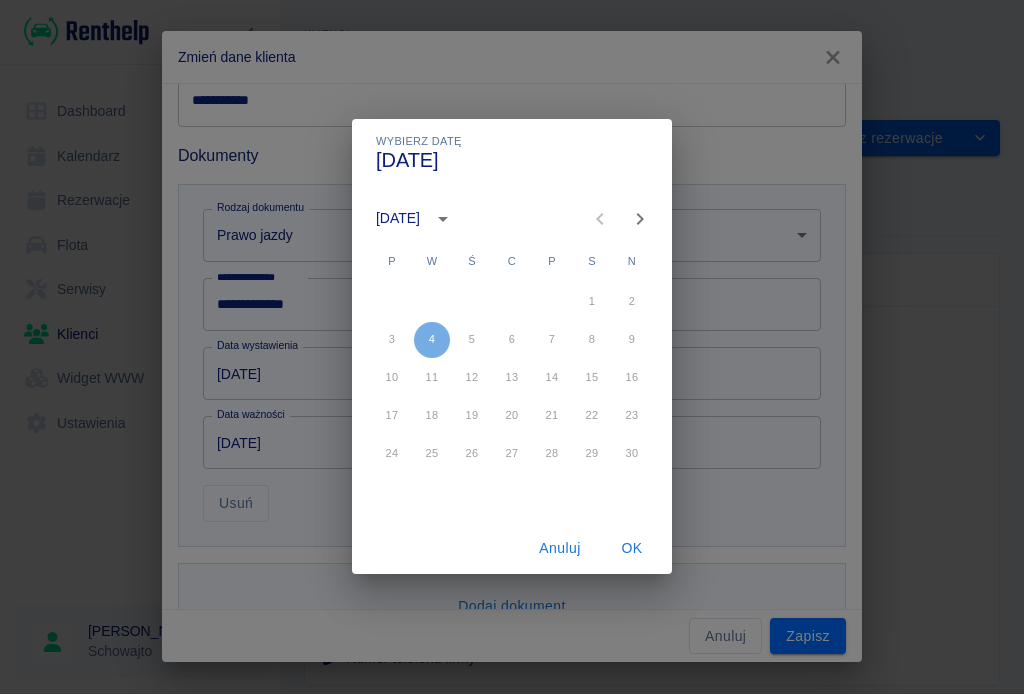 click at bounding box center [443, 220] 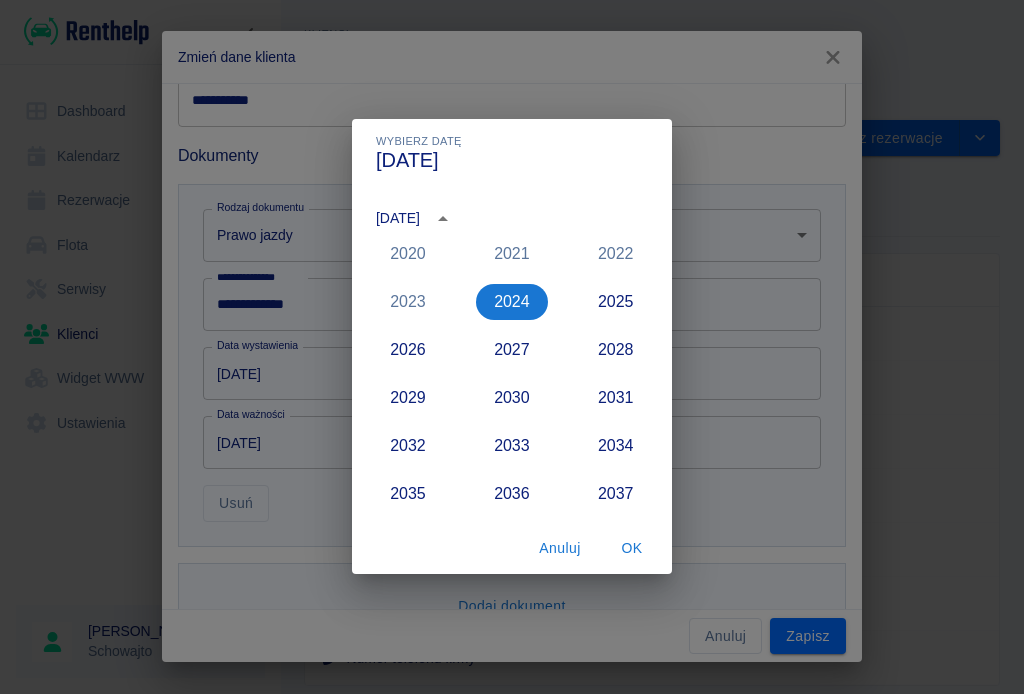 scroll, scrollTop: 1931, scrollLeft: 0, axis: vertical 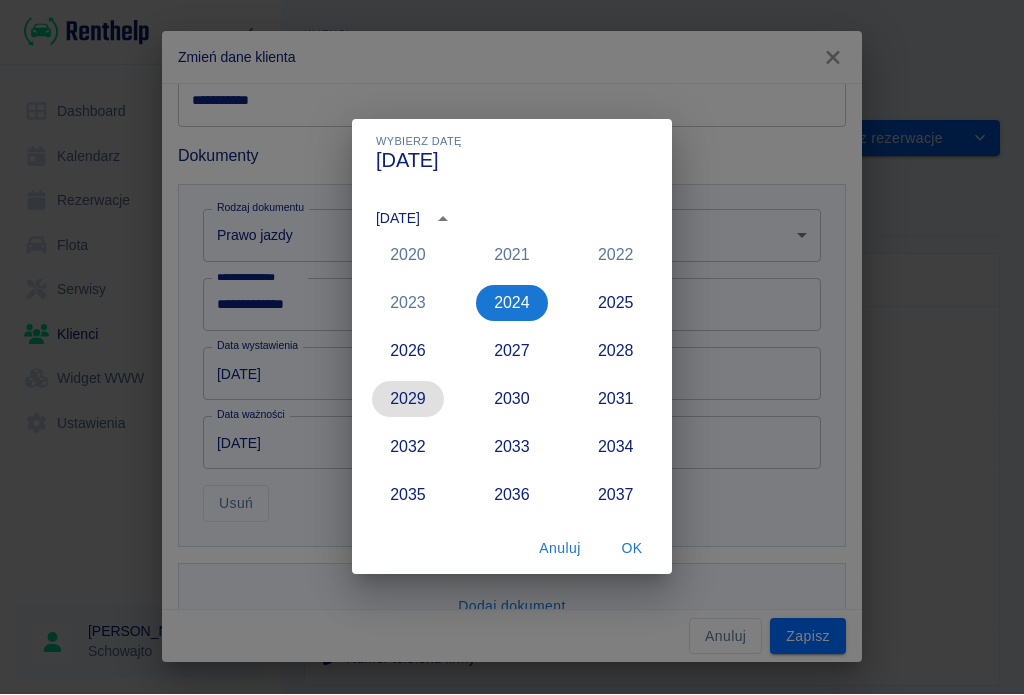 click on "2029" at bounding box center (408, 400) 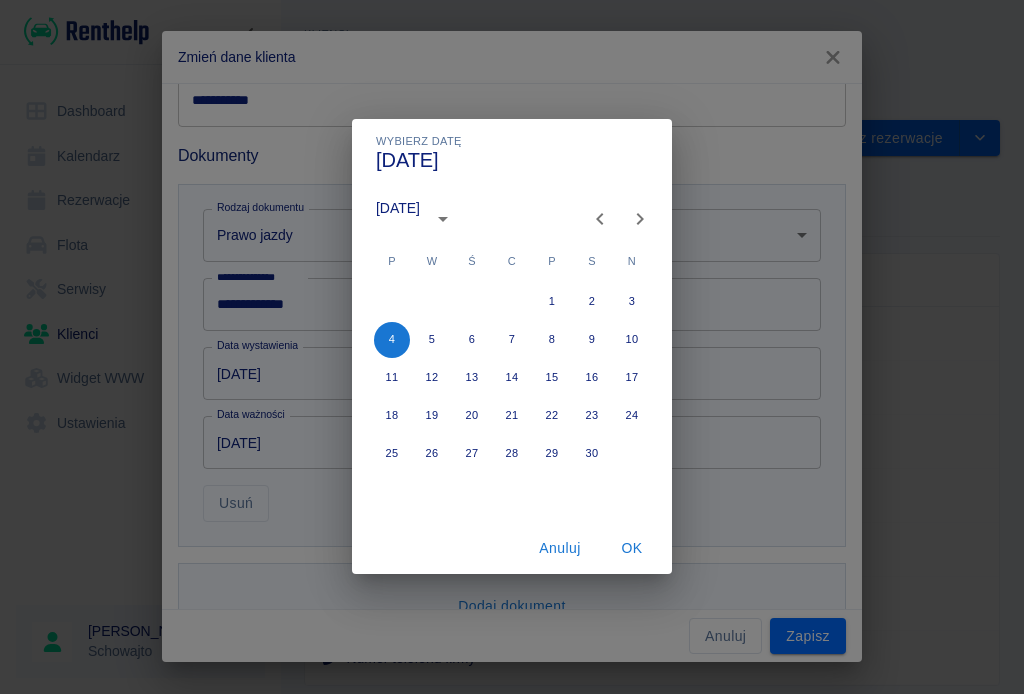 type on "[DATE]" 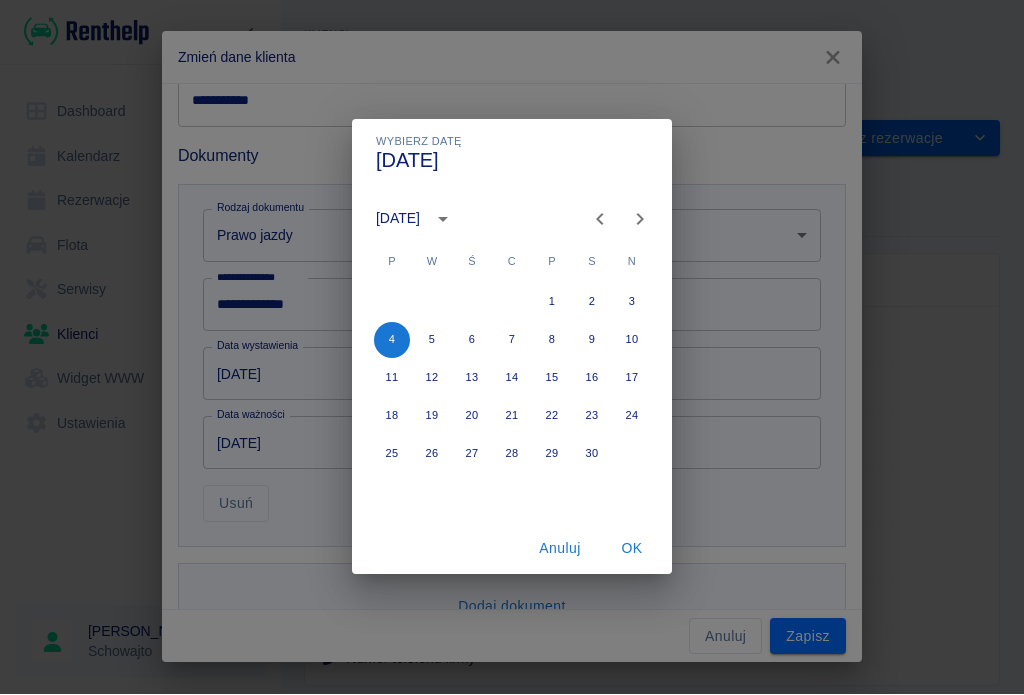 click on "OK" at bounding box center (632, 549) 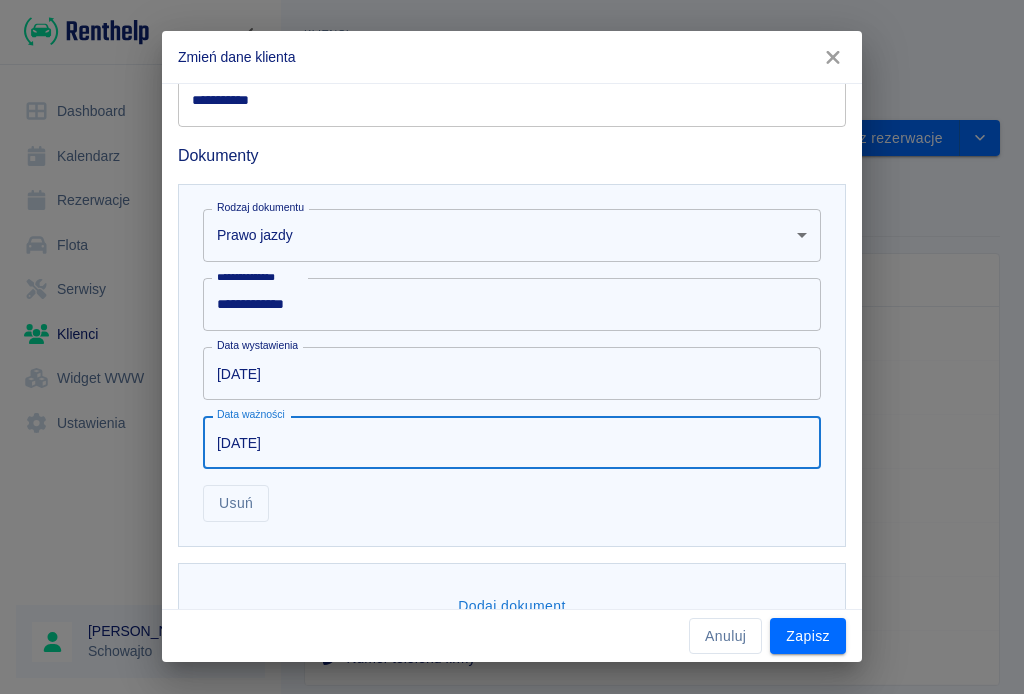 click on "Zapisz" at bounding box center [808, 637] 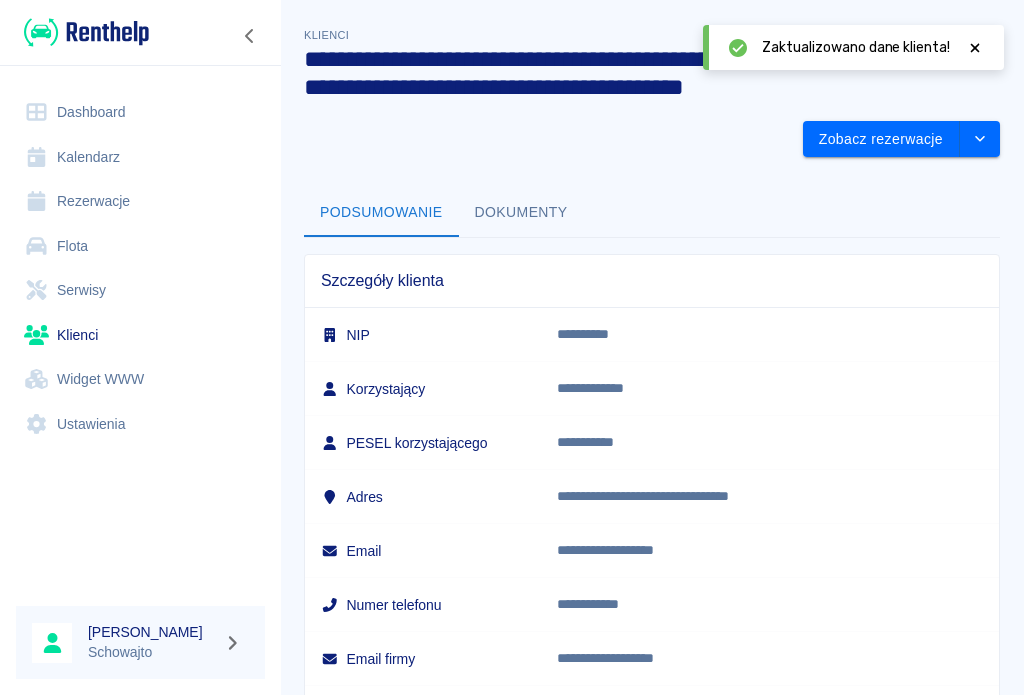 scroll, scrollTop: 0, scrollLeft: 0, axis: both 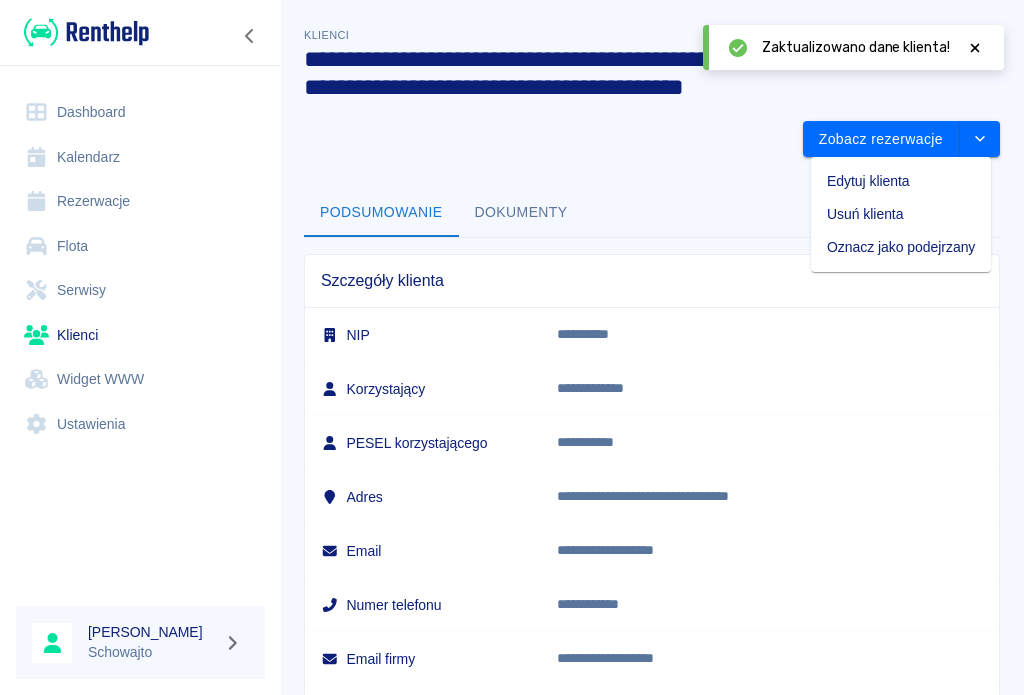 click on "Edytuj klienta" at bounding box center [901, 181] 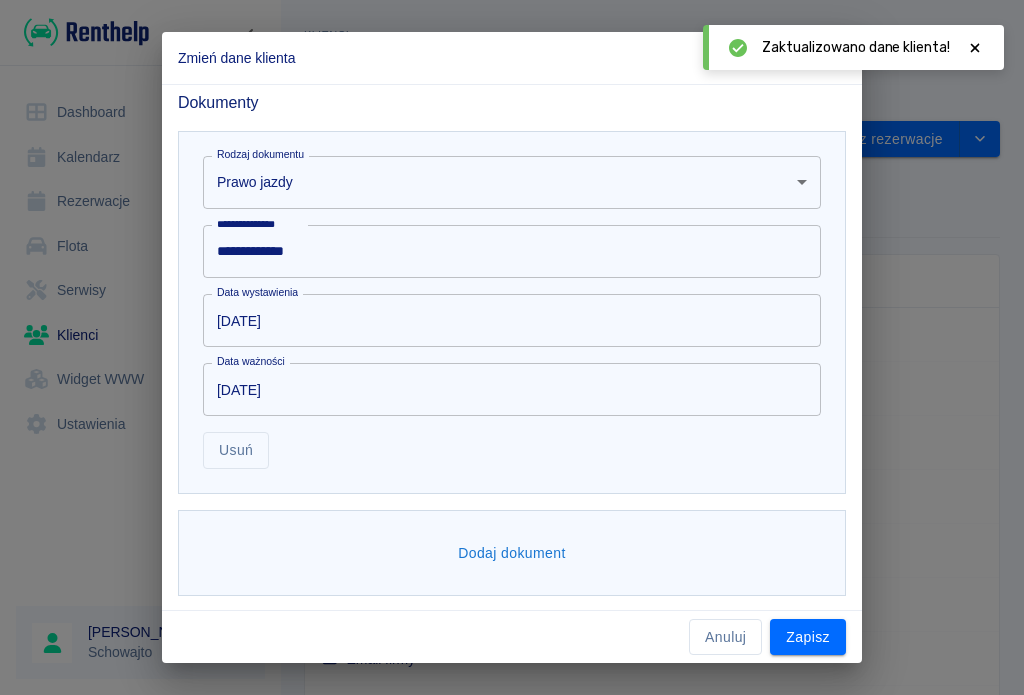 scroll, scrollTop: 1077, scrollLeft: 0, axis: vertical 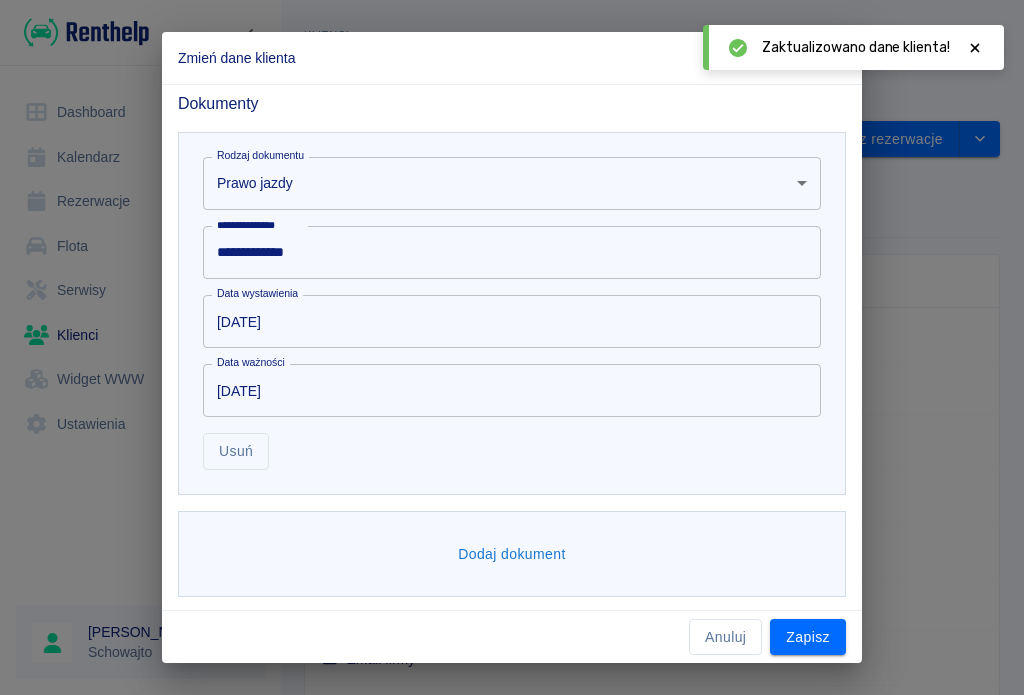 click on "Dodaj dokument" at bounding box center (512, 554) 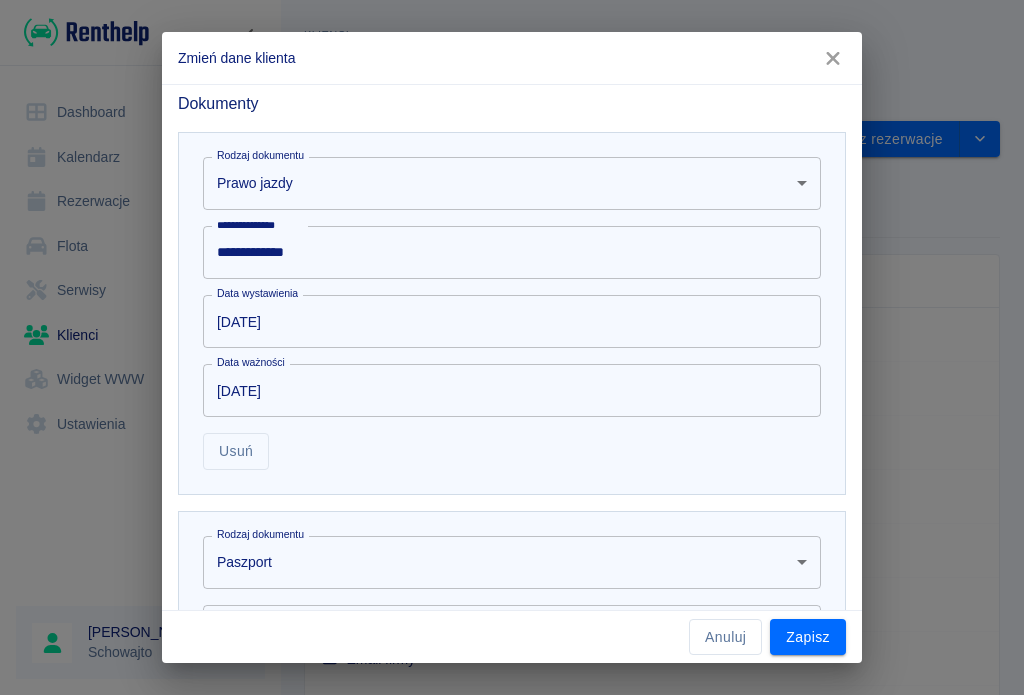 click on "**********" at bounding box center (512, 347) 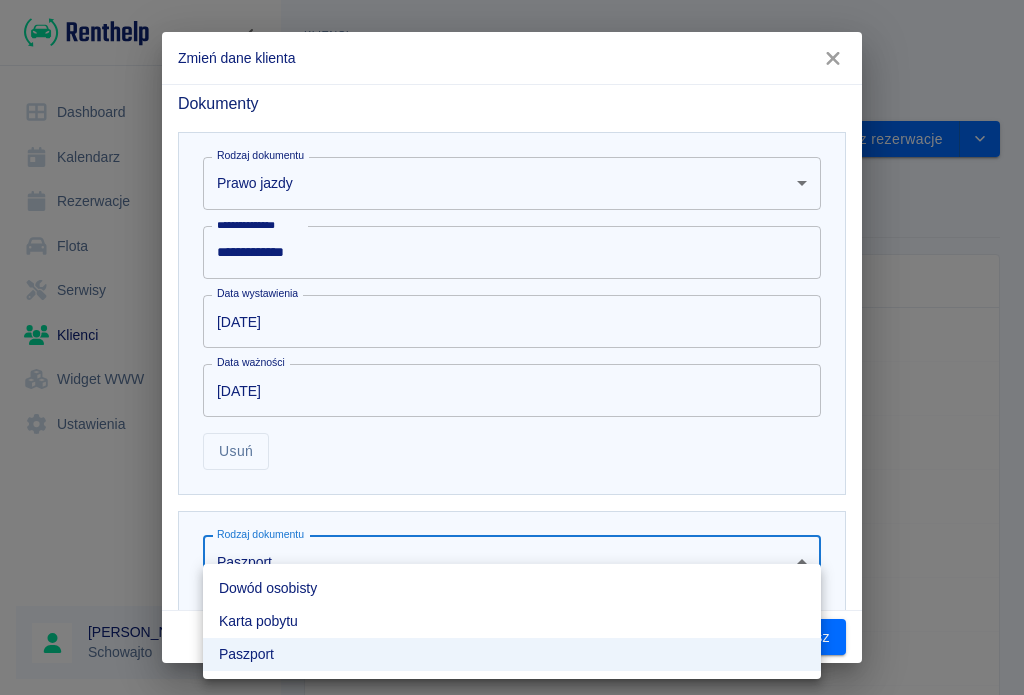 click on "Dowód osobisty" at bounding box center [512, 588] 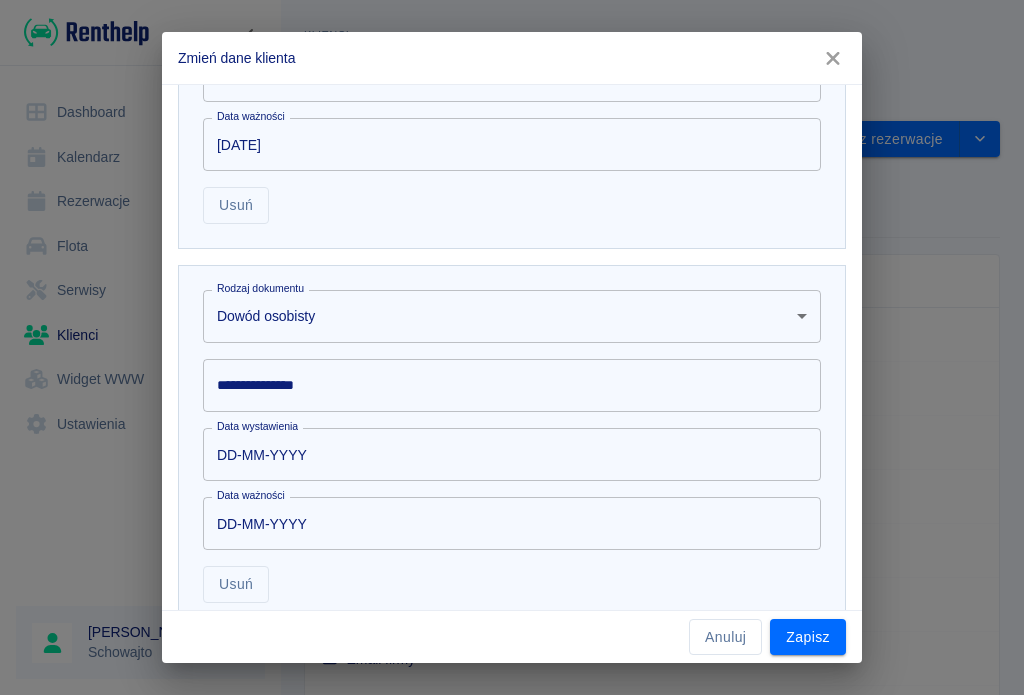 scroll, scrollTop: 1323, scrollLeft: 0, axis: vertical 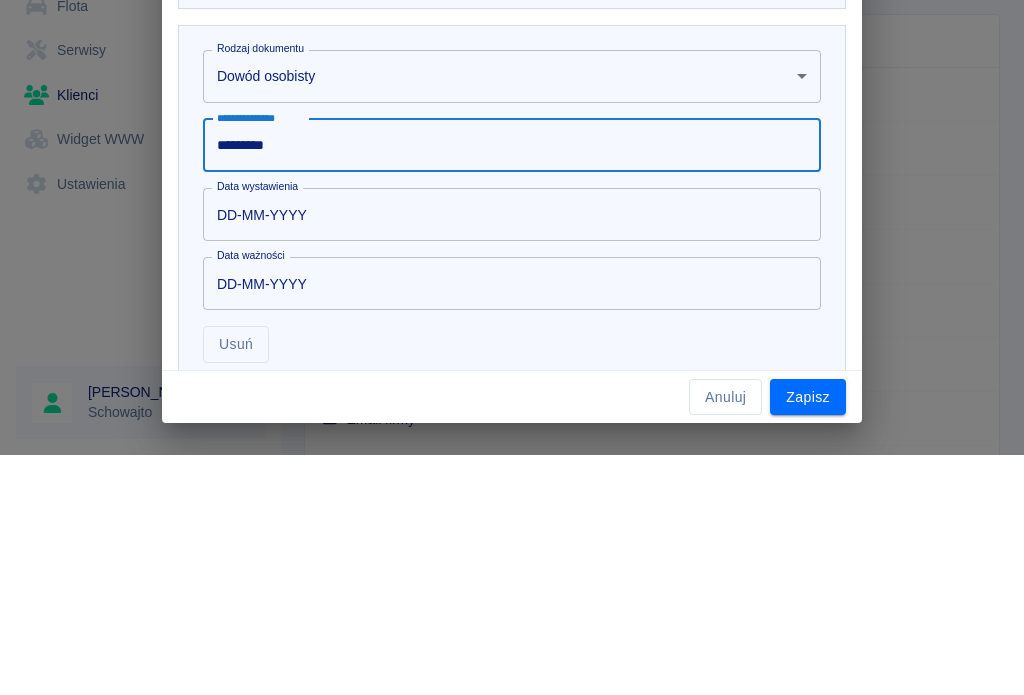 type on "*********" 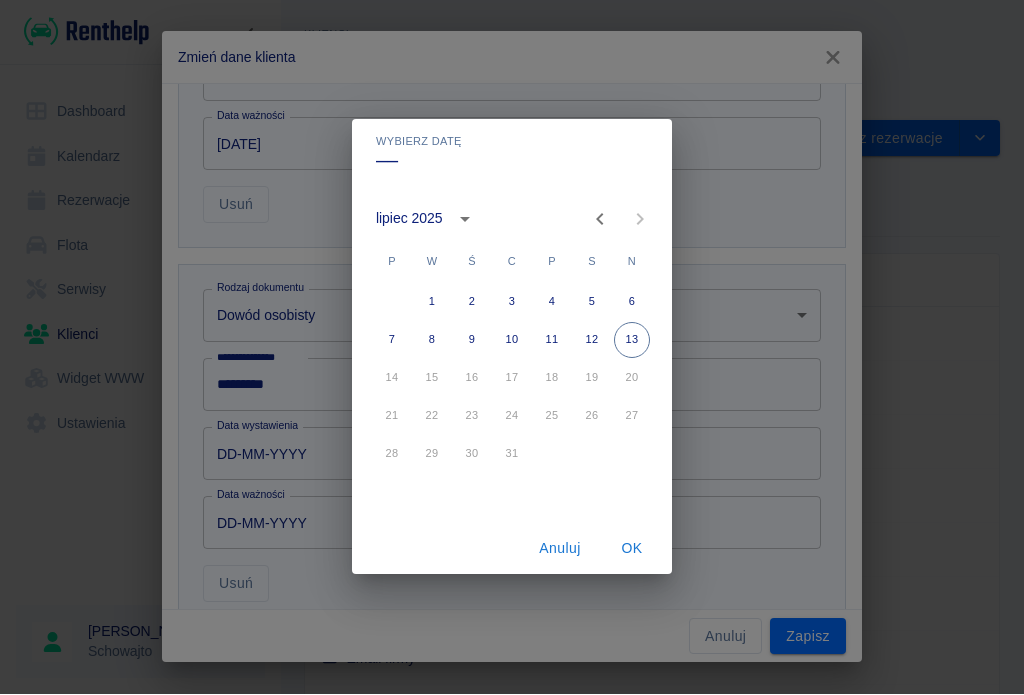 click on "lipiec 2025" at bounding box center [409, 219] 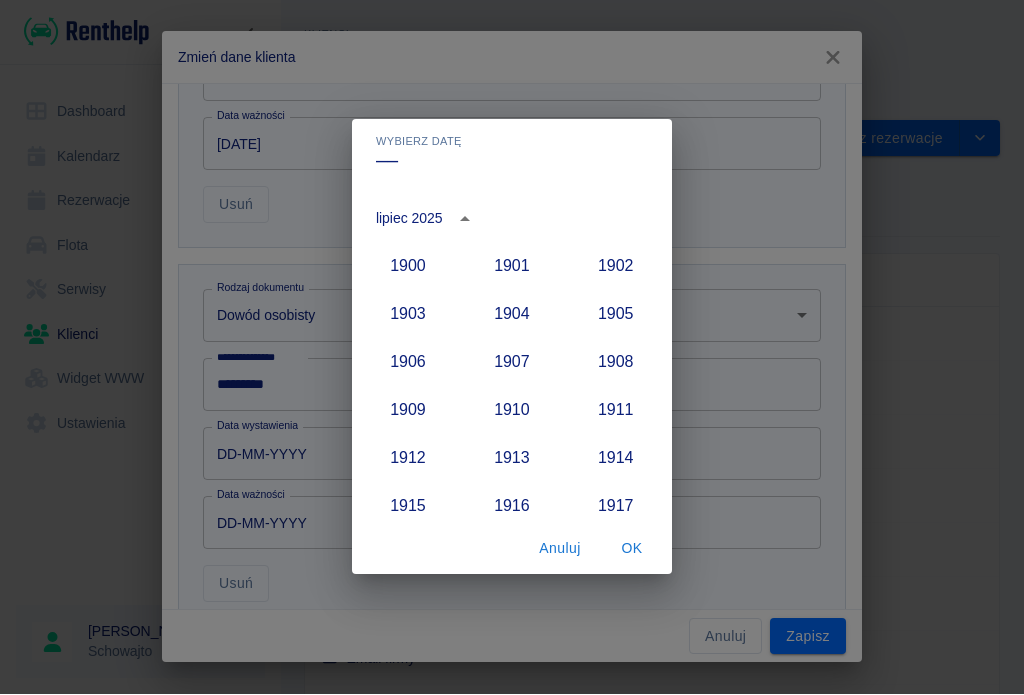 scroll, scrollTop: 1852, scrollLeft: 0, axis: vertical 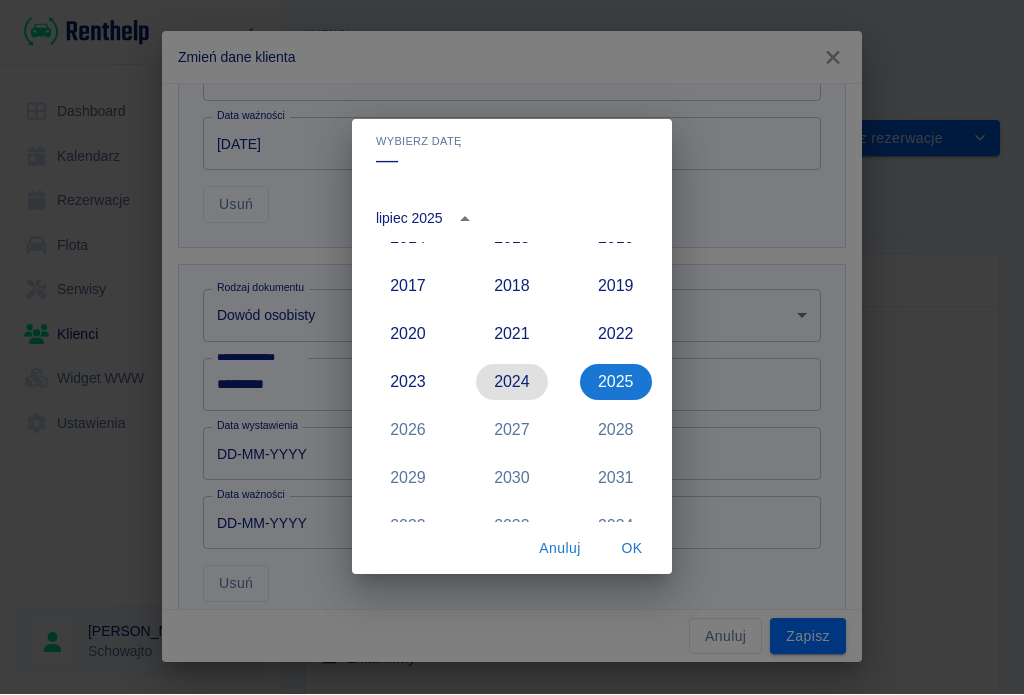 click on "2024" at bounding box center (512, 383) 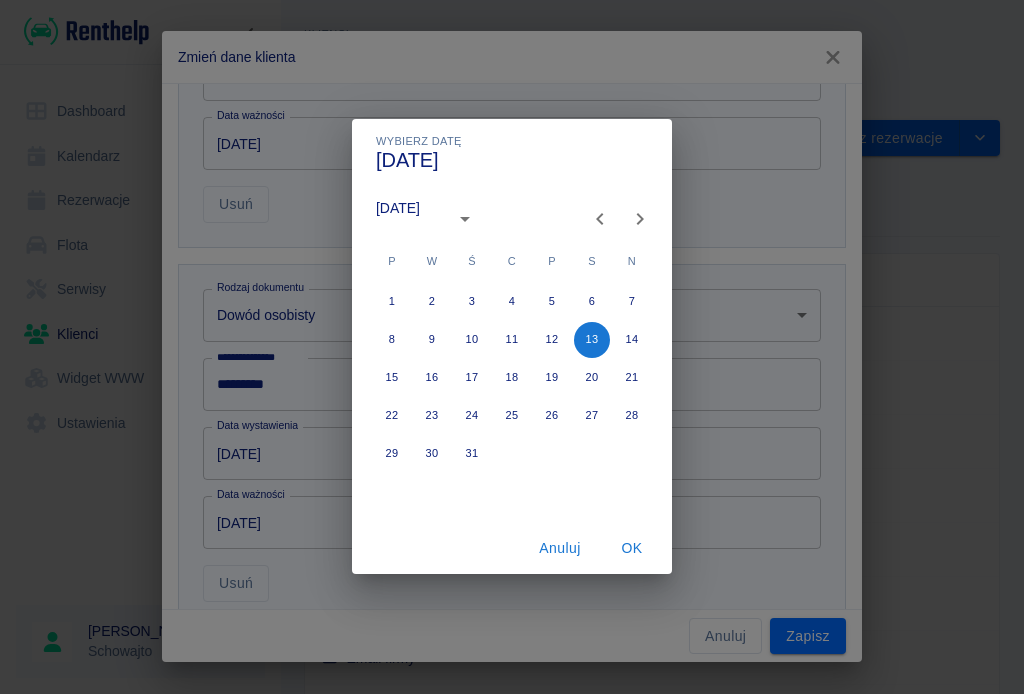 type on "[DATE]" 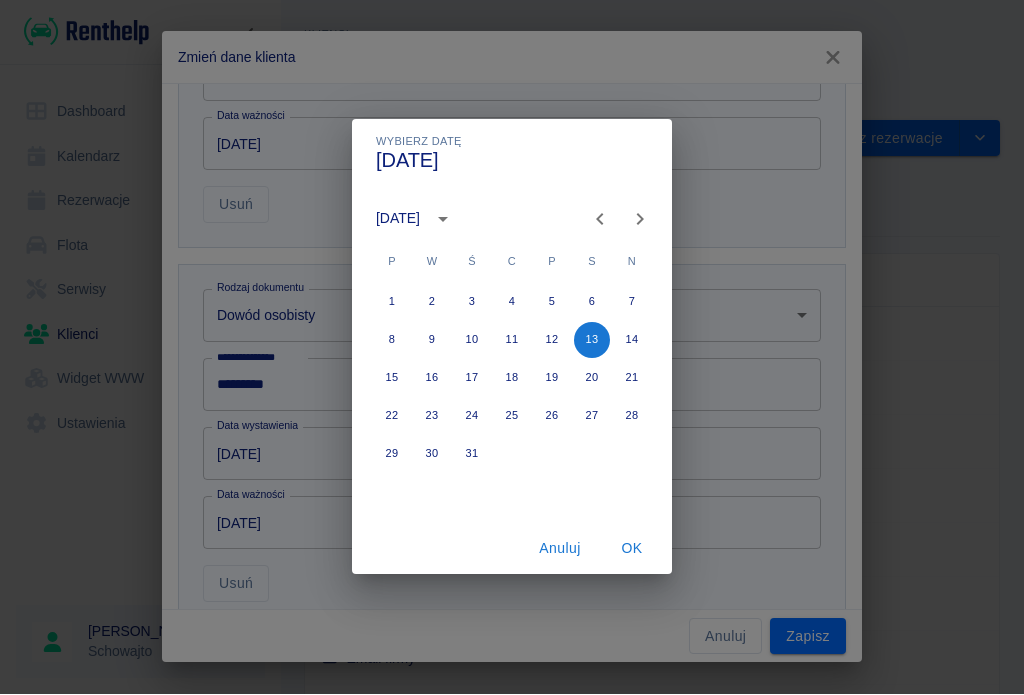 click 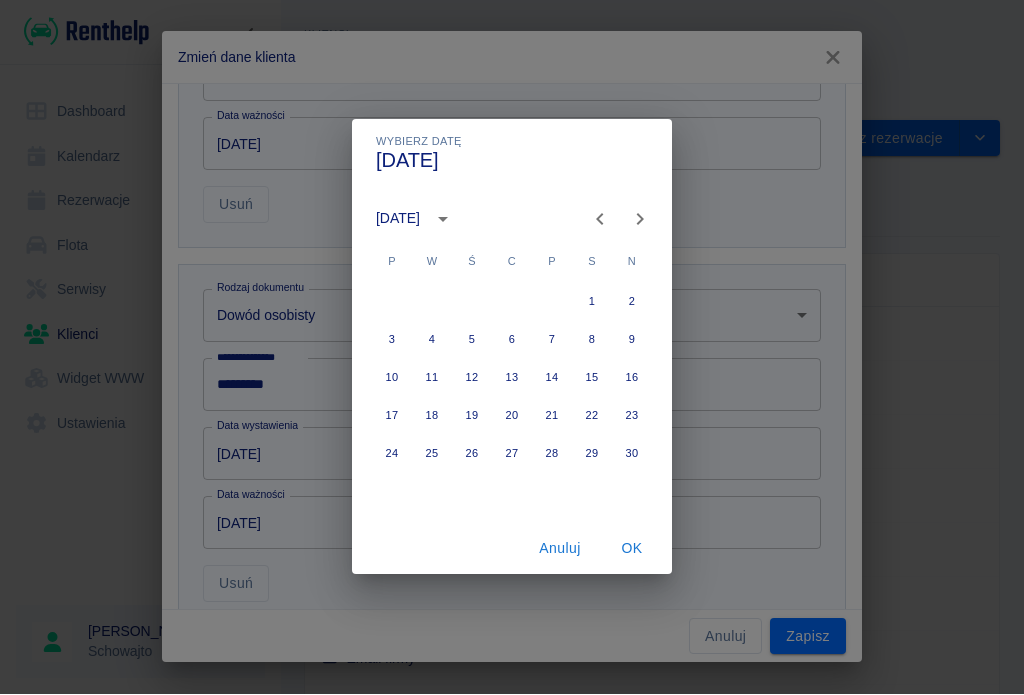 click 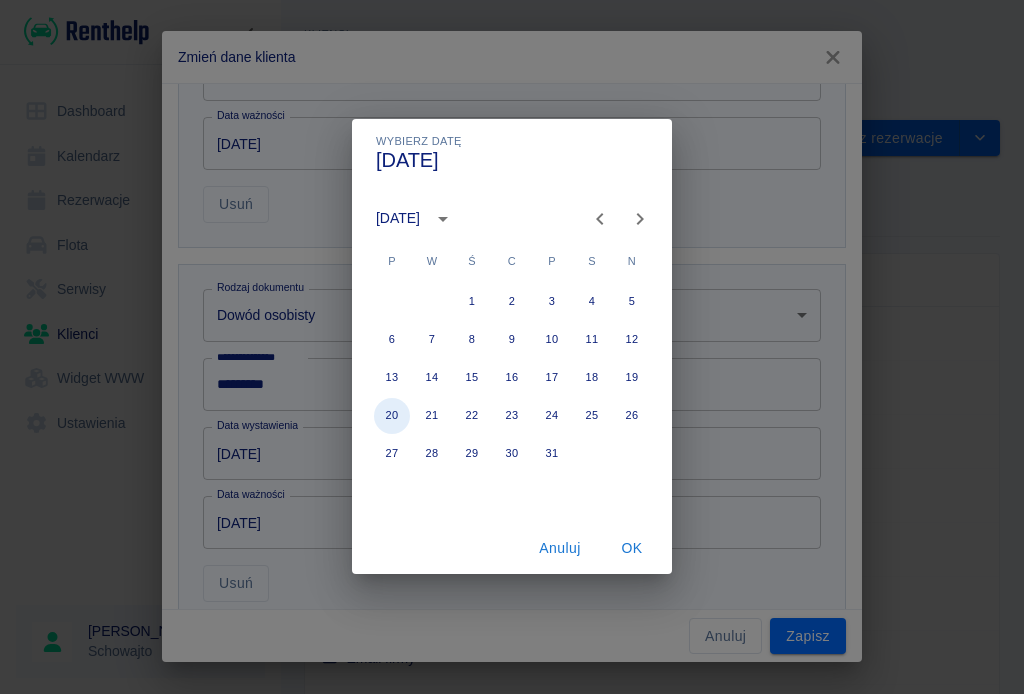 click on "20" at bounding box center (392, 417) 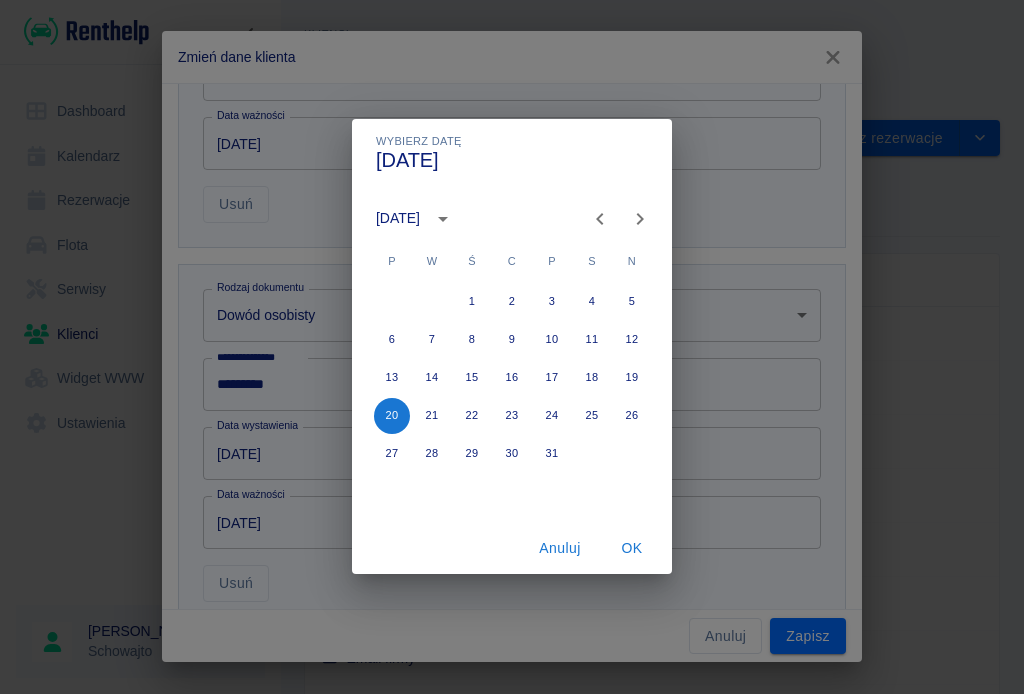 click on "OK" at bounding box center [632, 549] 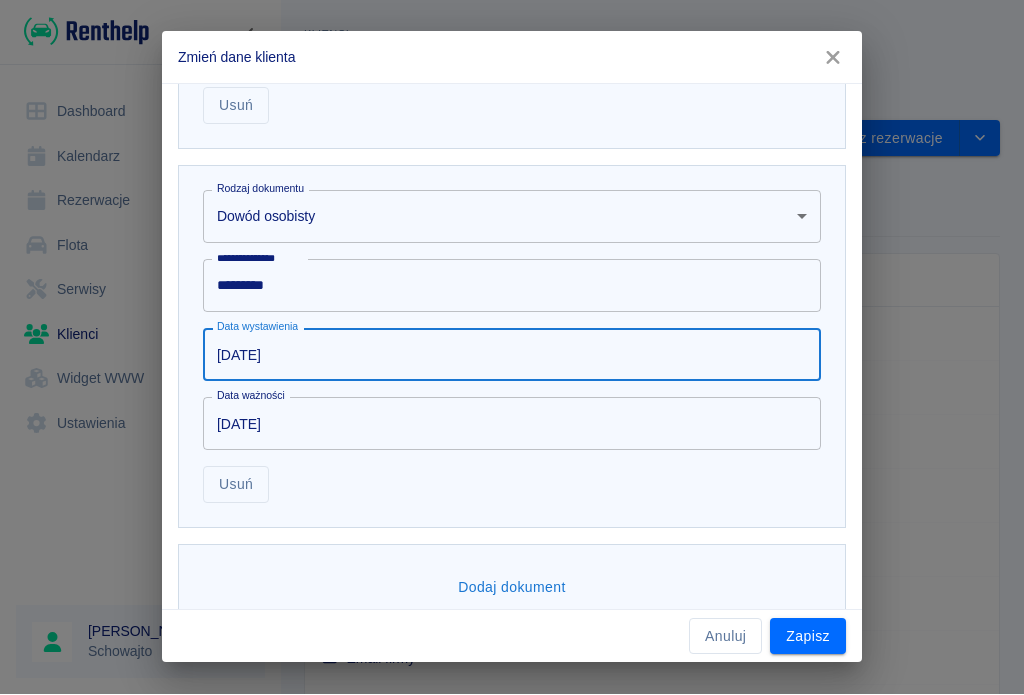 scroll, scrollTop: 1427, scrollLeft: 0, axis: vertical 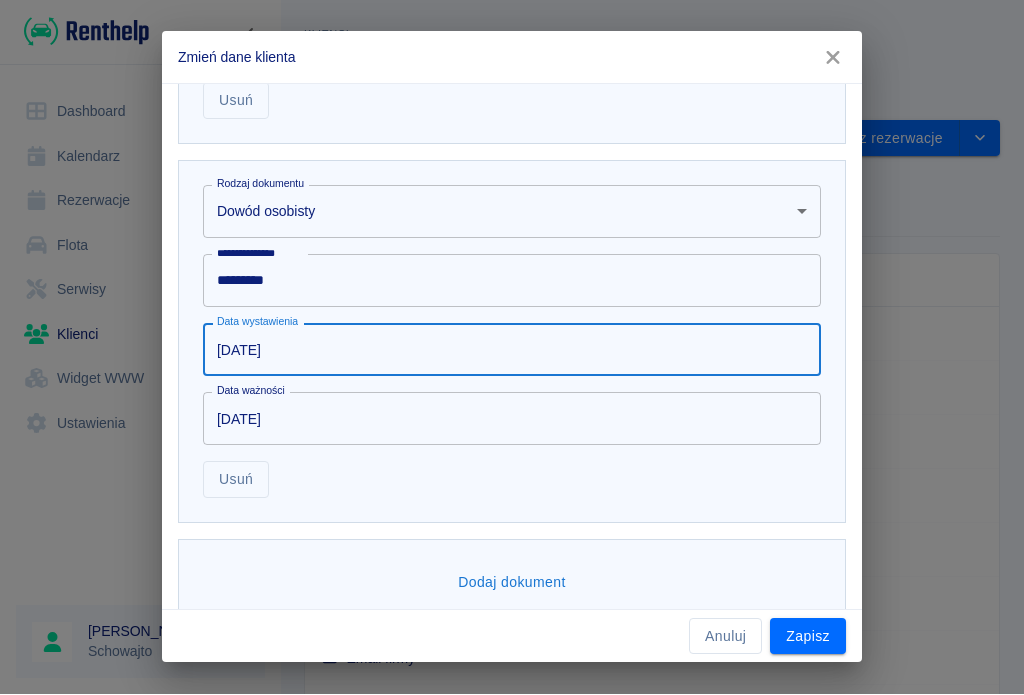 click on "Zapisz" at bounding box center (808, 637) 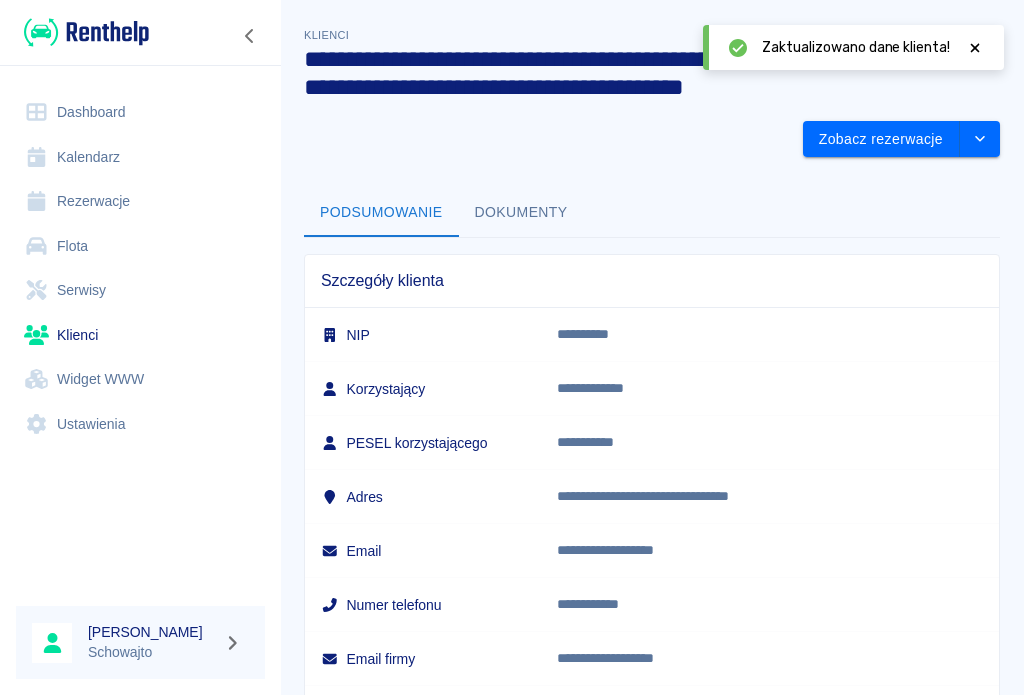 scroll, scrollTop: 0, scrollLeft: 0, axis: both 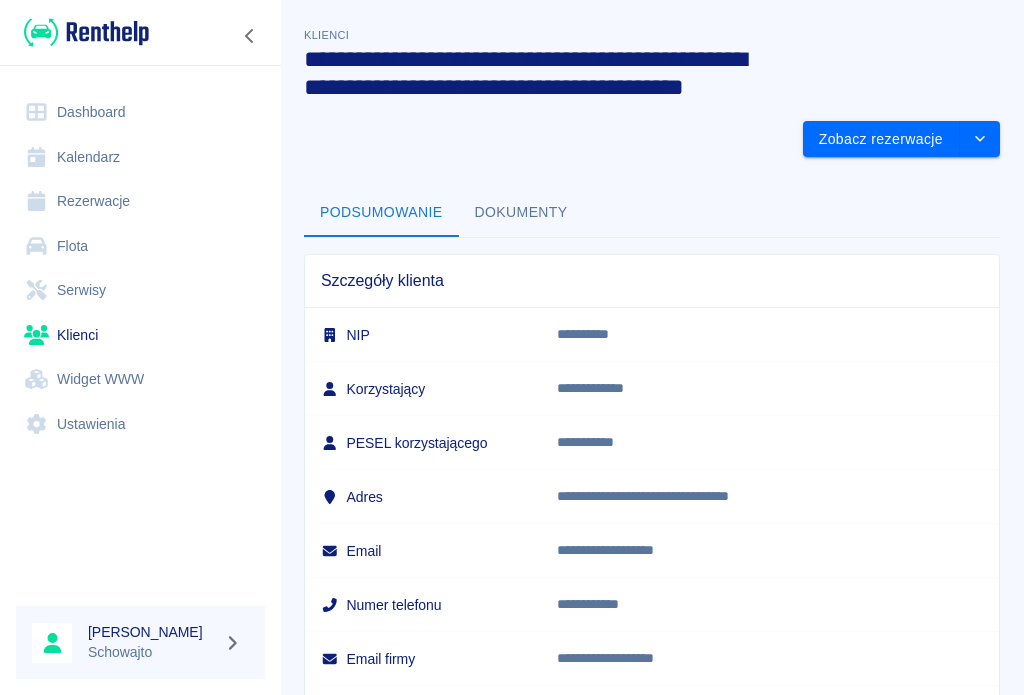 click 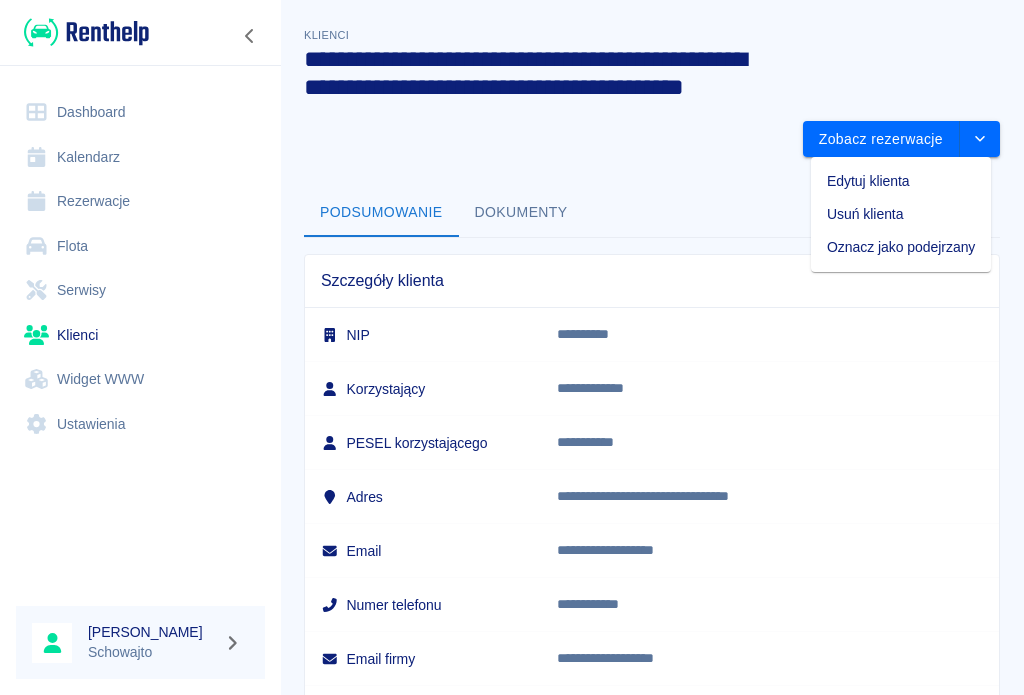 click at bounding box center (980, 139) 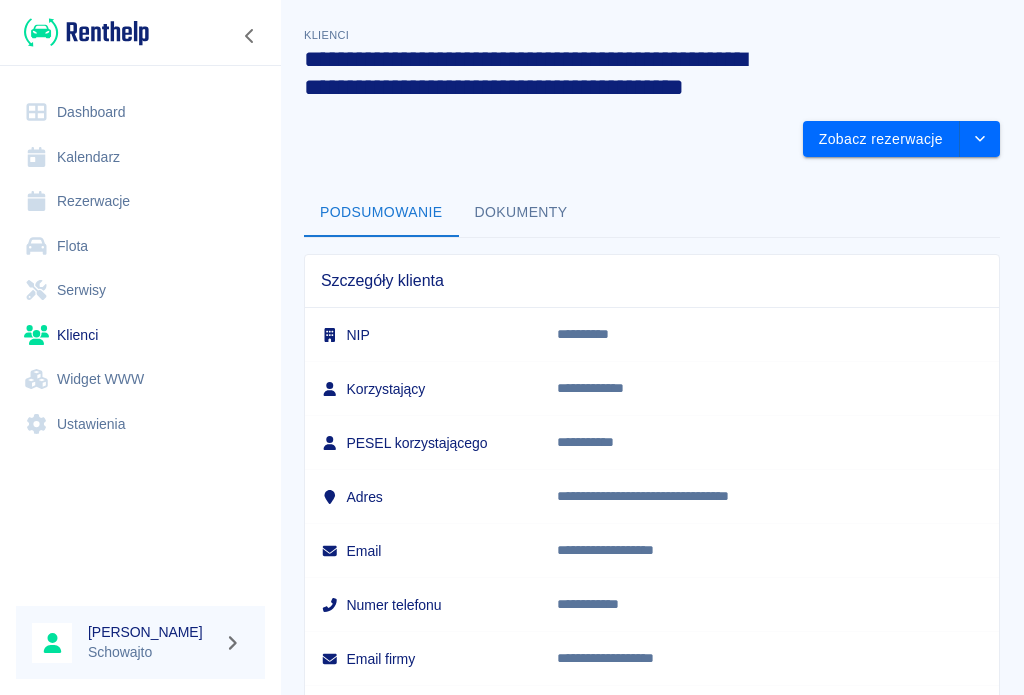 click on "Zobacz rezerwacje" at bounding box center [881, 139] 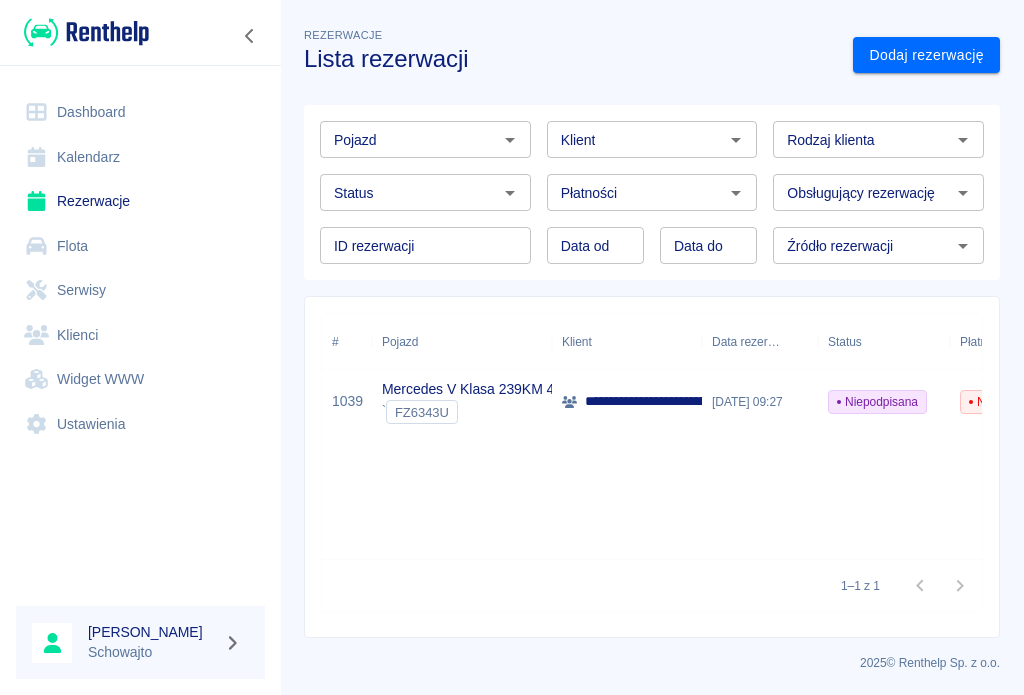 type on "[PERSON_NAME] PLANET SOLAR SPÓŁKA Z OGRANICZONĄ ODPOWIEDZIALNOŚCIĄ (NIP: 6922539710) ([PHONE_NUMBER])" 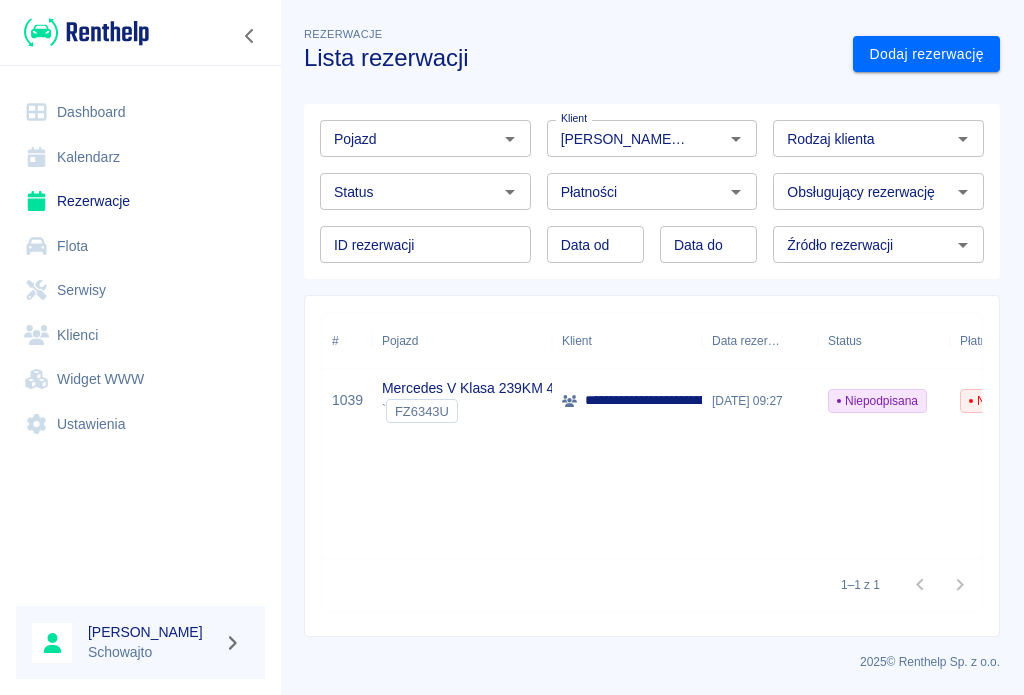 click on "**********" at bounding box center (627, 401) 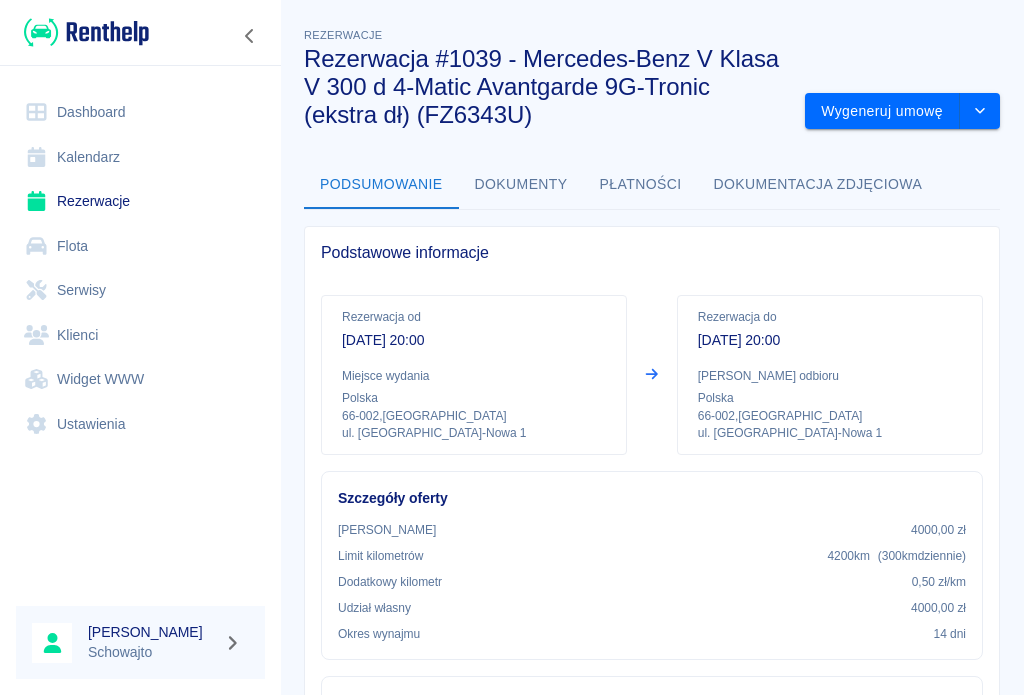 scroll, scrollTop: 0, scrollLeft: 0, axis: both 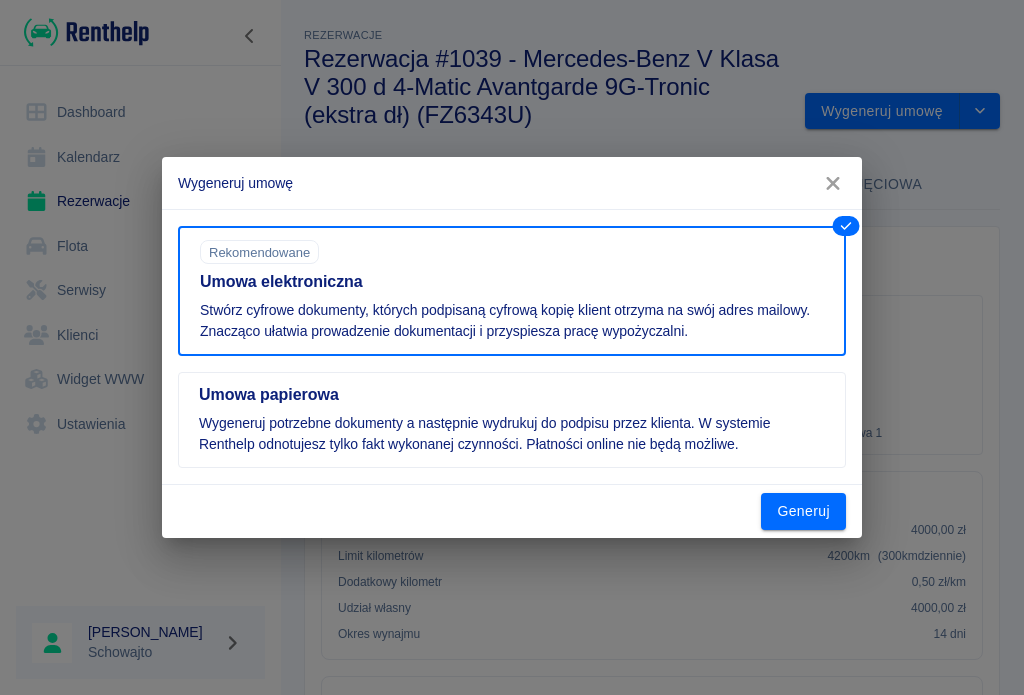 click on "Generuj" at bounding box center [803, 511] 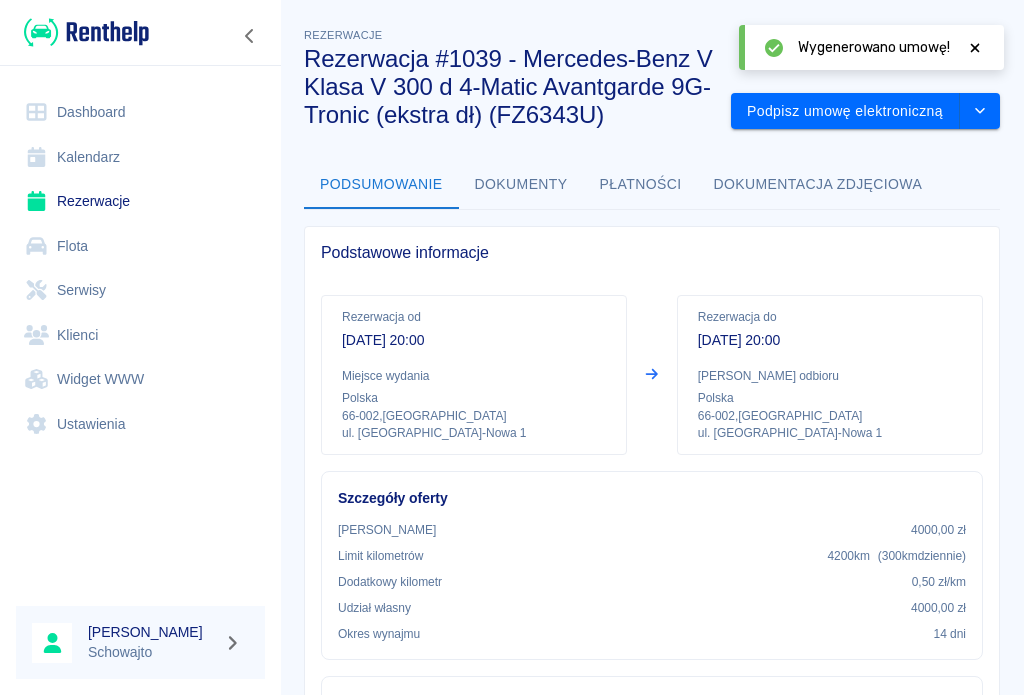 scroll, scrollTop: 0, scrollLeft: 0, axis: both 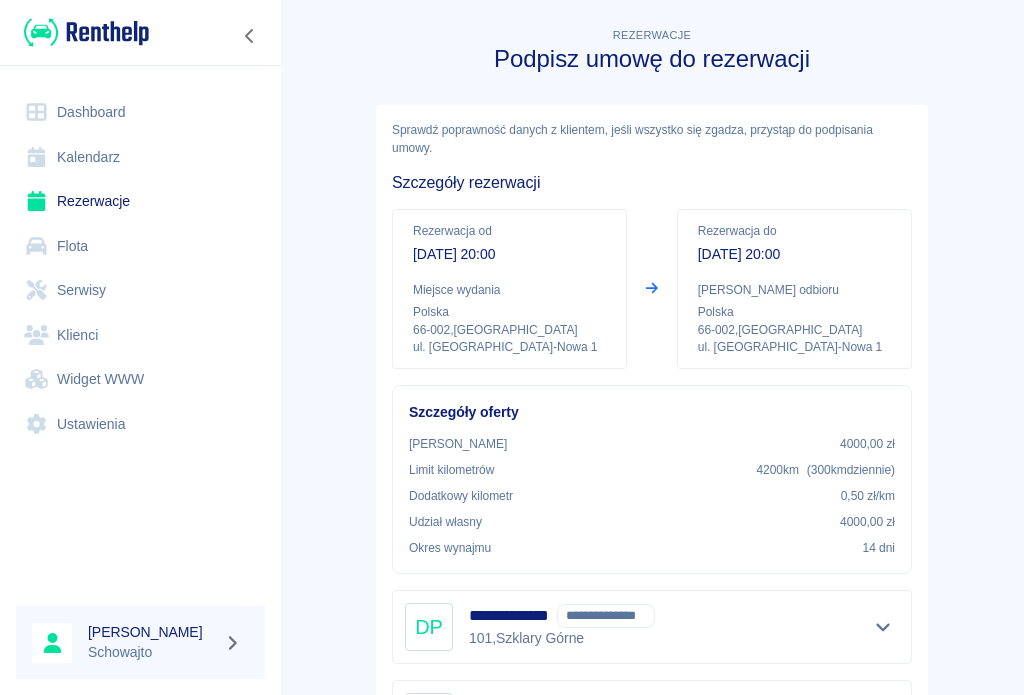 click on "Rezerwacje" at bounding box center (140, 201) 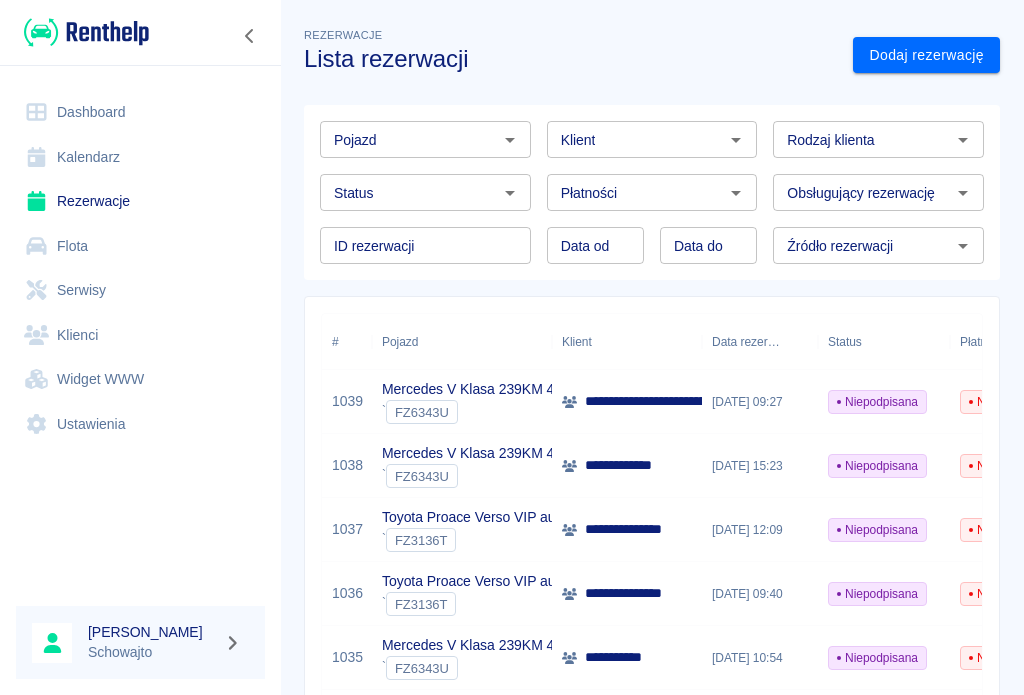 click on "Rezerwacje" at bounding box center (140, 201) 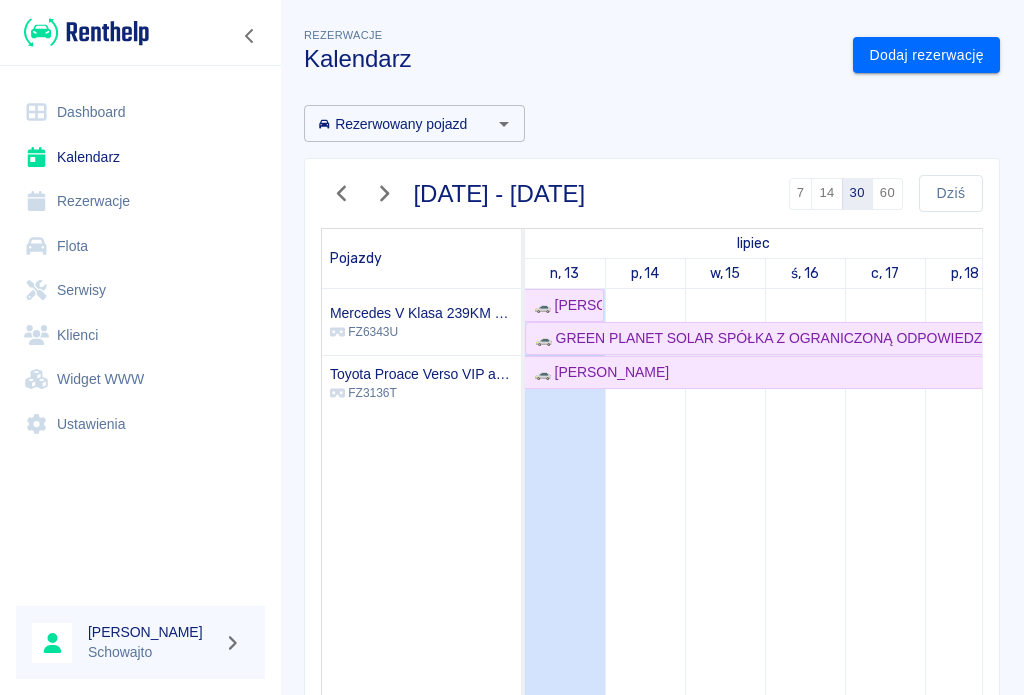 scroll, scrollTop: 0, scrollLeft: 180, axis: horizontal 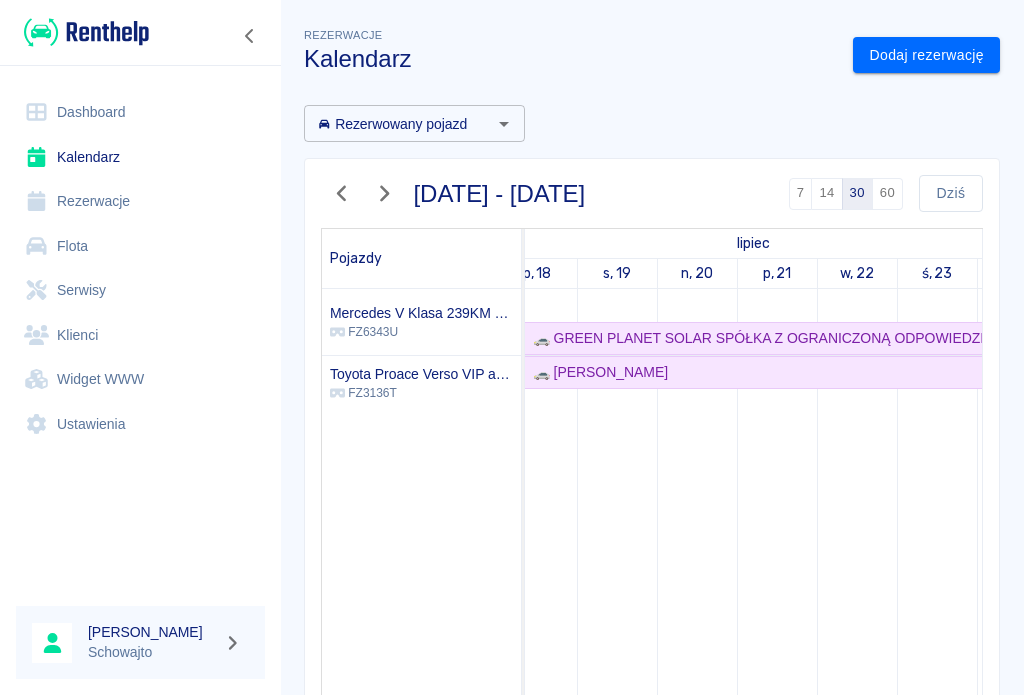 click on "Rezerwacje" at bounding box center [140, 201] 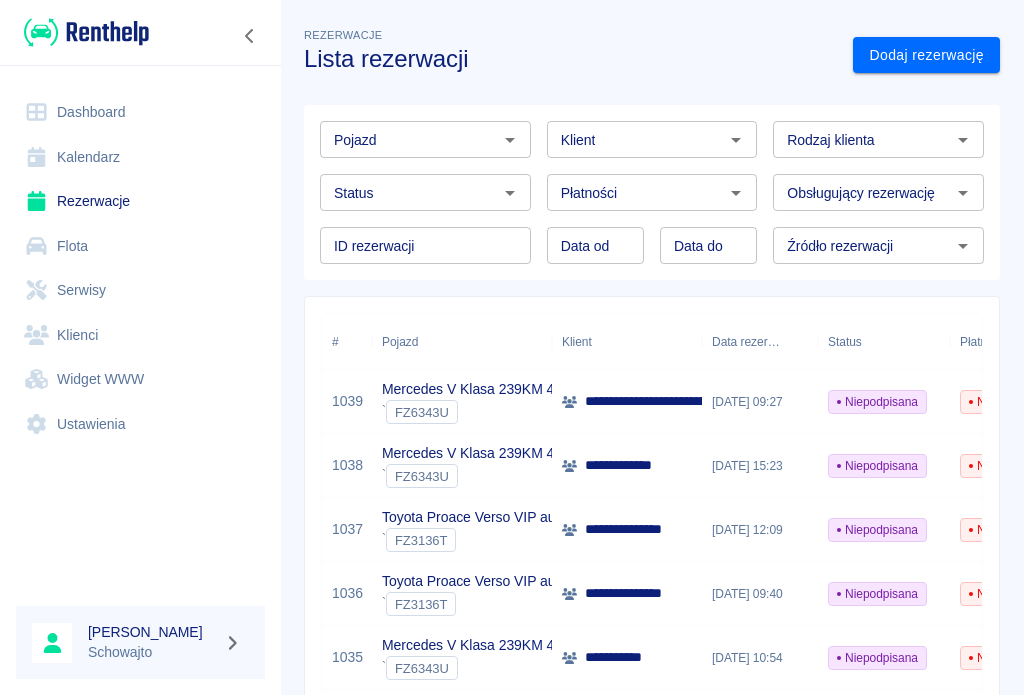 click on "Rezerwacje" at bounding box center [140, 201] 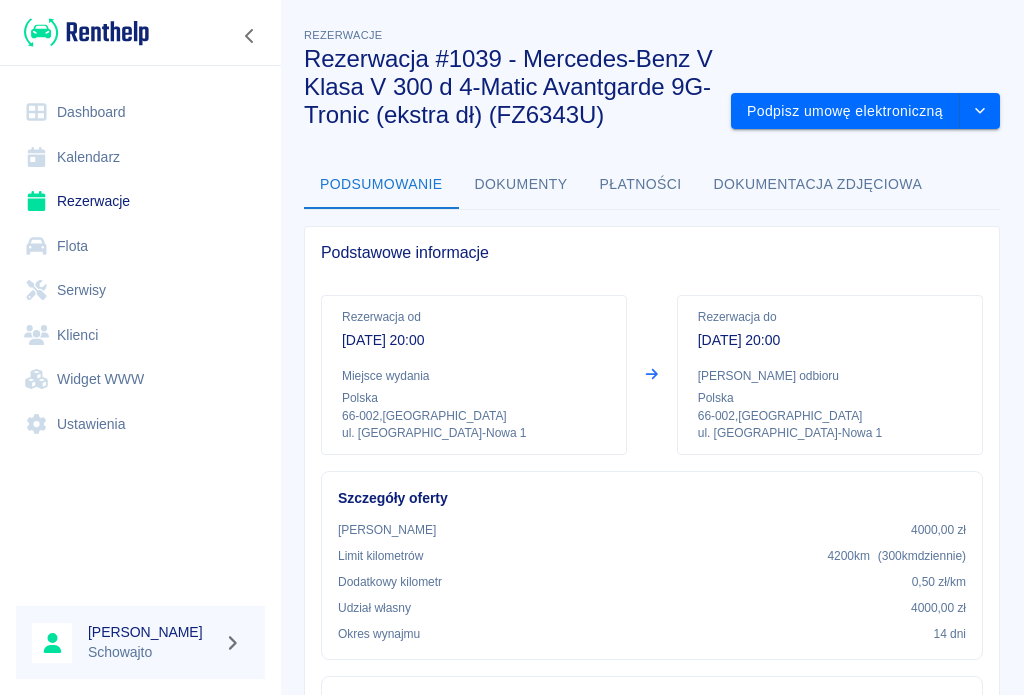 click at bounding box center [980, 111] 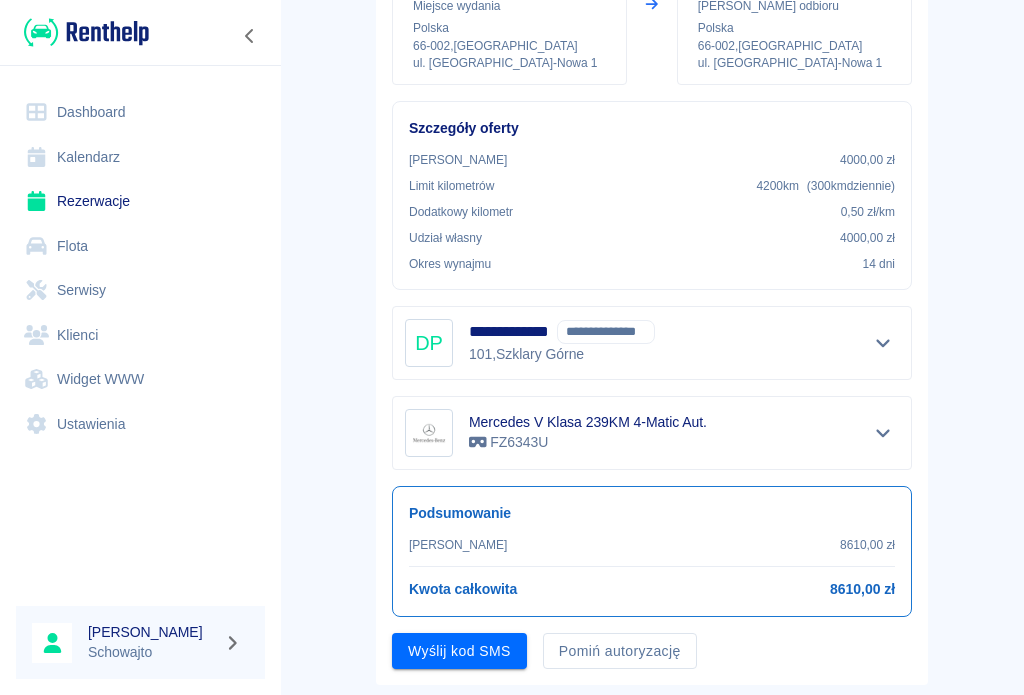 scroll, scrollTop: 281, scrollLeft: 0, axis: vertical 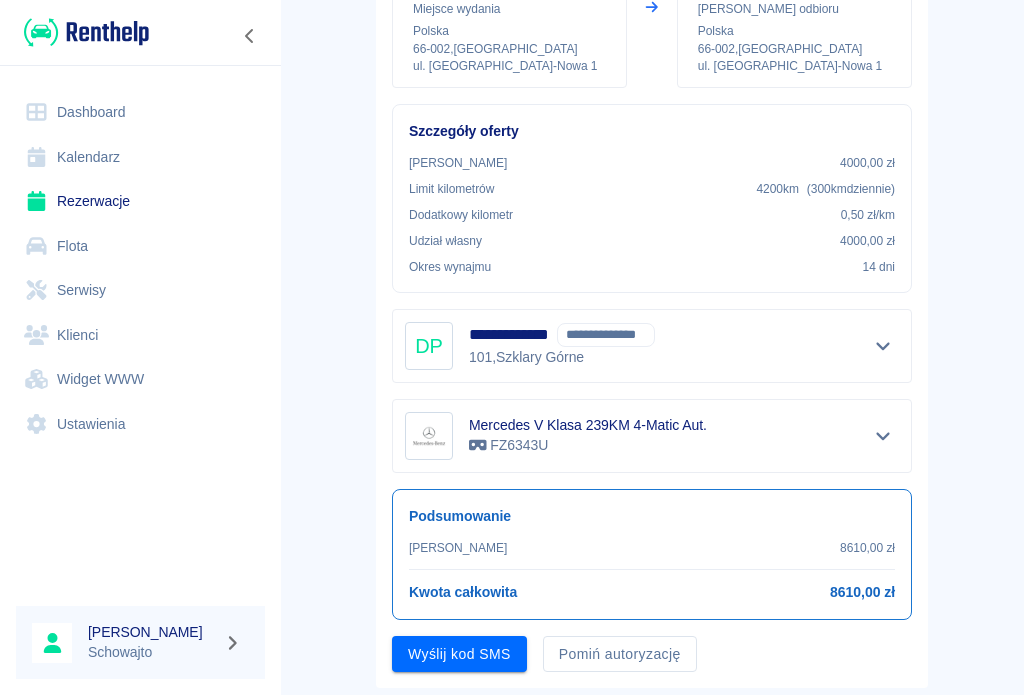 click on "Wyślij kod SMS" at bounding box center (459, 654) 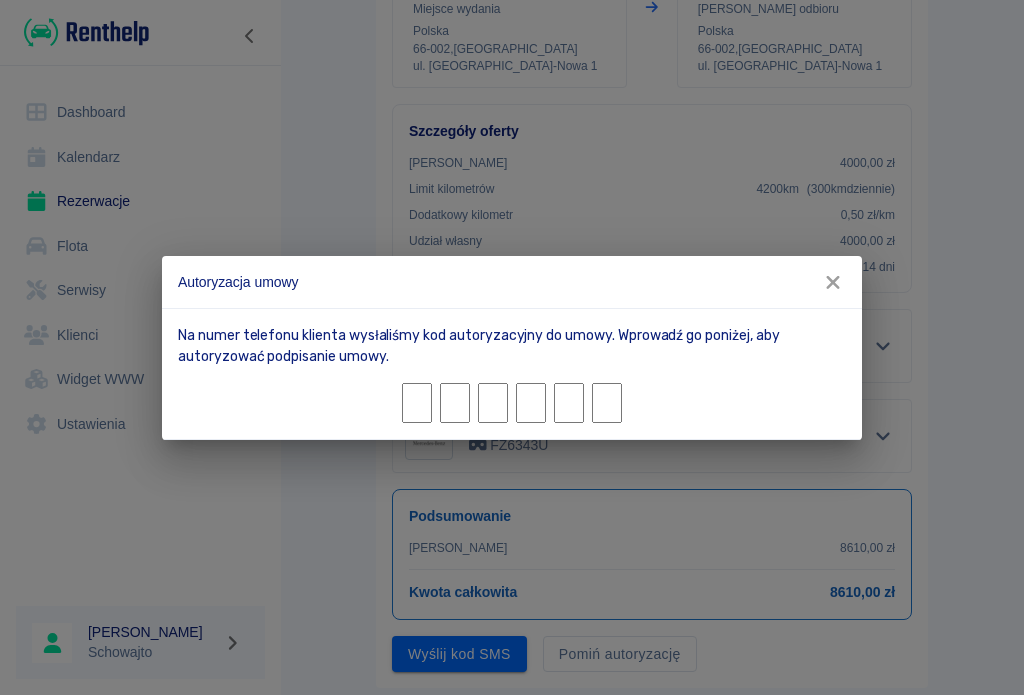 click at bounding box center (417, 403) 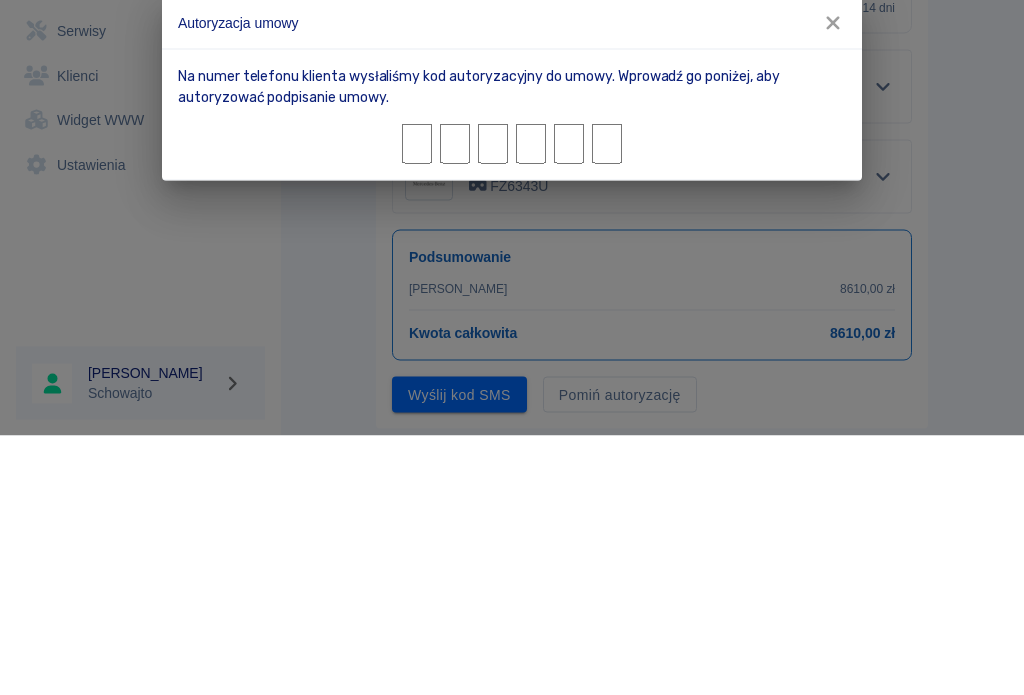 type on "6" 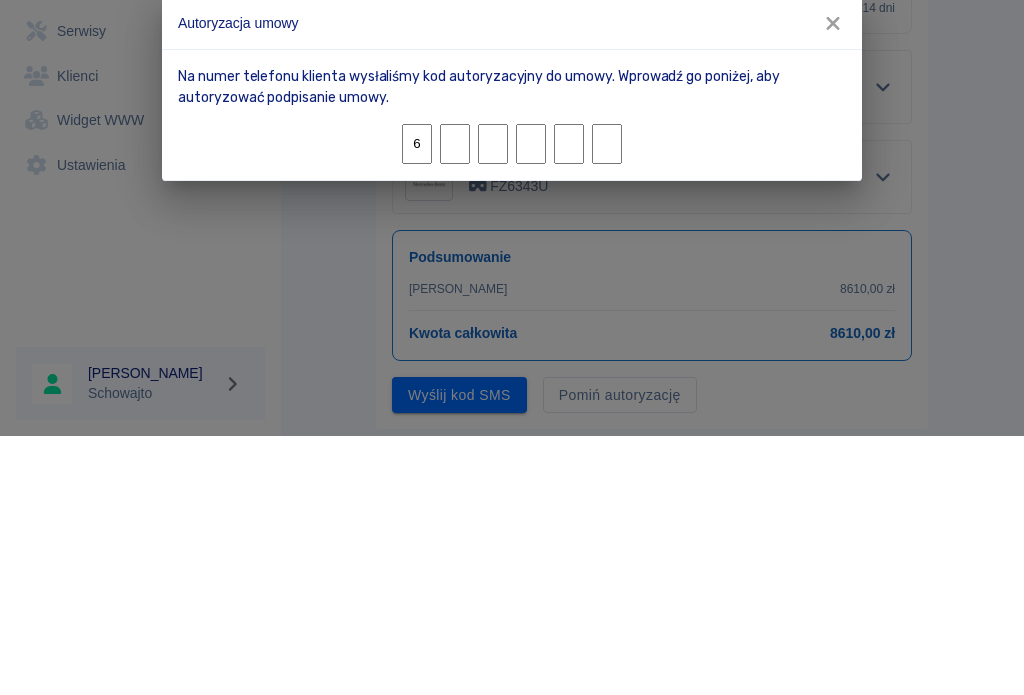 type on "4" 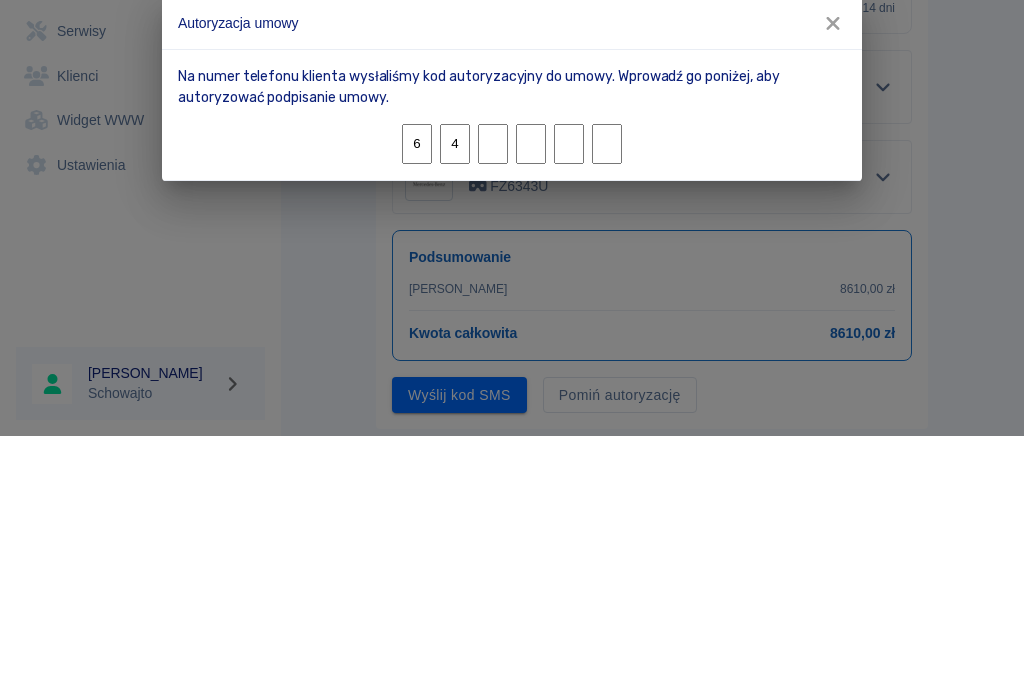 type on "5" 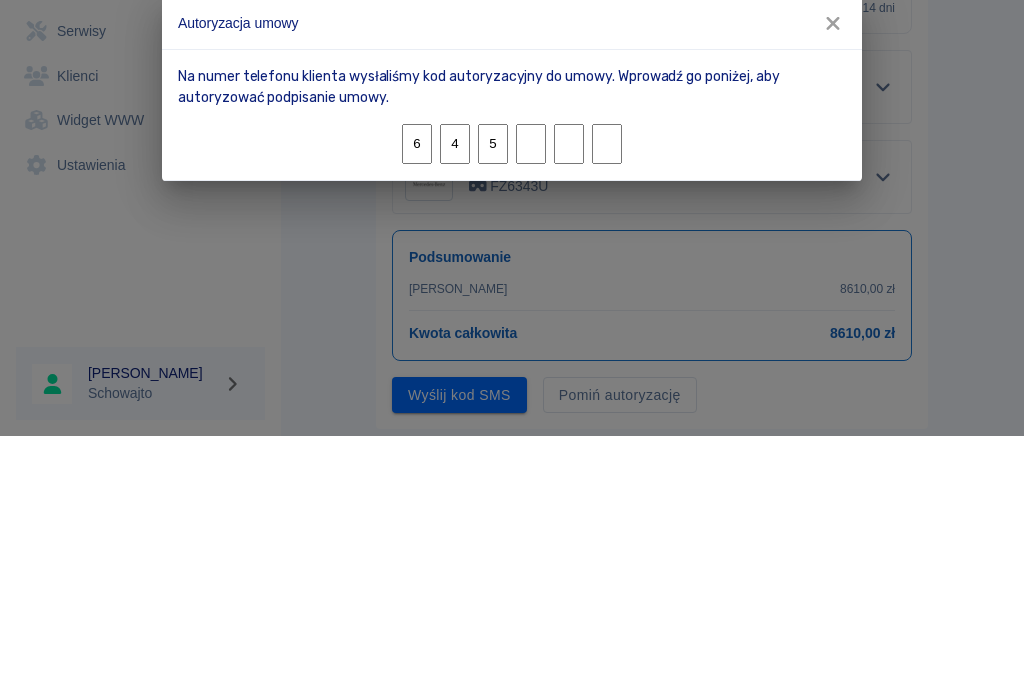 type on "8" 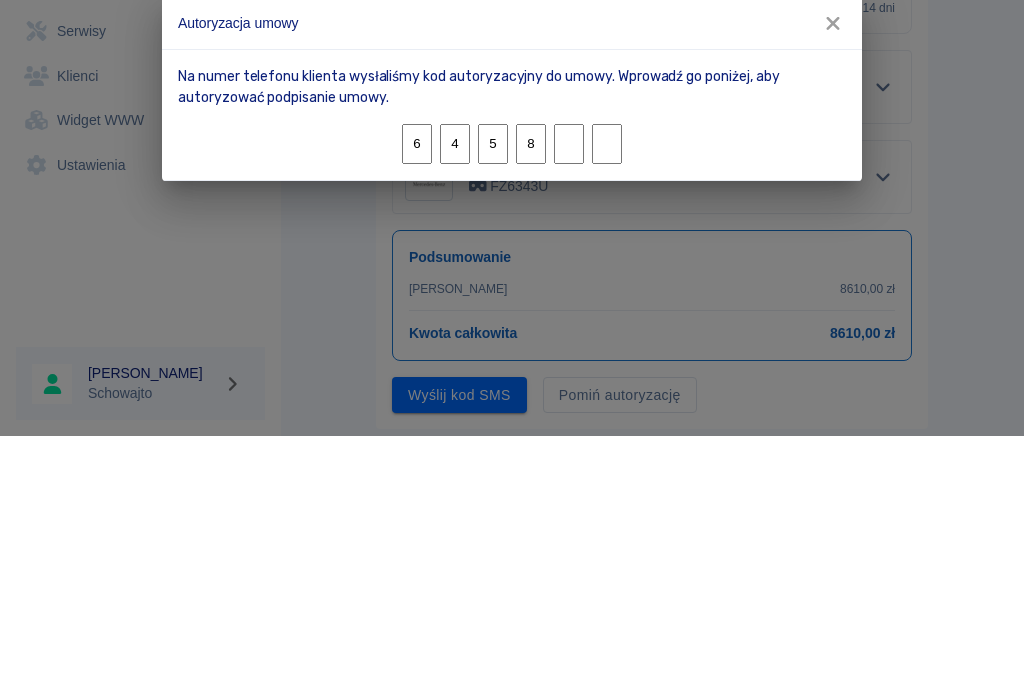 type on "5" 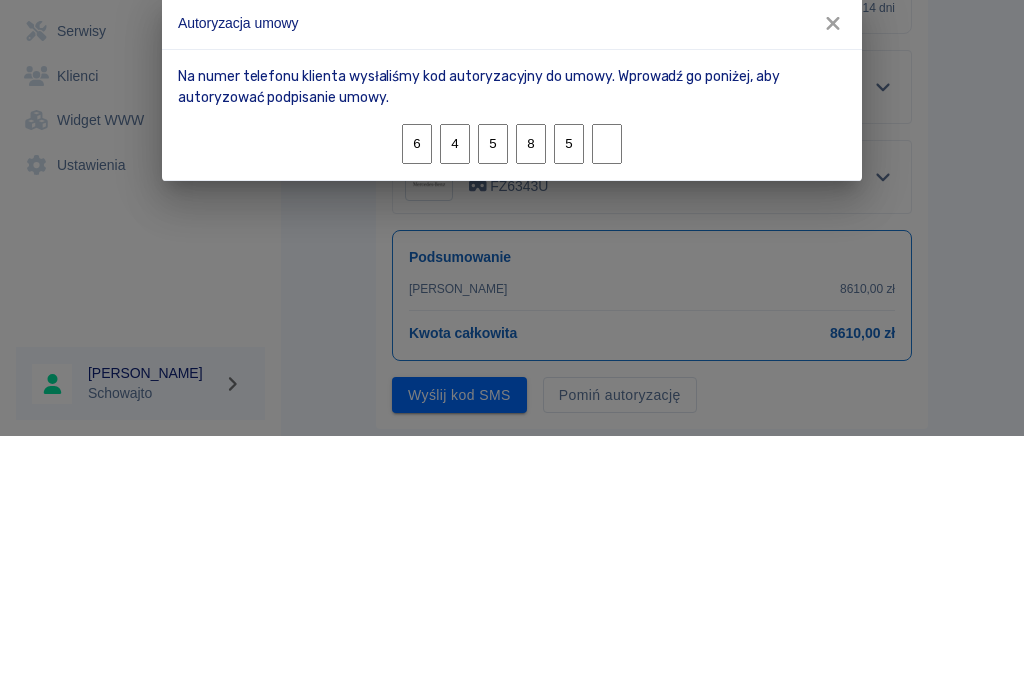 type on "6" 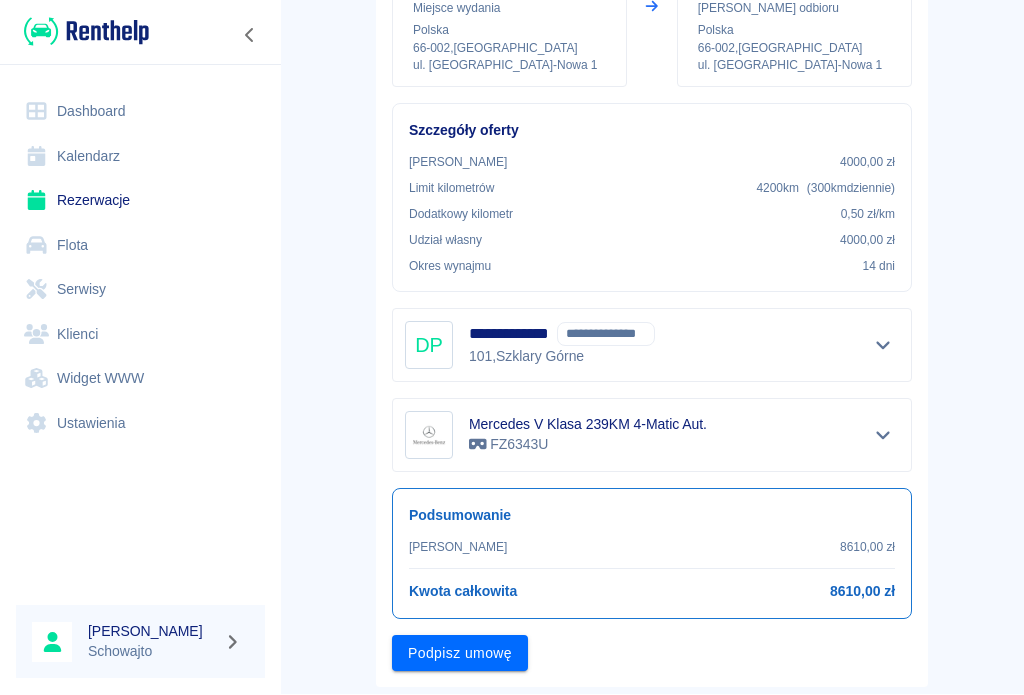 click on "Podpisz umowę" at bounding box center [460, 654] 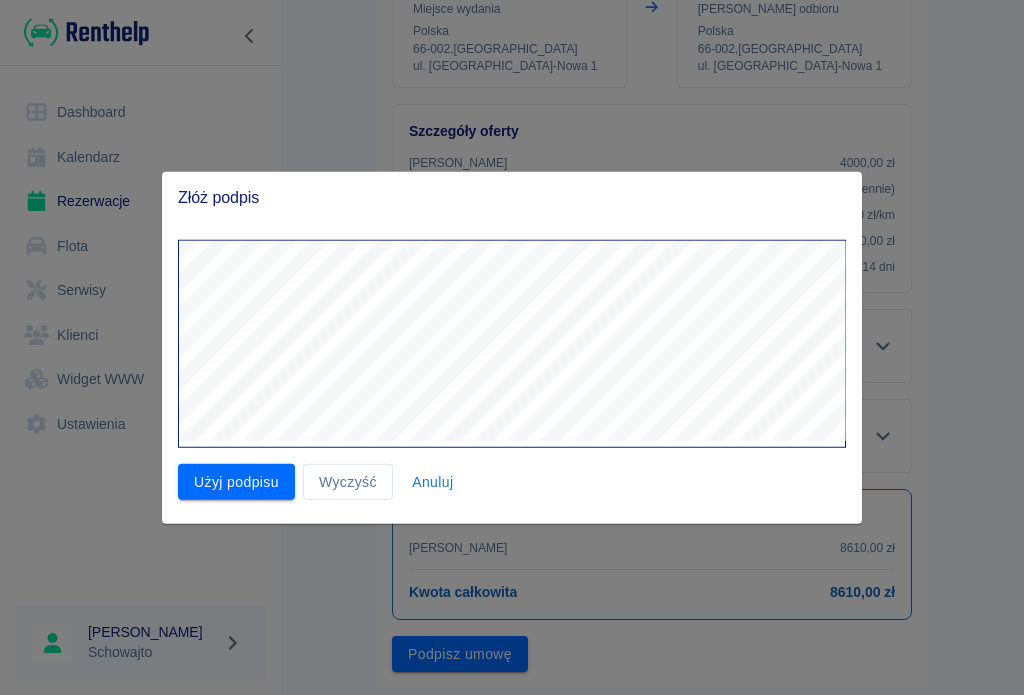 click at bounding box center (512, 347) 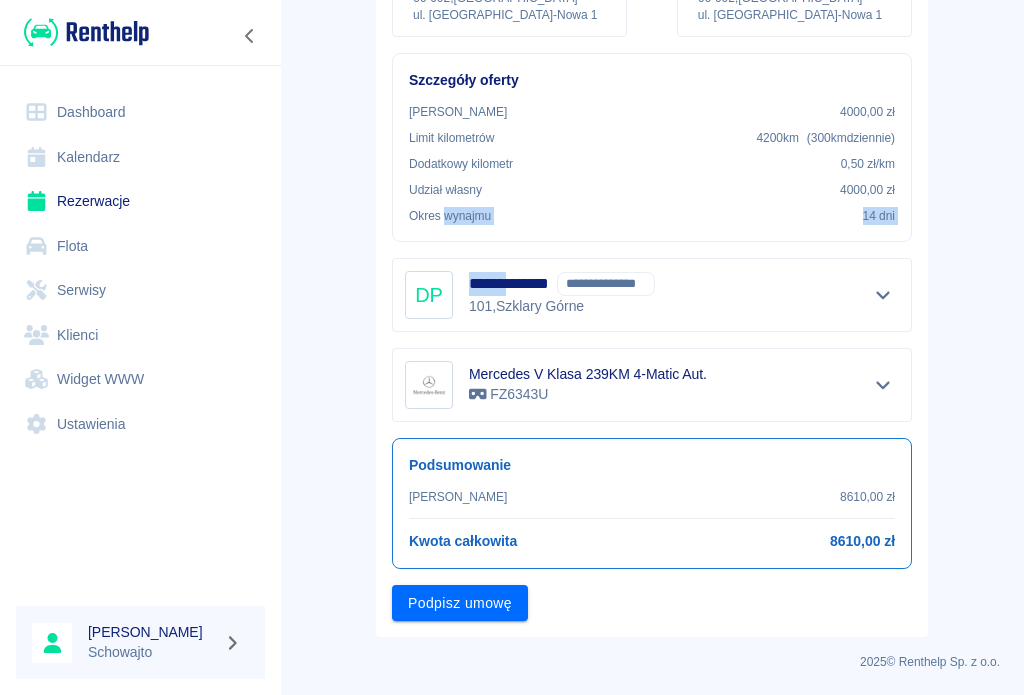 scroll, scrollTop: 331, scrollLeft: 0, axis: vertical 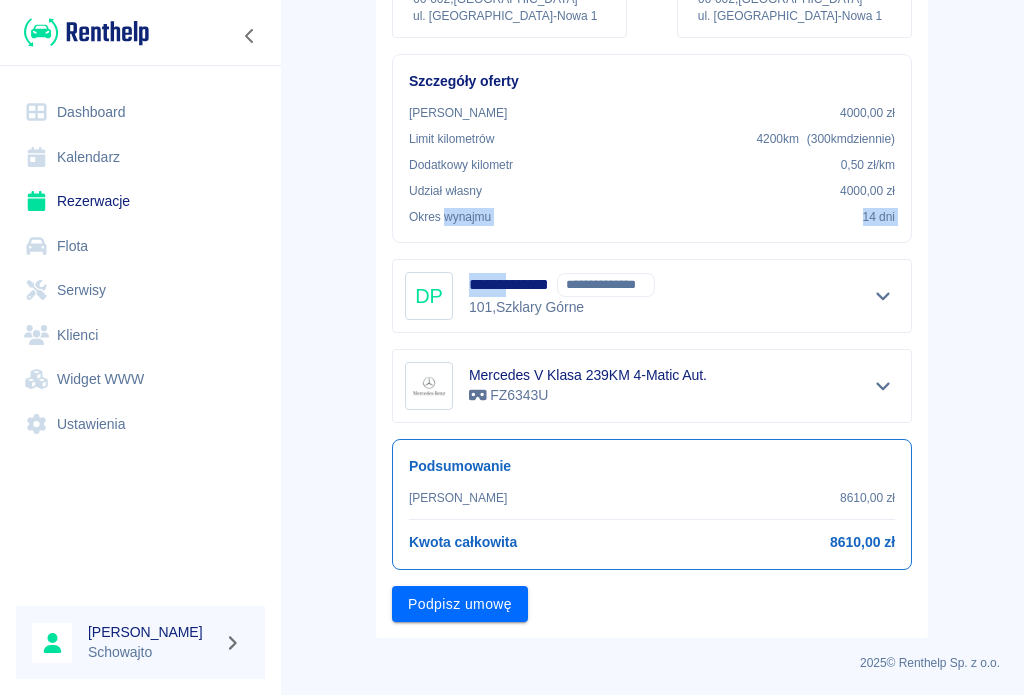 click on "Podpisz umowę" at bounding box center (460, 604) 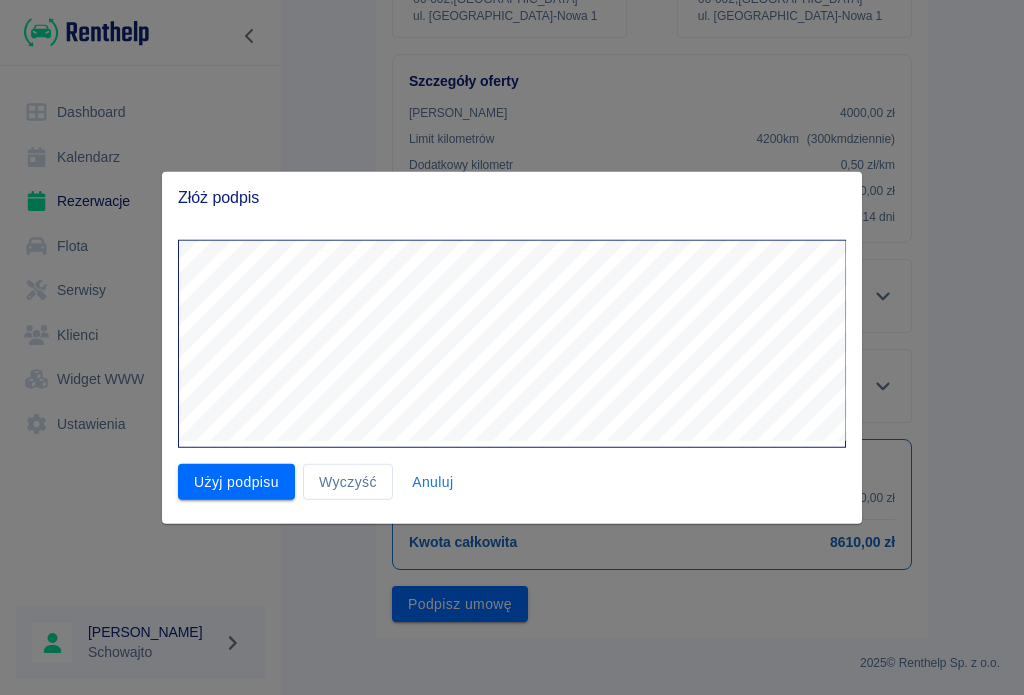 click on "Użyj podpisu" at bounding box center (236, 481) 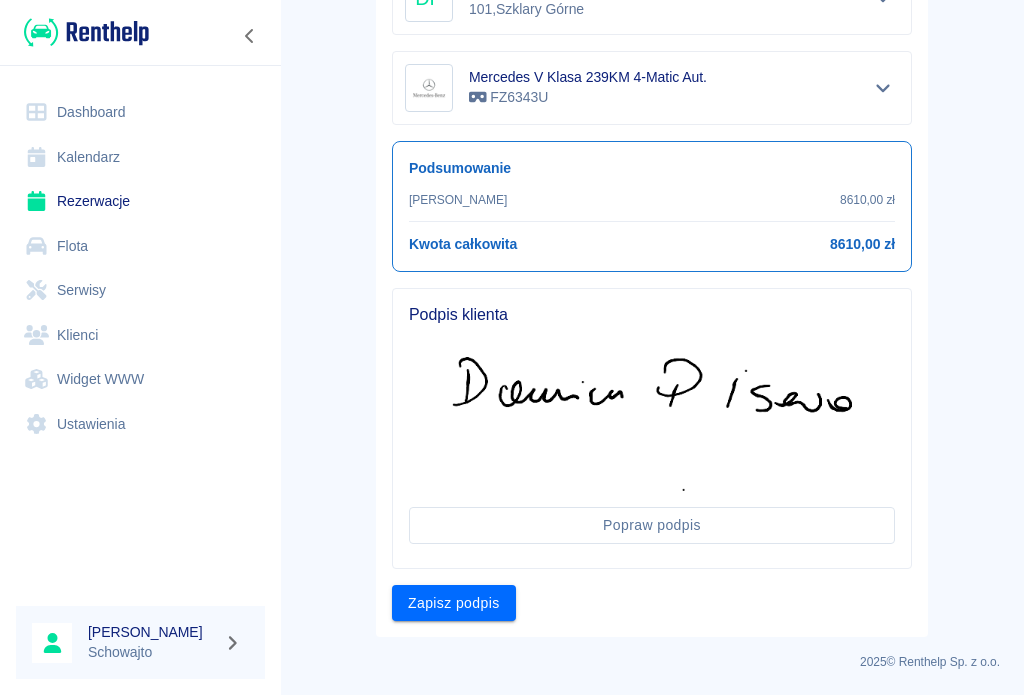 scroll, scrollTop: 628, scrollLeft: 0, axis: vertical 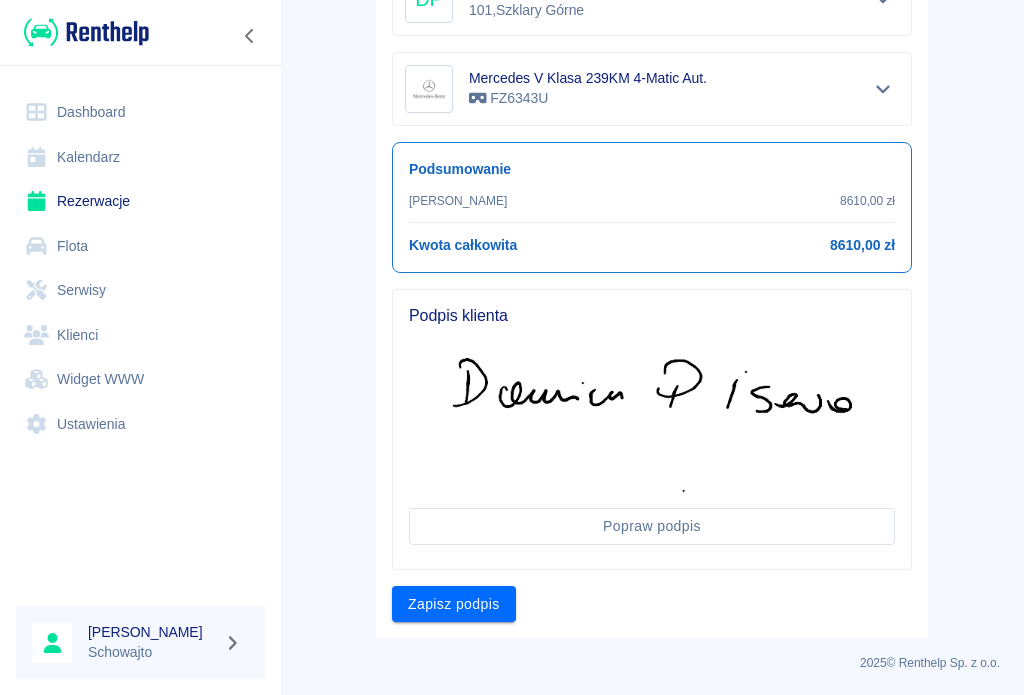 click on "Zapisz podpis" at bounding box center [454, 604] 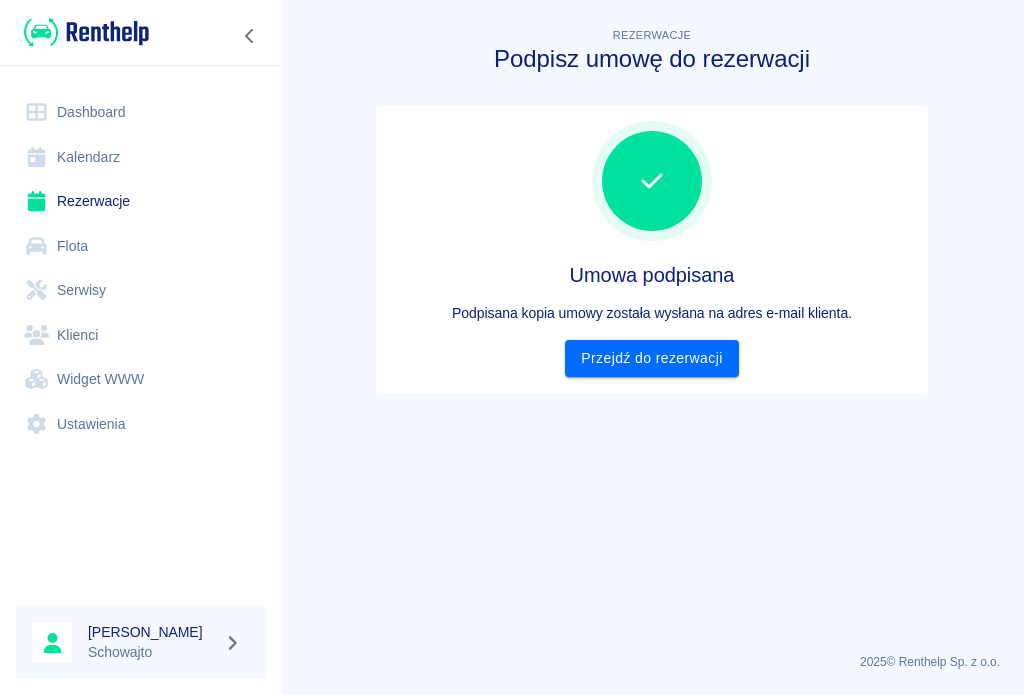 scroll, scrollTop: 0, scrollLeft: 0, axis: both 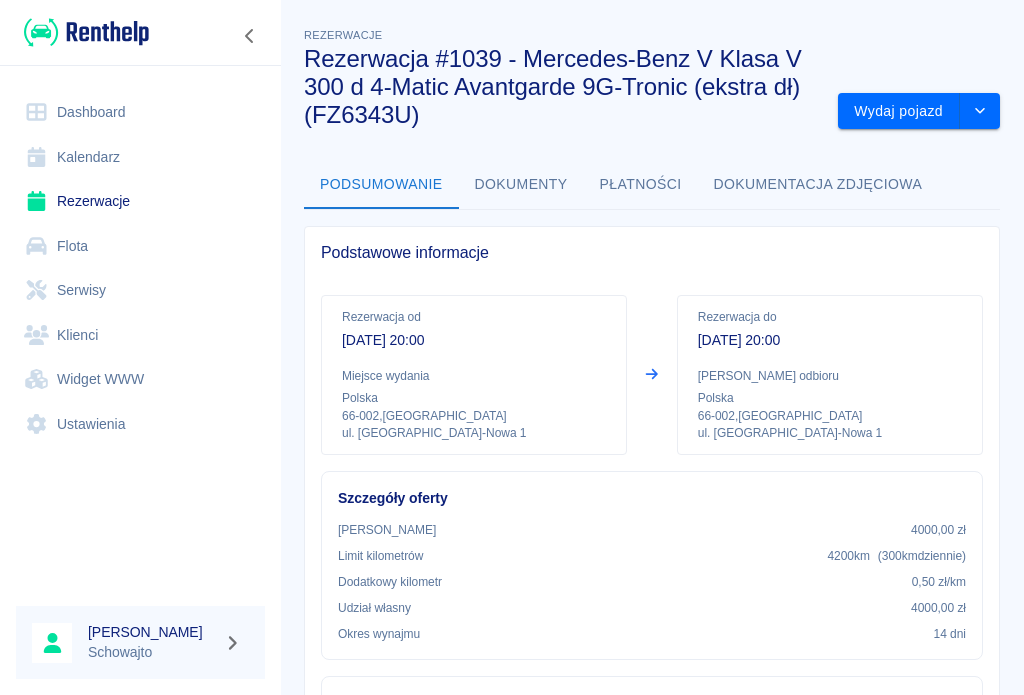 click on "Wydaj pojazd" at bounding box center (899, 111) 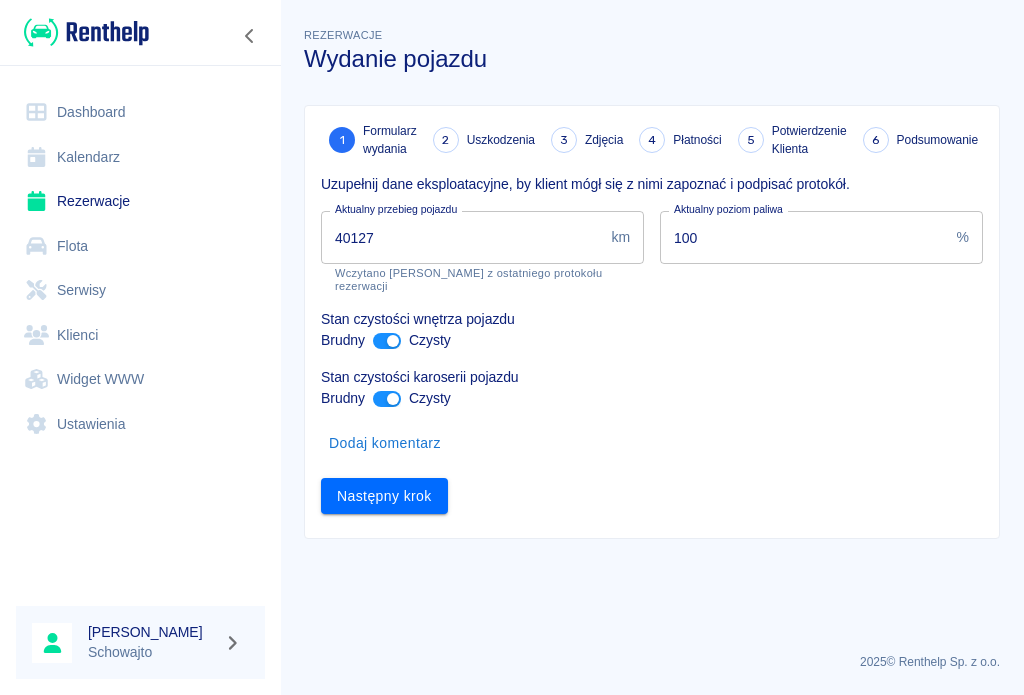 click on "Następny krok" at bounding box center [644, 488] 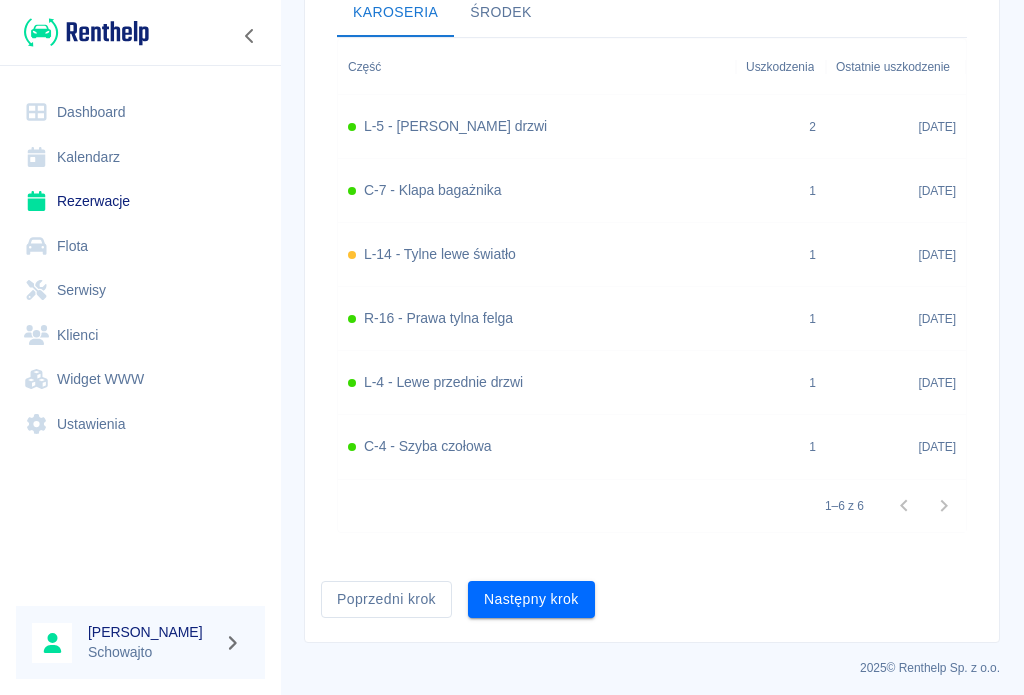 scroll, scrollTop: 751, scrollLeft: 0, axis: vertical 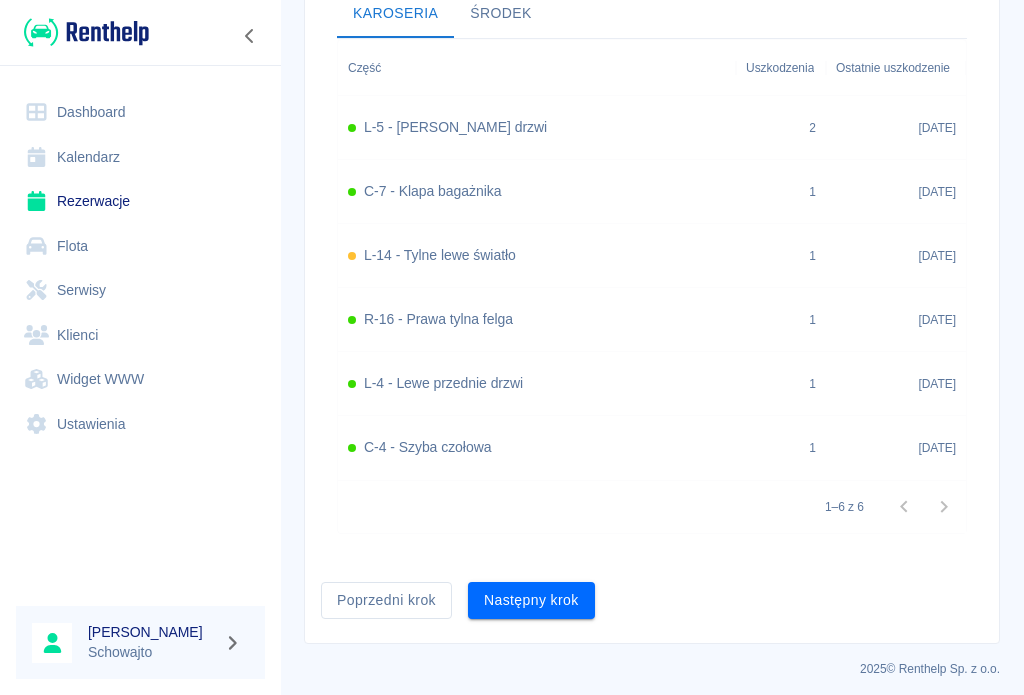 click on "Następny krok" at bounding box center [531, 600] 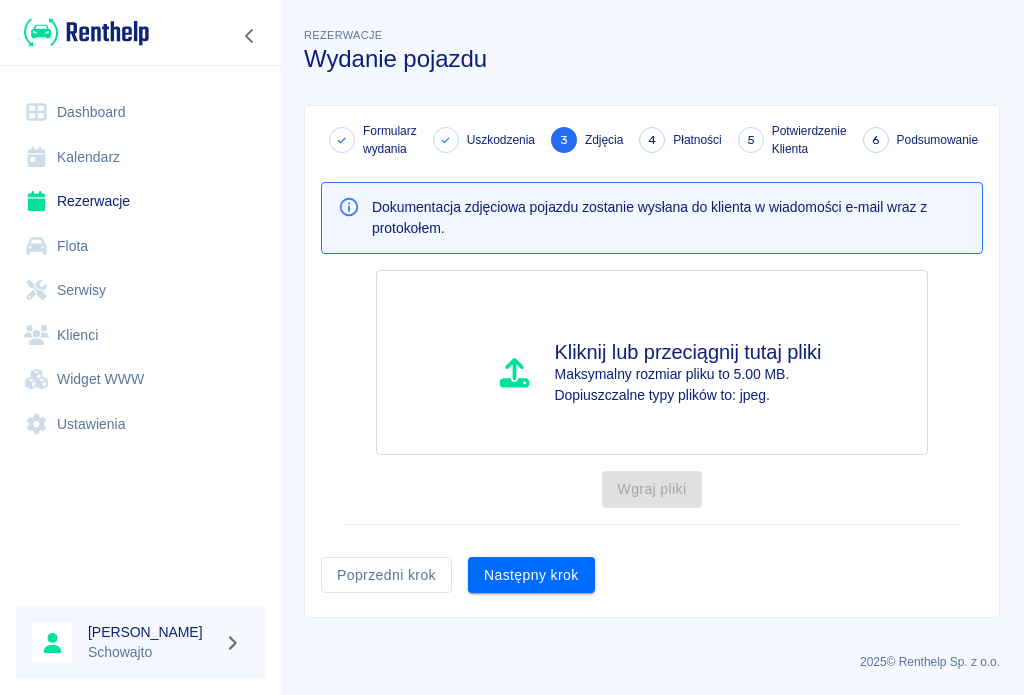 scroll, scrollTop: 0, scrollLeft: 0, axis: both 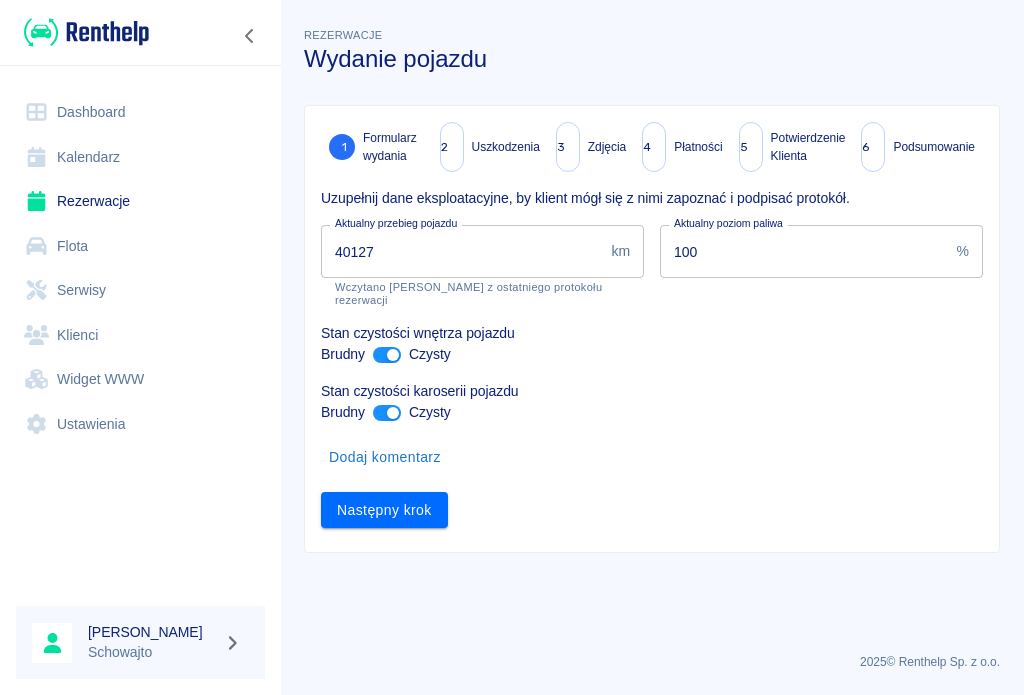 click on "Następny krok" at bounding box center [384, 510] 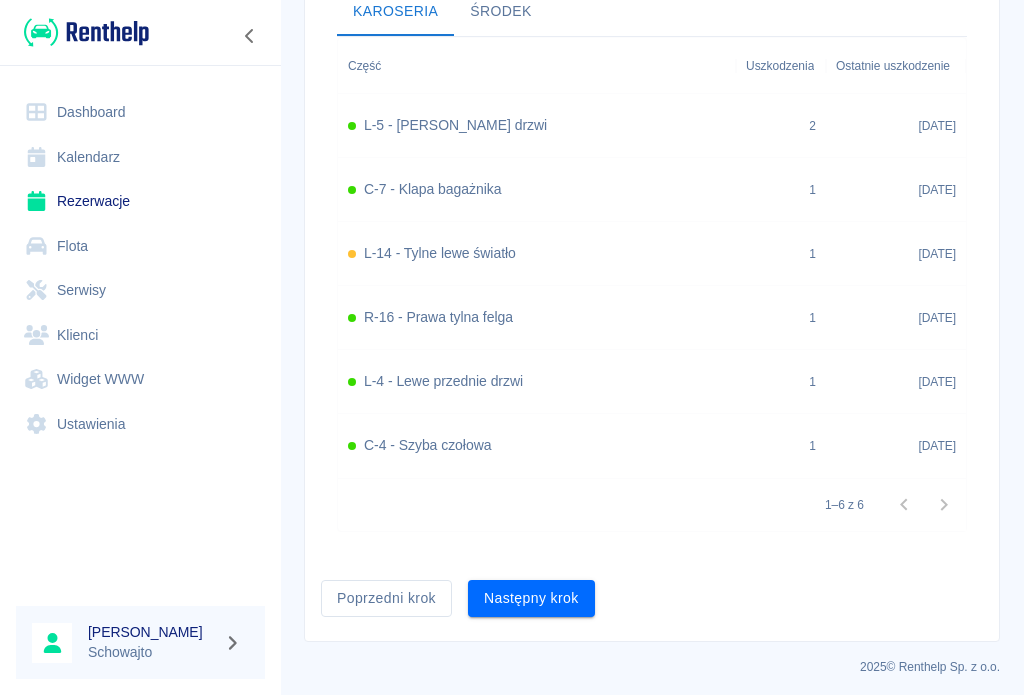 scroll, scrollTop: 765, scrollLeft: 0, axis: vertical 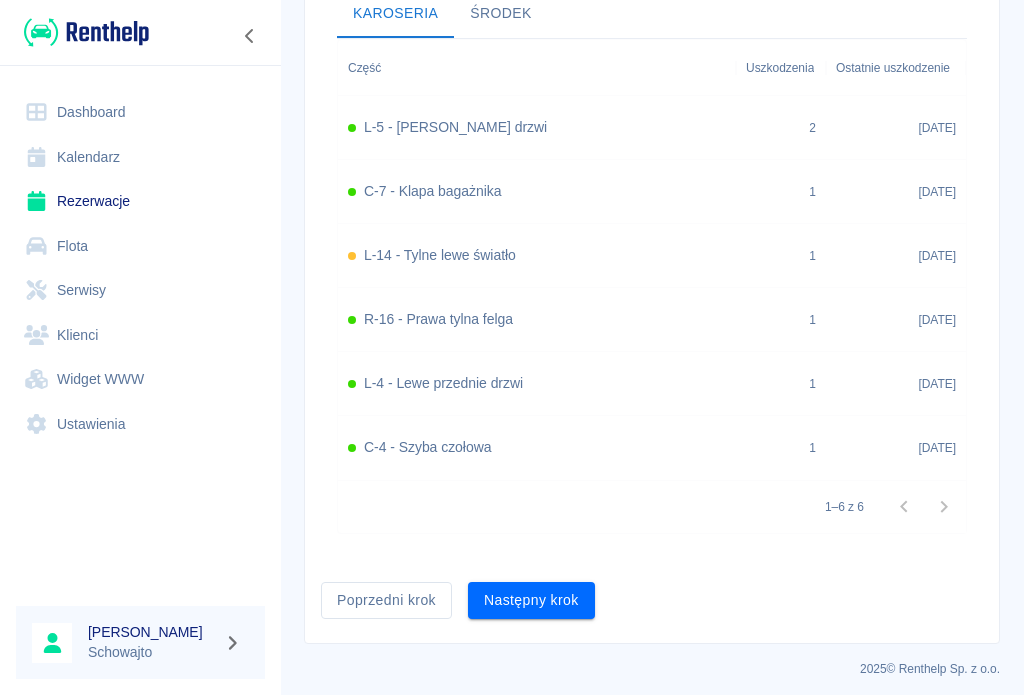 click on "Następny krok" at bounding box center [531, 600] 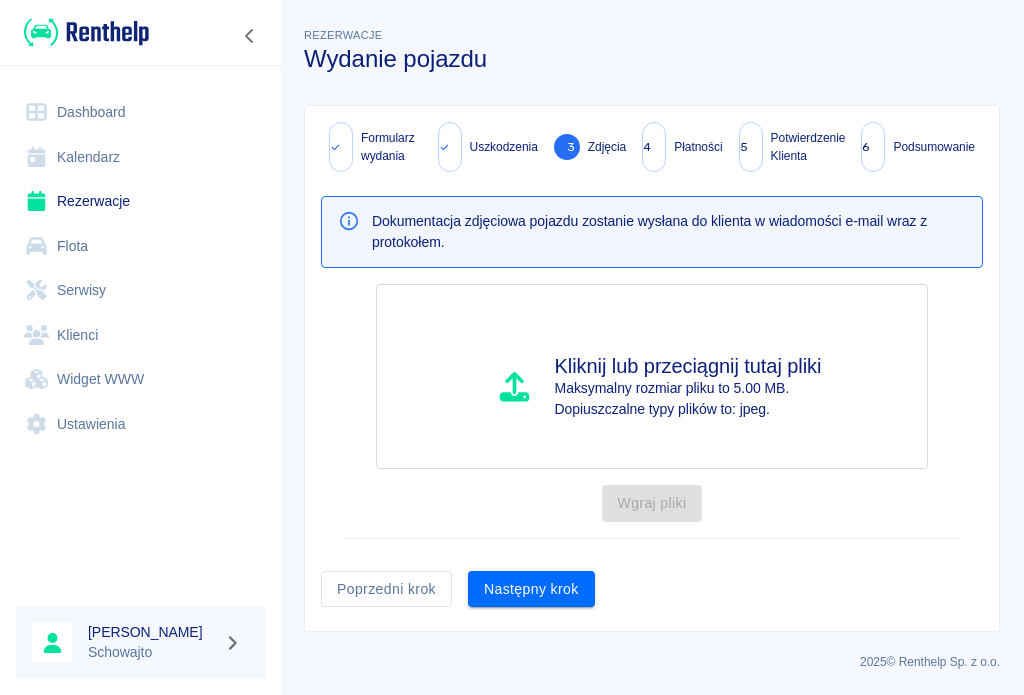 click on "Następny krok" at bounding box center (531, 589) 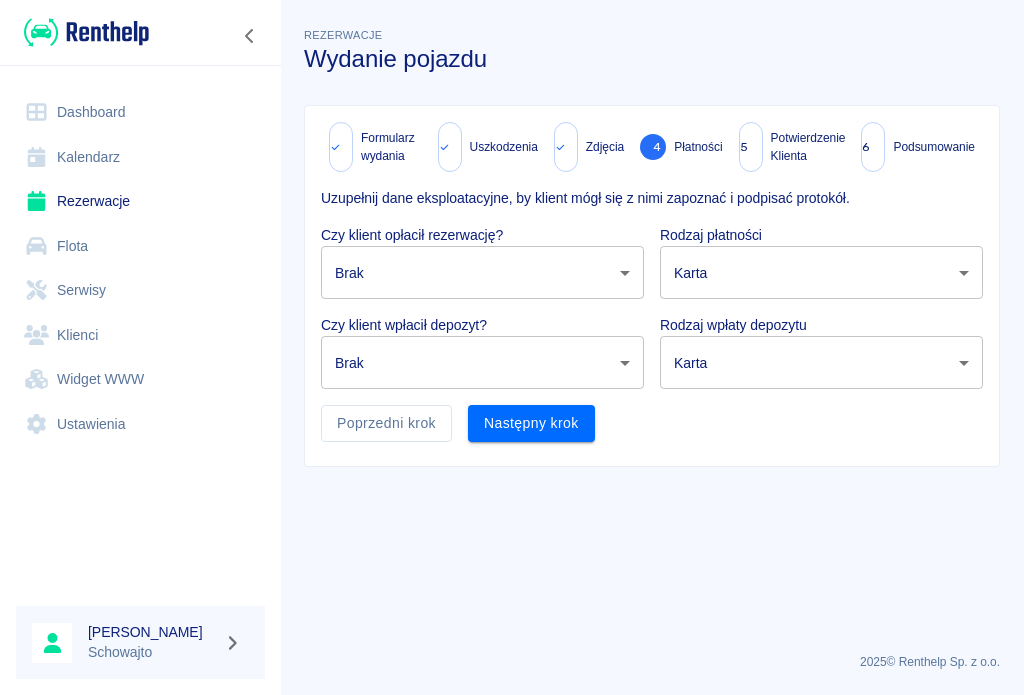 click on "Używamy plików Cookies, by zapewnić Ci najlepsze możliwe doświadczenie. Aby dowiedzieć się więcej, zapoznaj się z naszą Polityką Prywatności.  Polityka Prywatności Rozumiem Dashboard Kalendarz Rezerwacje Flota Serwisy Klienci Widget WWW Ustawienia Rafał Krępa Schowajto Rezerwacje Wydanie pojazdu Formularz wydania Uszkodzenia Zdjęcia 4 Płatności 5 Potwierdzenie Klienta 6 Podsumowanie Uzupełnij dane eksploatacyjne, by klient mógł się z nimi zapoznać i podpisać protokół. Czy klient opłacił rezerwację? Brak none ​ Rodzaj płatności Karta card ​ Czy klient wpłacił depozyt? Brak none ​ Rodzaj wpłaty depozytu Karta terminal_card_authorization ​ Poprzedni krok Następny krok 2025  © Renthelp Sp. z o.o." at bounding box center [512, 347] 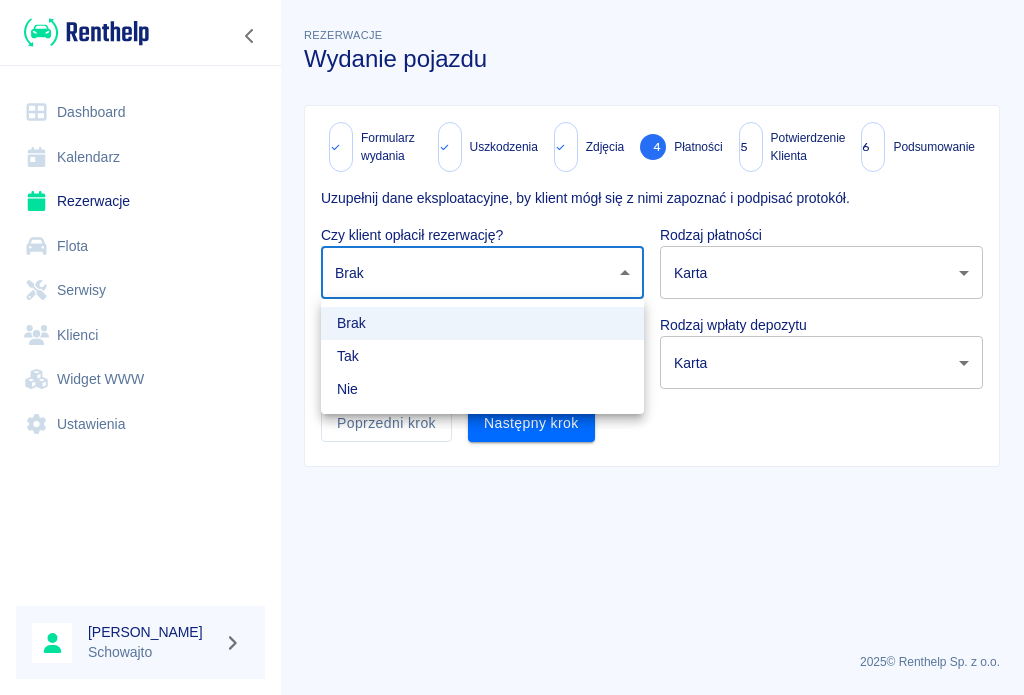 click on "Tak" at bounding box center (482, 356) 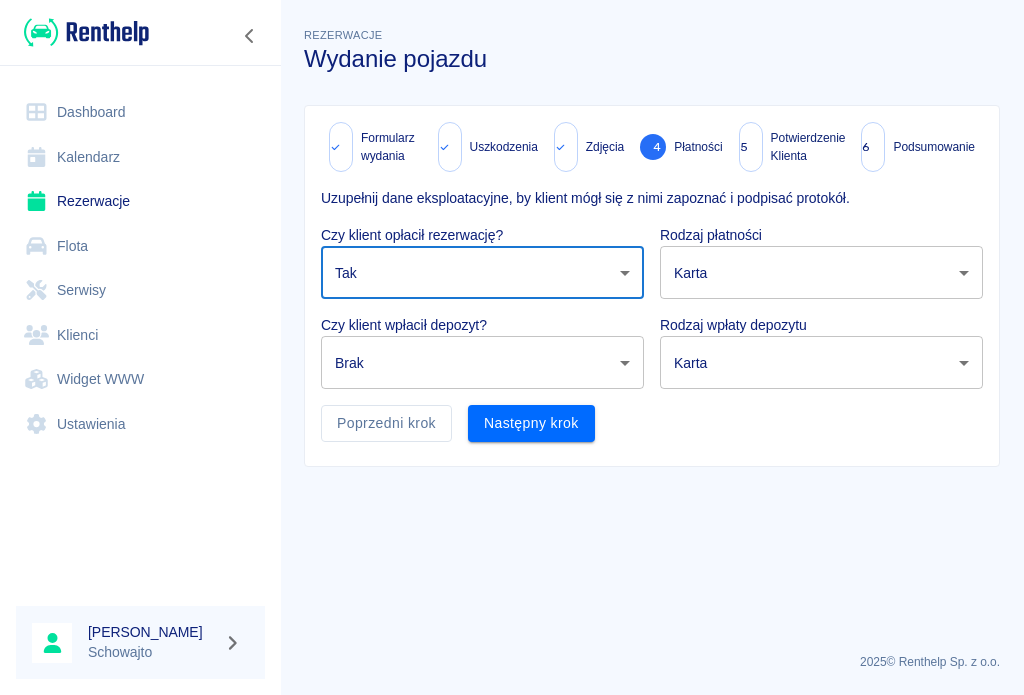 click on "Używamy plików Cookies, by zapewnić Ci najlepsze możliwe doświadczenie. Aby dowiedzieć się więcej, zapoznaj się z naszą Polityką Prywatności.  Polityka Prywatności Rozumiem Dashboard Kalendarz Rezerwacje Flota Serwisy Klienci Widget WWW Ustawienia Rafał Krępa Schowajto Rezerwacje Wydanie pojazdu Formularz wydania Uszkodzenia Zdjęcia 4 Płatności 5 Potwierdzenie Klienta 6 Podsumowanie Uzupełnij dane eksploatacyjne, by klient mógł się z nimi zapoznać i podpisać protokół. Czy klient opłacił rezerwację? Tak true ​ Rodzaj płatności Karta card ​ Czy klient wpłacił depozyt? Brak none ​ Rodzaj wpłaty depozytu Karta terminal_card_authorization ​ Poprzedni krok Następny krok 2025  © Renthelp Sp. z o.o." at bounding box center (512, 347) 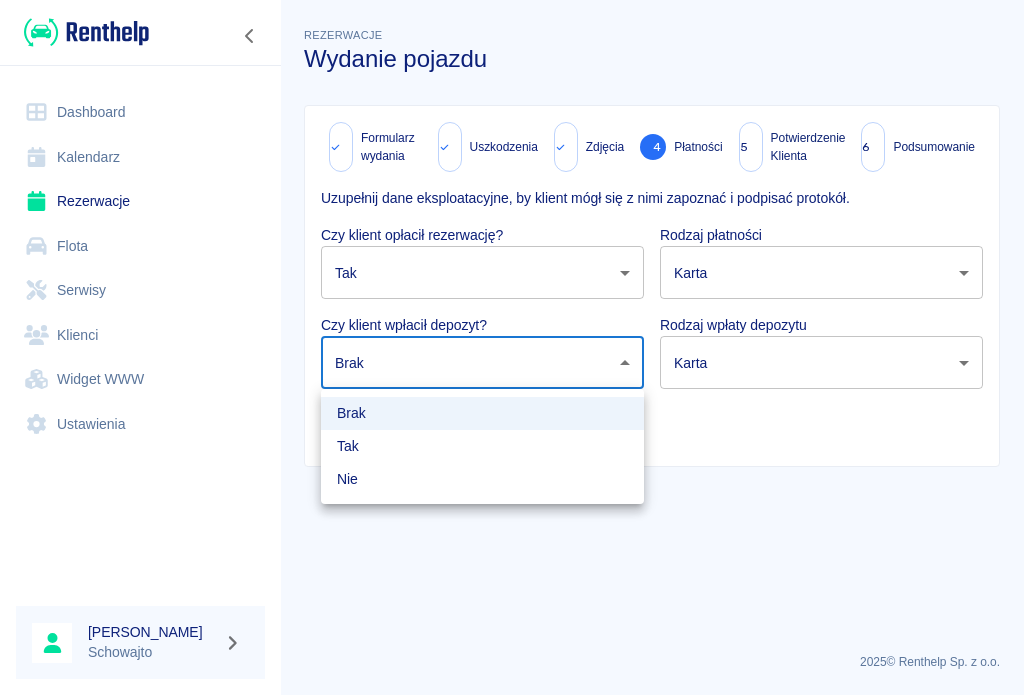 click on "Tak" at bounding box center [482, 446] 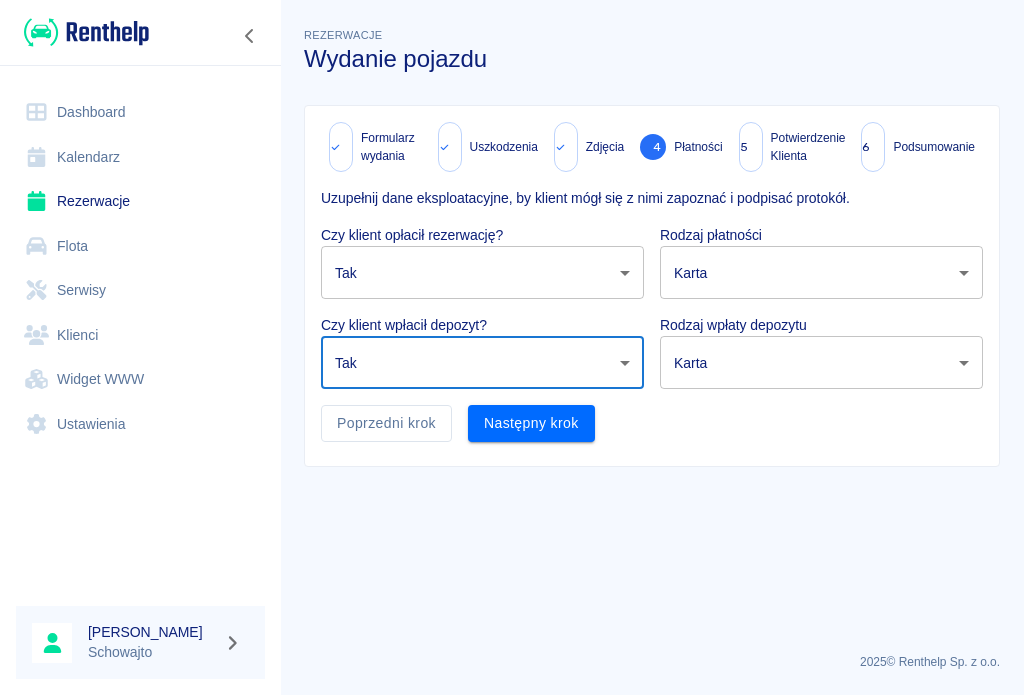 click on "Używamy plików Cookies, by zapewnić Ci najlepsze możliwe doświadczenie. Aby dowiedzieć się więcej, zapoznaj się z naszą Polityką Prywatności.  Polityka Prywatności Rozumiem Dashboard Kalendarz Rezerwacje Flota Serwisy Klienci Widget WWW Ustawienia Rafał Krępa Schowajto Rezerwacje Wydanie pojazdu Formularz wydania Uszkodzenia Zdjęcia 4 Płatności 5 Potwierdzenie Klienta 6 Podsumowanie Uzupełnij dane eksploatacyjne, by klient mógł się z nimi zapoznać i podpisać protokół. Czy klient opłacił rezerwację? Tak true ​ Rodzaj płatności Karta card ​ Czy klient wpłacił depozyt? Tak true ​ Rodzaj wpłaty depozytu Karta terminal_card_authorization ​ Poprzedni krok Następny krok 2025  © Renthelp Sp. z o.o." at bounding box center [512, 347] 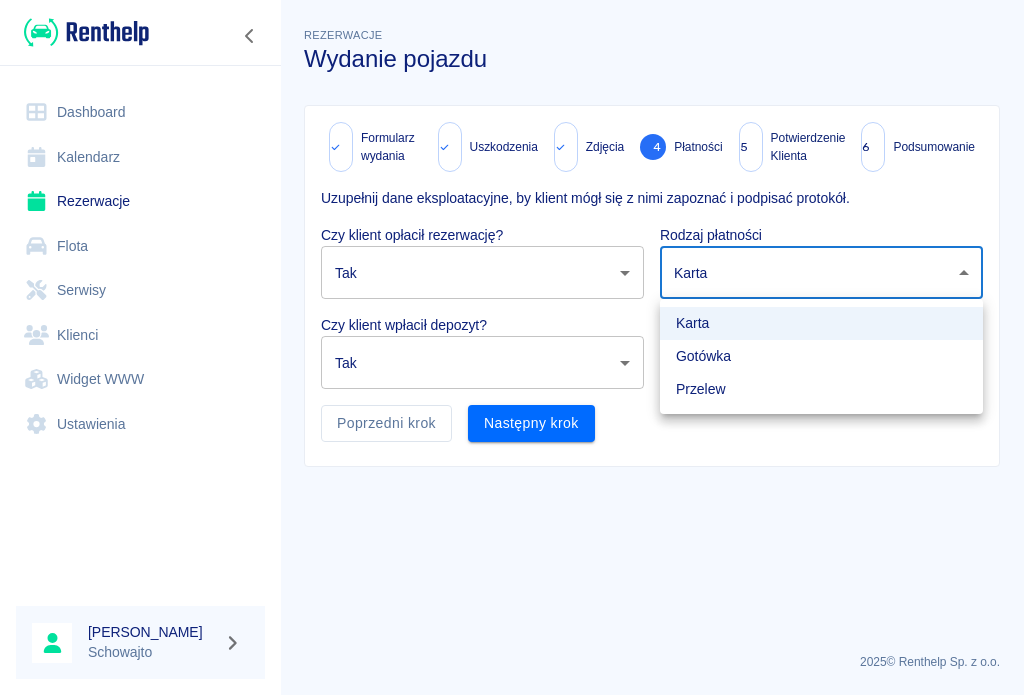 click on "Gotówka" at bounding box center [821, 356] 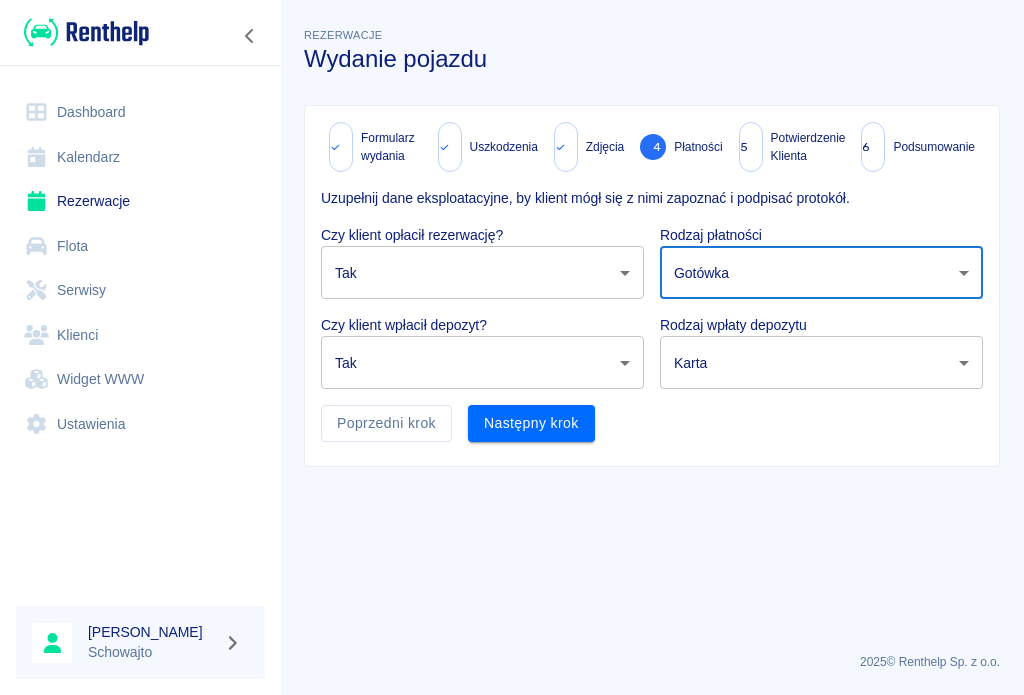 click on "Używamy plików Cookies, by zapewnić Ci najlepsze możliwe doświadczenie. Aby dowiedzieć się więcej, zapoznaj się z naszą Polityką Prywatności.  Polityka Prywatności Rozumiem Dashboard Kalendarz Rezerwacje Flota Serwisy Klienci Widget WWW Ustawienia Rafał Krępa Schowajto Rezerwacje Wydanie pojazdu Formularz wydania Uszkodzenia Zdjęcia 4 Płatności 5 Potwierdzenie Klienta 6 Podsumowanie Uzupełnij dane eksploatacyjne, by klient mógł się z nimi zapoznać i podpisać protokół. Czy klient opłacił rezerwację? Tak true ​ Rodzaj płatności Gotówka cash ​ Czy klient wpłacił depozyt? Tak true ​ Rodzaj wpłaty depozytu Karta terminal_card_authorization ​ Poprzedni krok Następny krok 2025  © Renthelp Sp. z o.o." at bounding box center [512, 347] 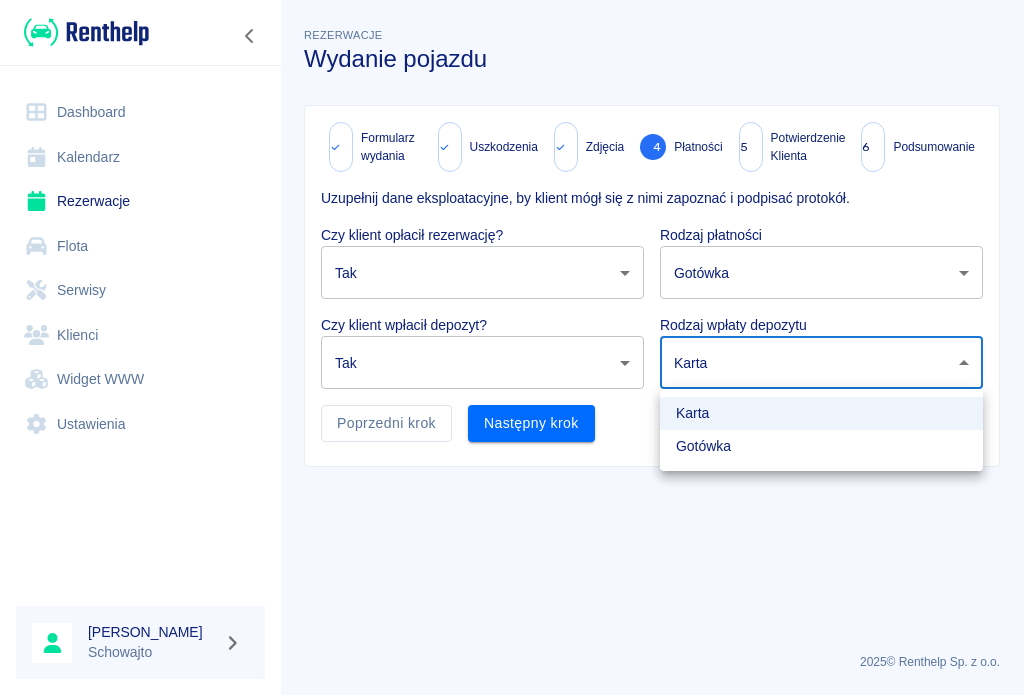 click on "Gotówka" at bounding box center [821, 446] 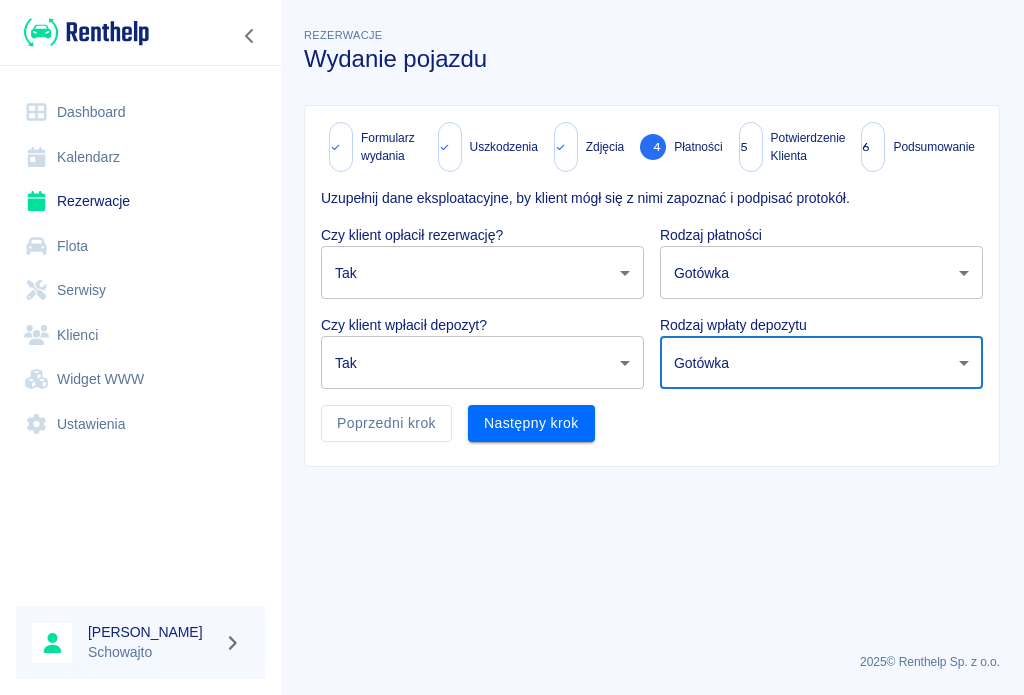 click on "Następny krok" at bounding box center [531, 423] 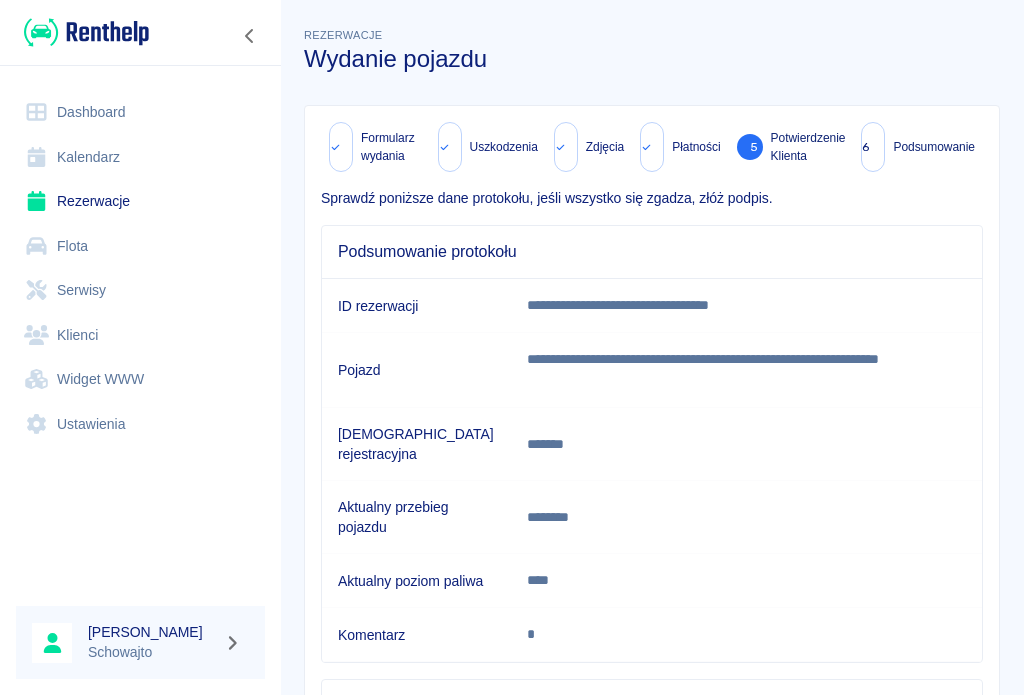 scroll, scrollTop: 0, scrollLeft: 0, axis: both 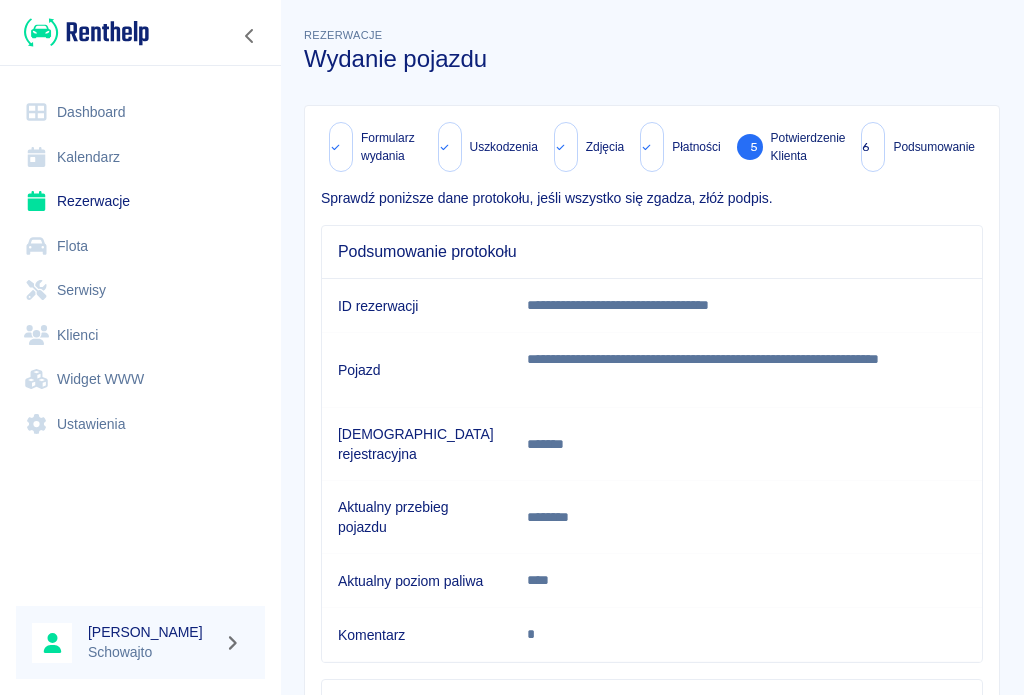 click on "Formularz wydania" at bounding box center [391, 147] 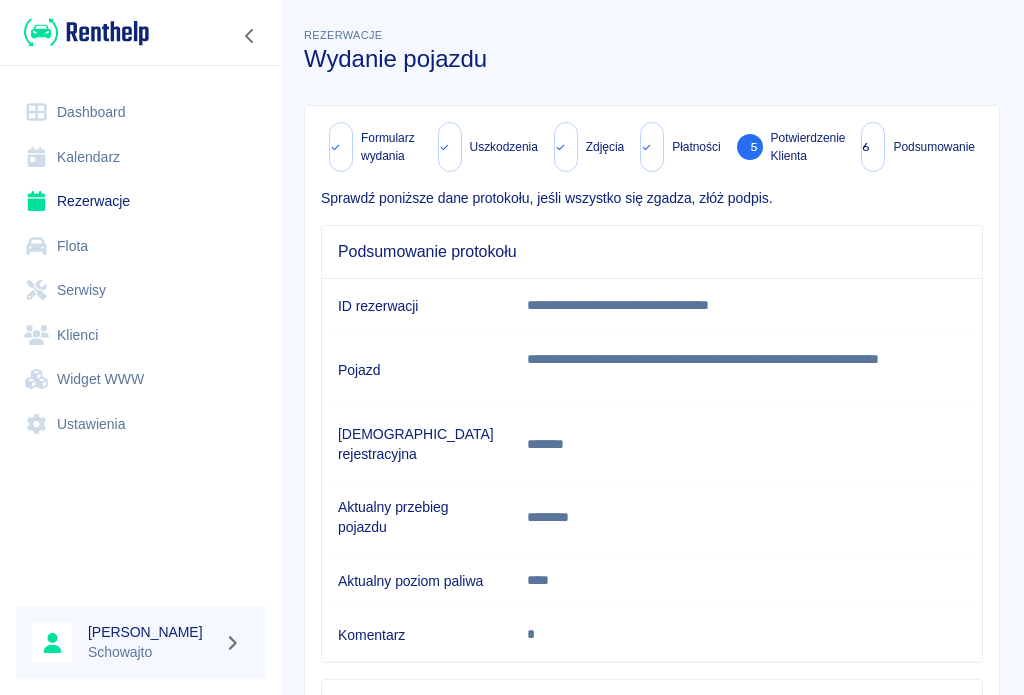click on "Formularz wydania" at bounding box center (391, 147) 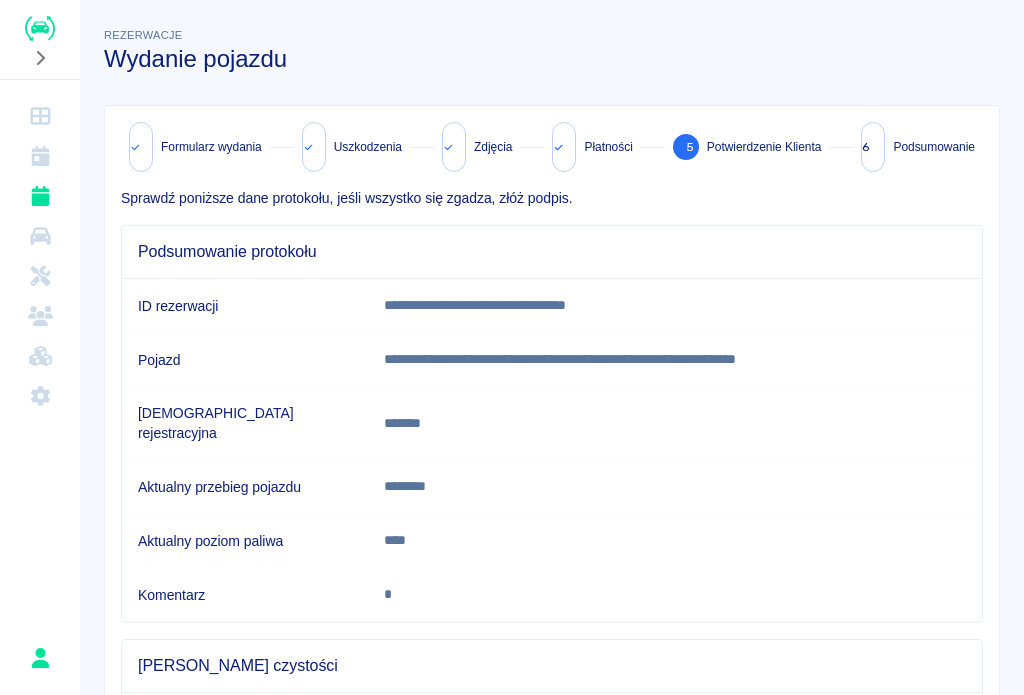 click 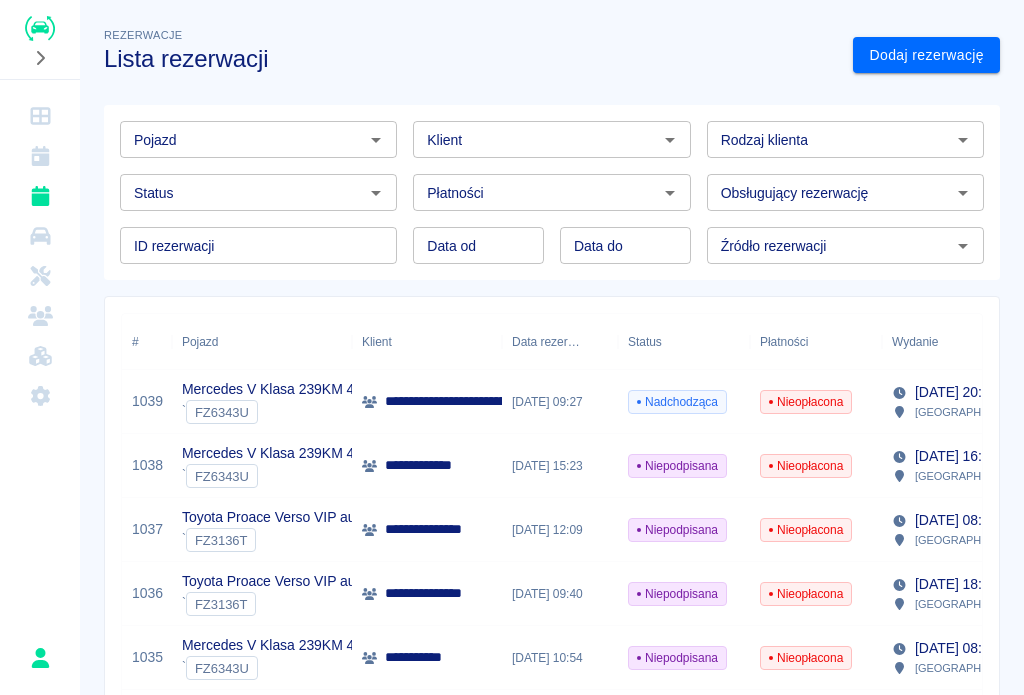 click on "**********" at bounding box center [635, 401] 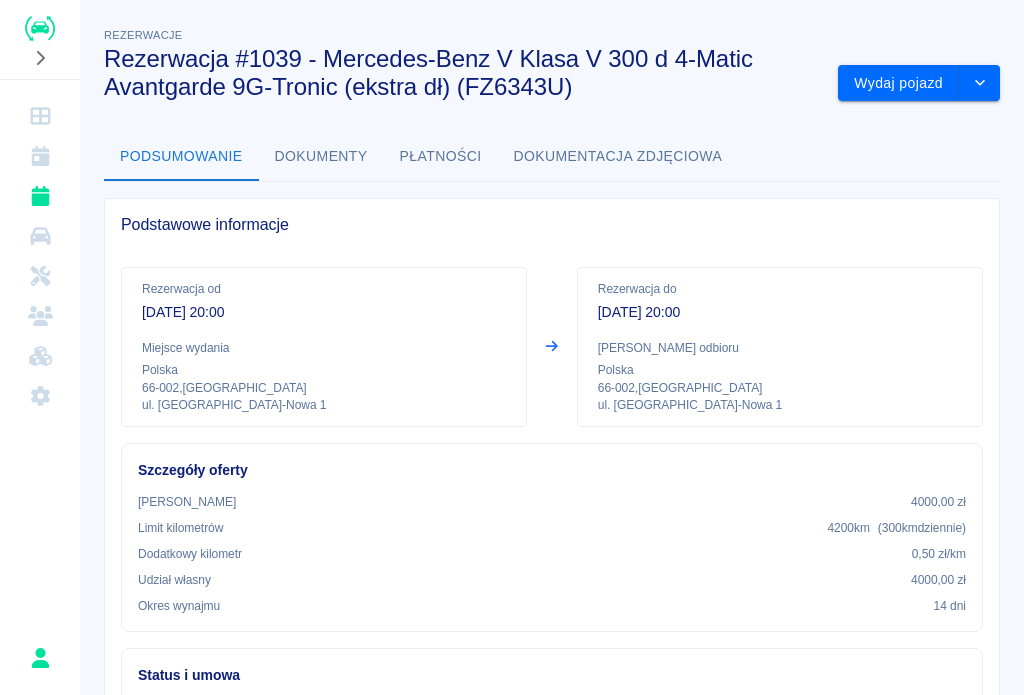 click on "Wydaj pojazd" at bounding box center [899, 83] 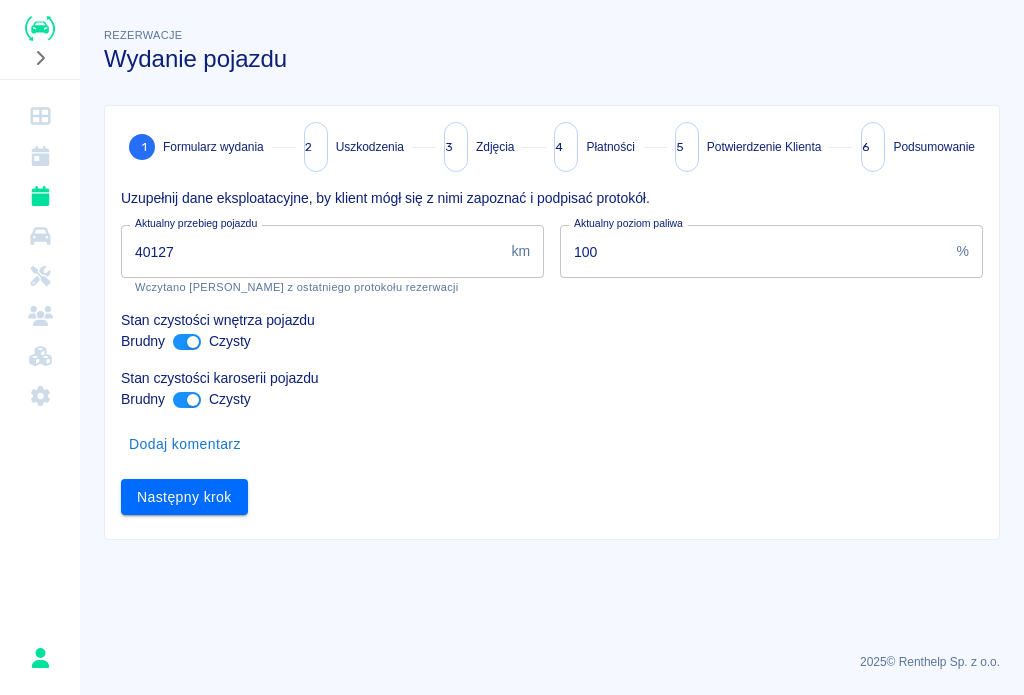 click on "40127" at bounding box center (312, 251) 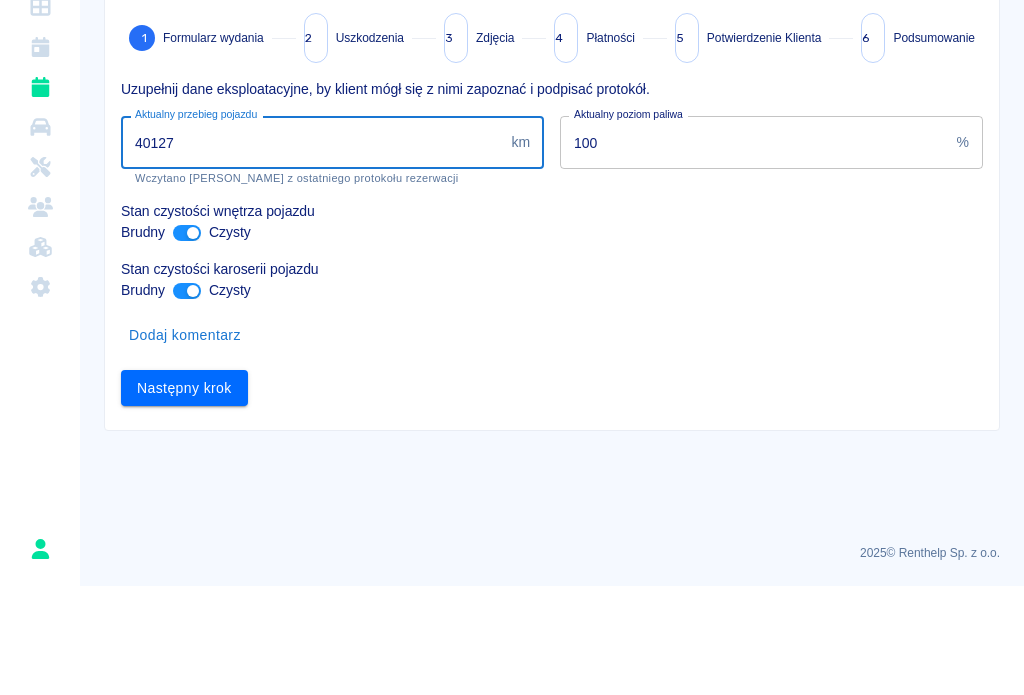 click on "40127" at bounding box center [312, 251] 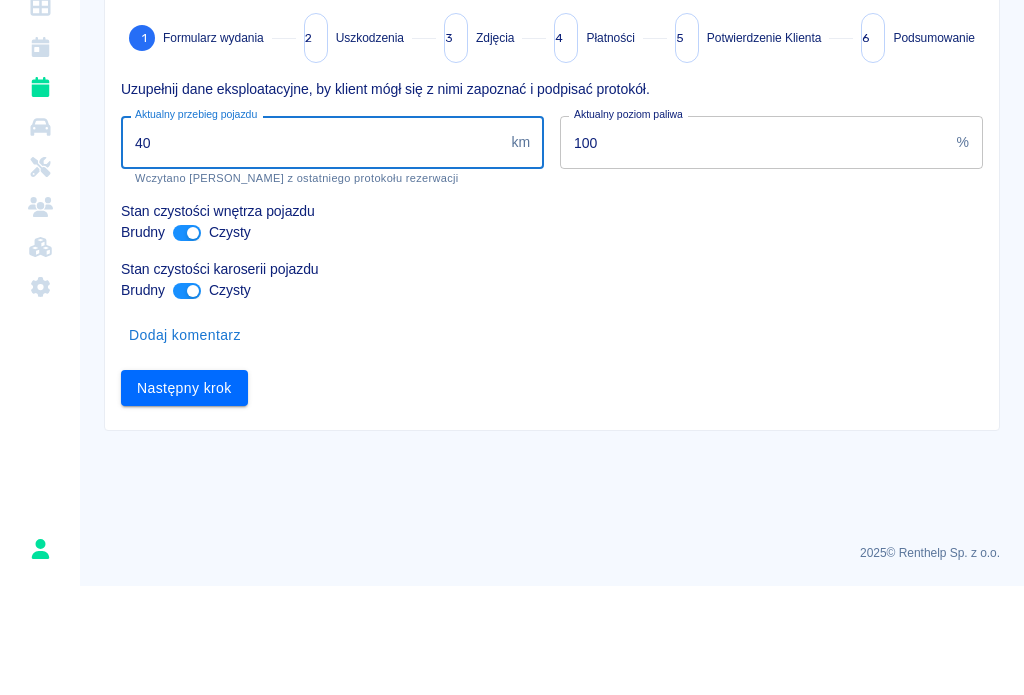 type on "4" 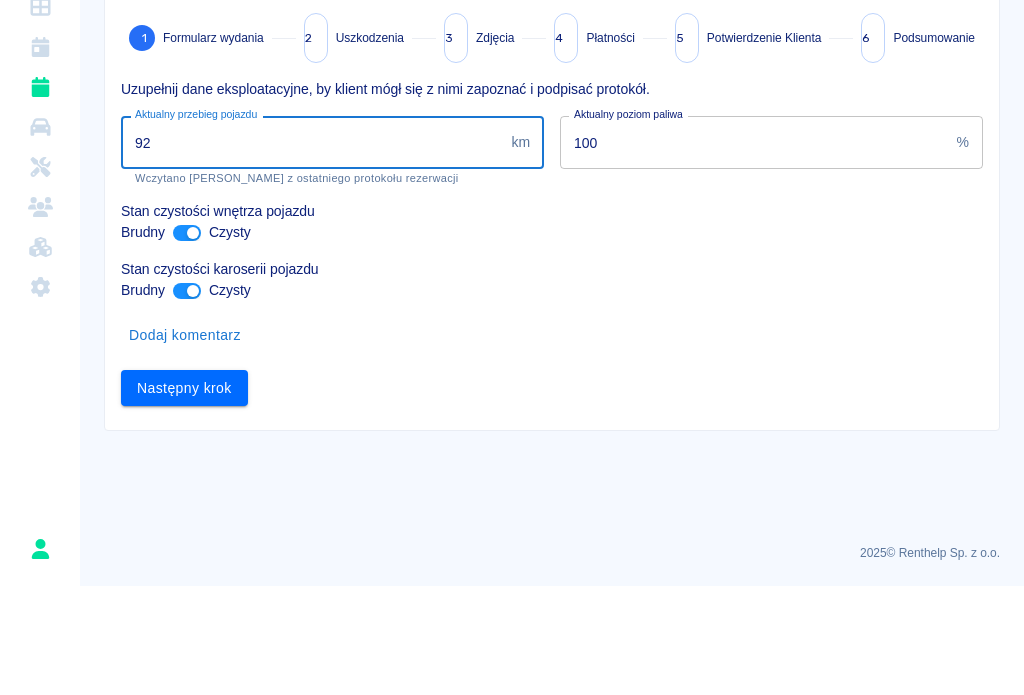 type on "9" 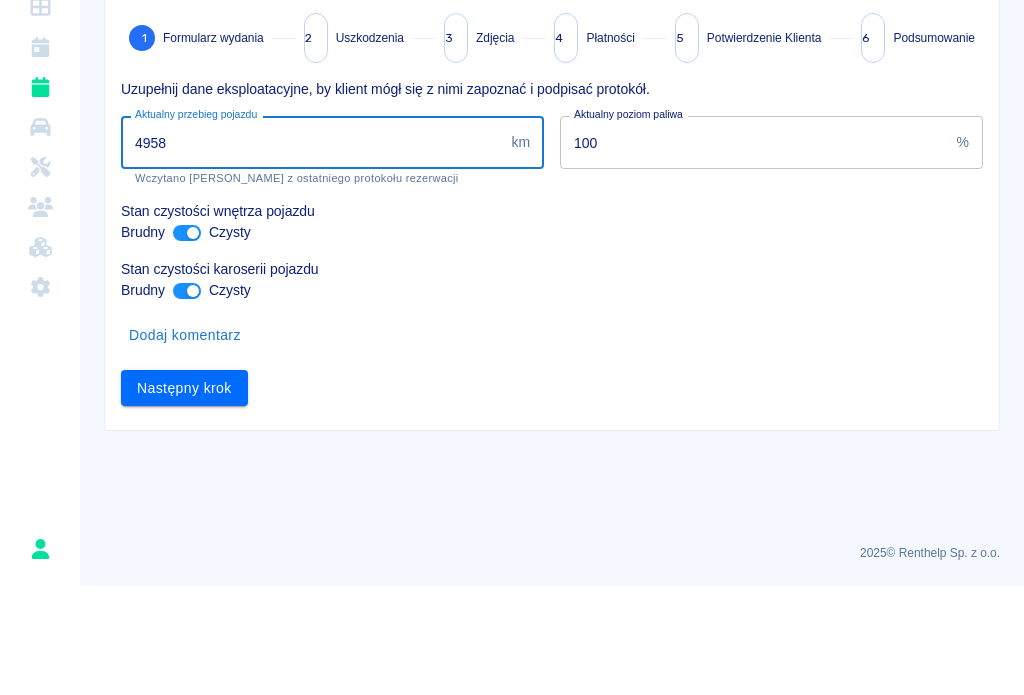 type on "49581" 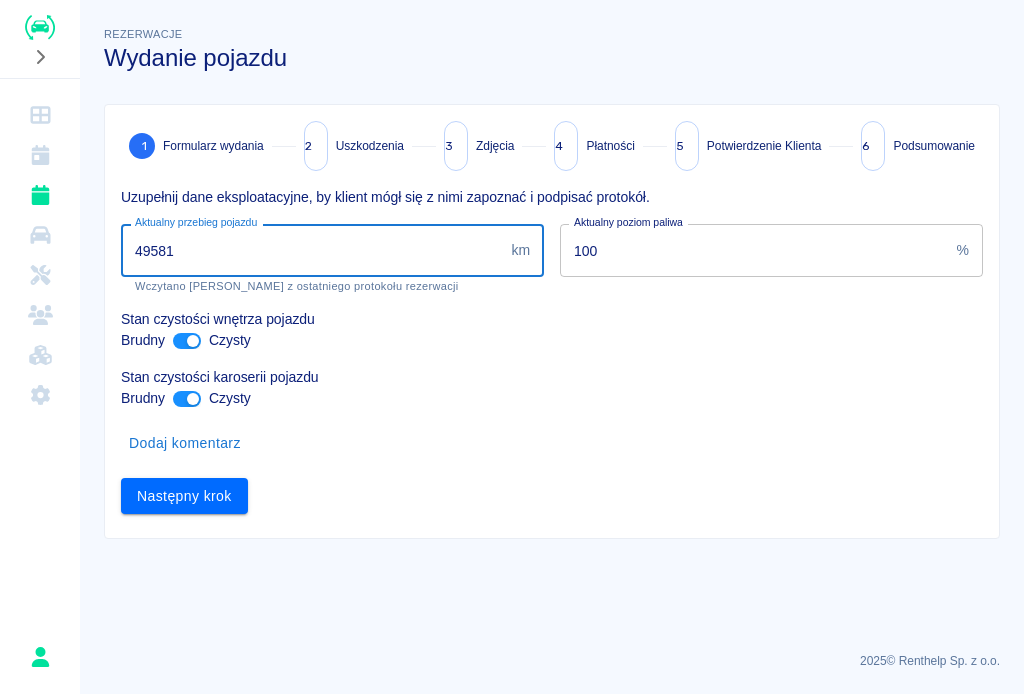 click on "Następny krok" at bounding box center [184, 497] 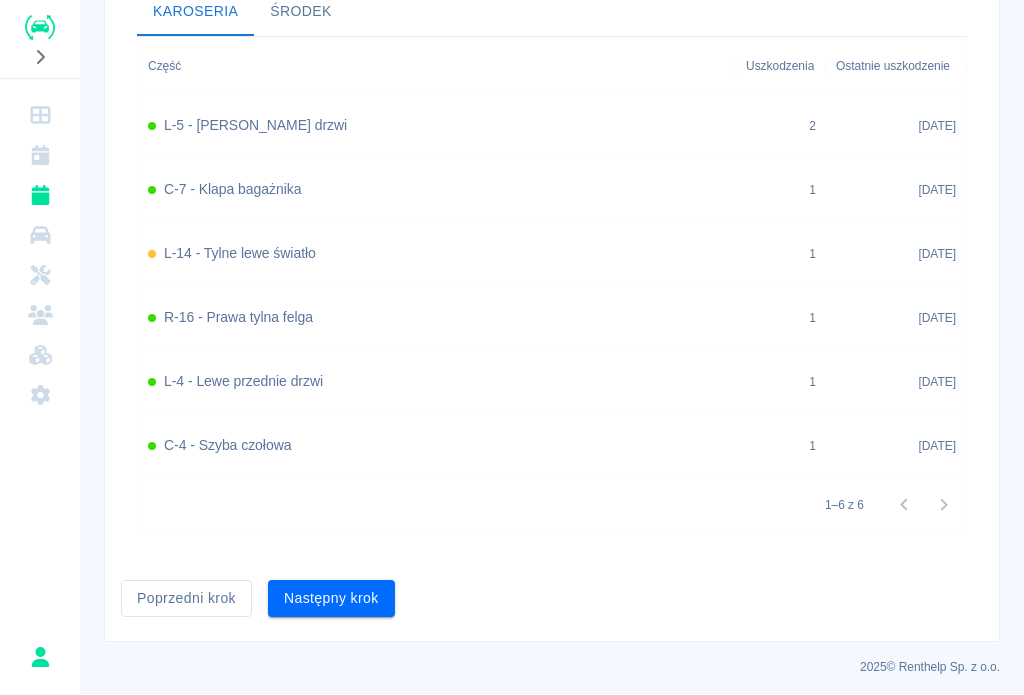 scroll, scrollTop: 765, scrollLeft: 0, axis: vertical 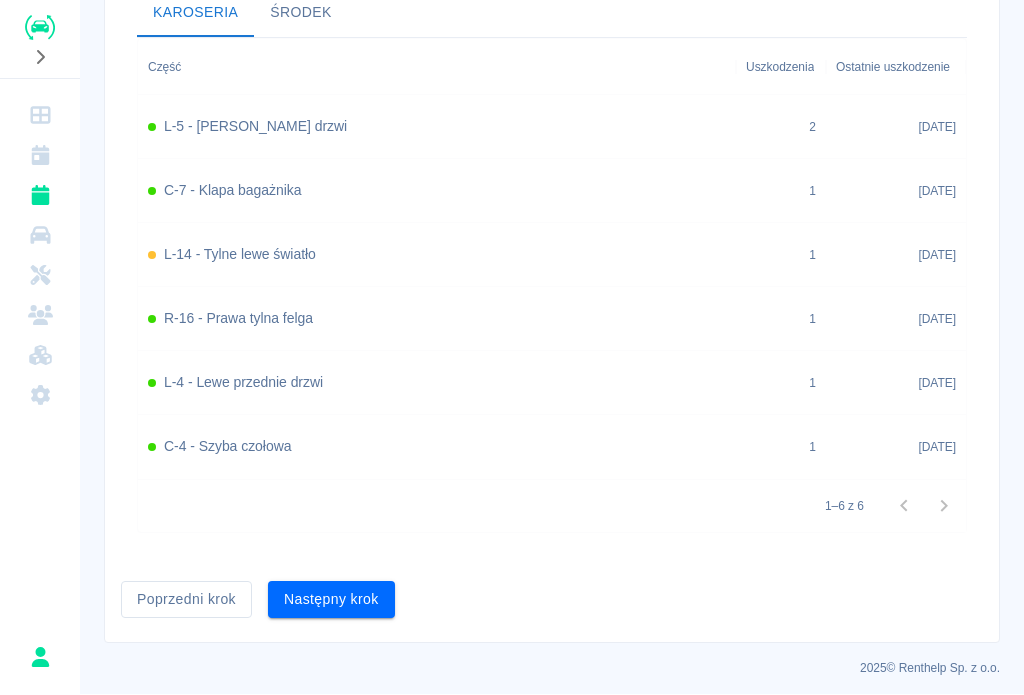 click on "Następny krok" at bounding box center (331, 600) 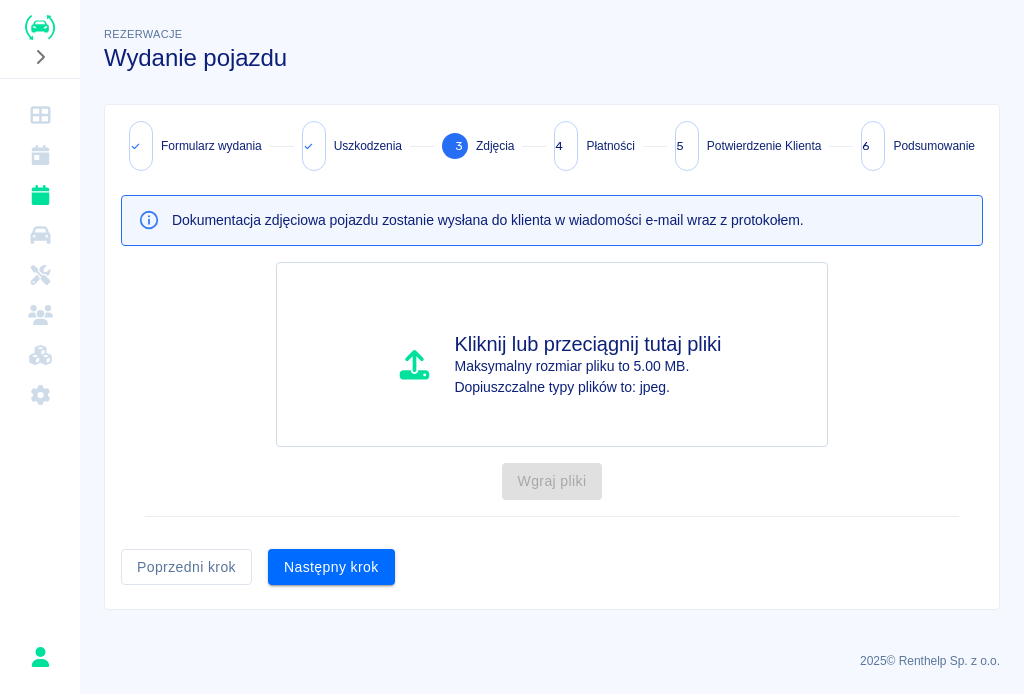 click on "Następny krok" at bounding box center (331, 568) 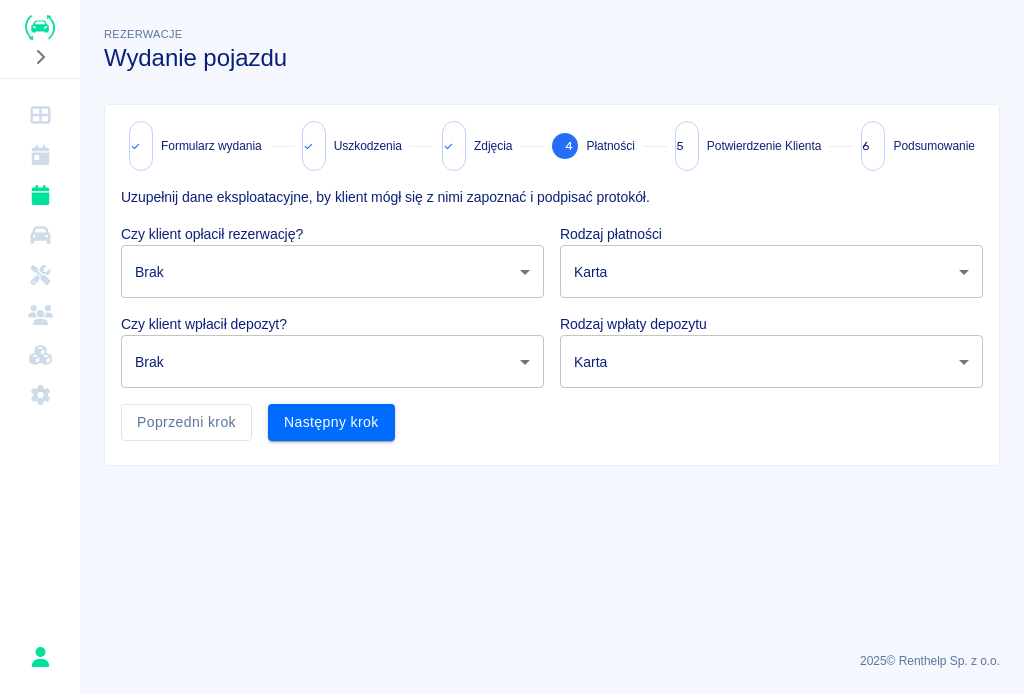 click on "Używamy plików Cookies, by zapewnić Ci najlepsze możliwe doświadczenie. Aby dowiedzieć się więcej, zapoznaj się z naszą Polityką Prywatności.  Polityka Prywatności Rozumiem Rezerwacje Wydanie pojazdu Formularz wydania Uszkodzenia Zdjęcia 4 Płatności 5 Potwierdzenie Klienta 6 Podsumowanie Uzupełnij dane eksploatacyjne, by klient mógł się z nimi zapoznać i podpisać protokół. Czy klient opłacił rezerwację? Brak none ​ Rodzaj płatności Karta card ​ Czy klient wpłacił depozyt? Brak none ​ Rodzaj wpłaty depozytu Karta terminal_card_authorization ​ Poprzedni krok Następny krok 2025  © Renthelp Sp. z o.o. Wydanie pojazdu | Renthelp" at bounding box center [512, 347] 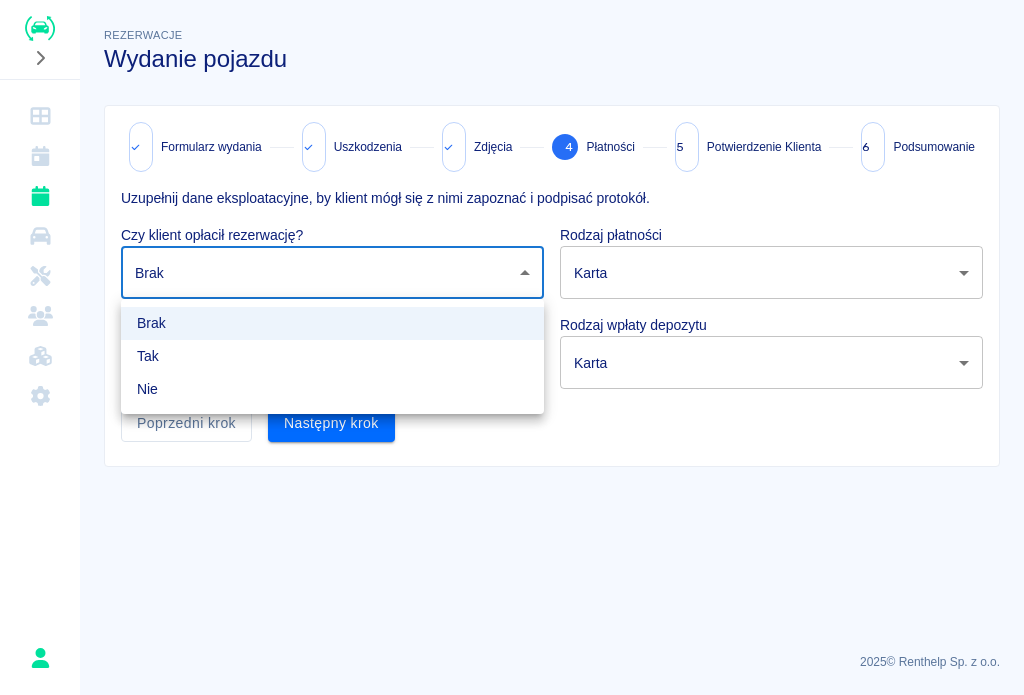click on "Tak" at bounding box center [332, 356] 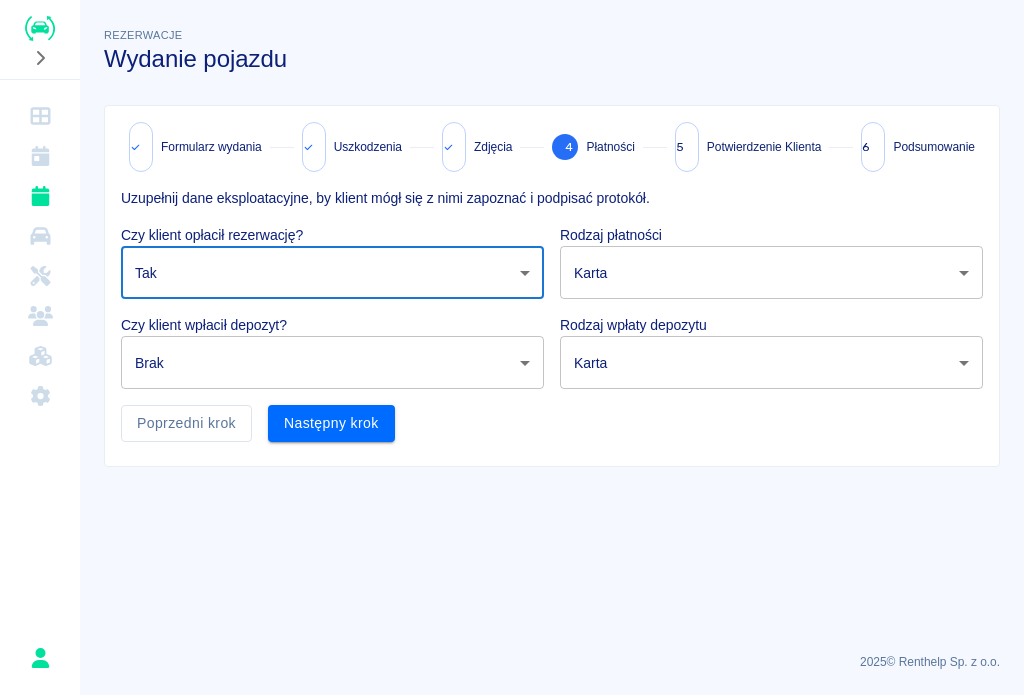 click on "Używamy plików Cookies, by zapewnić Ci najlepsze możliwe doświadczenie. Aby dowiedzieć się więcej, zapoznaj się z naszą Polityką Prywatności.  Polityka Prywatności Rozumiem Rezerwacje Wydanie pojazdu Formularz wydania Uszkodzenia Zdjęcia 4 Płatności 5 Potwierdzenie Klienta 6 Podsumowanie Uzupełnij dane eksploatacyjne, by klient mógł się z nimi zapoznać i podpisać protokół. Czy klient opłacił rezerwację? Tak true ​ Rodzaj płatności Karta card ​ Czy klient wpłacił depozyt? Brak none ​ Rodzaj wpłaty depozytu Karta terminal_card_authorization ​ Poprzedni krok Następny krok 2025  © Renthelp Sp. z o.o. Wydanie pojazdu | Renthelp" at bounding box center (512, 347) 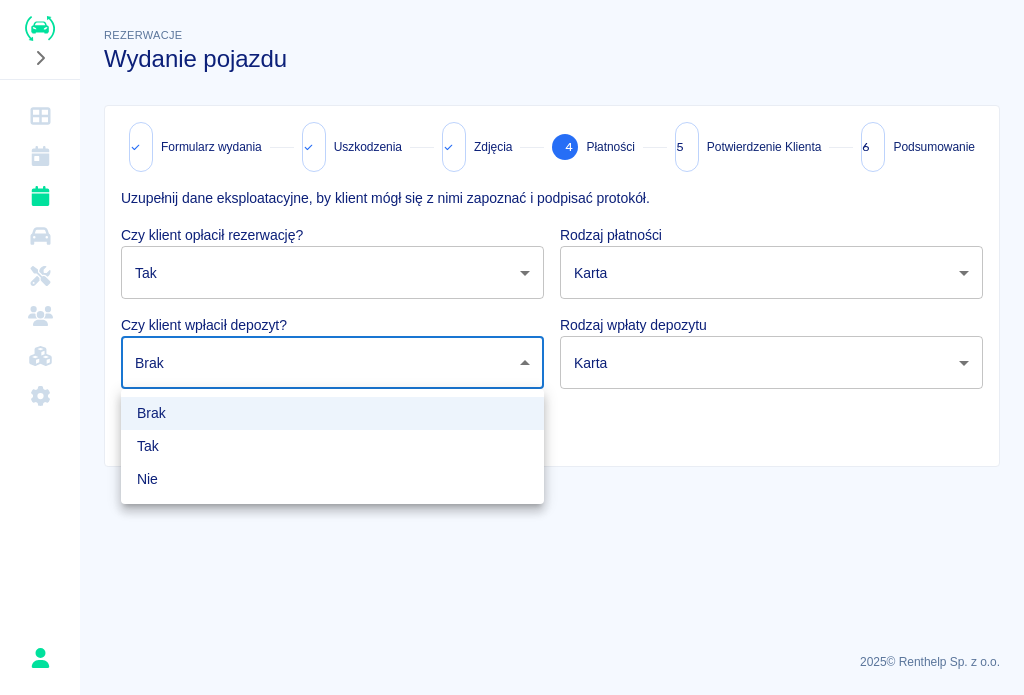click on "Tak" at bounding box center [332, 446] 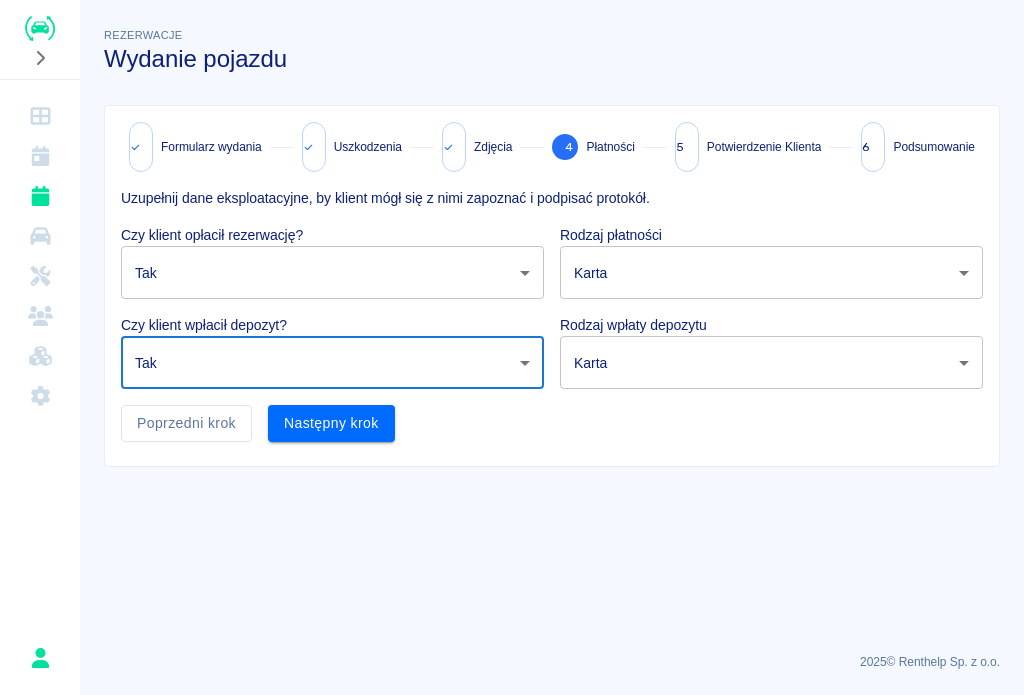 click on "Używamy plików Cookies, by zapewnić Ci najlepsze możliwe doświadczenie. Aby dowiedzieć się więcej, zapoznaj się z naszą Polityką Prywatności.  Polityka Prywatności Rozumiem Rezerwacje Wydanie pojazdu Formularz wydania Uszkodzenia Zdjęcia 4 Płatności 5 Potwierdzenie Klienta 6 Podsumowanie Uzupełnij dane eksploatacyjne, by klient mógł się z nimi zapoznać i podpisać protokół. Czy klient opłacił rezerwację? Tak true ​ Rodzaj płatności Karta card ​ Czy klient wpłacił depozyt? Tak true ​ Rodzaj wpłaty depozytu Karta terminal_card_authorization ​ Poprzedni krok Następny krok 2025  © Renthelp Sp. z o.o. Wydanie pojazdu | Renthelp" at bounding box center (512, 347) 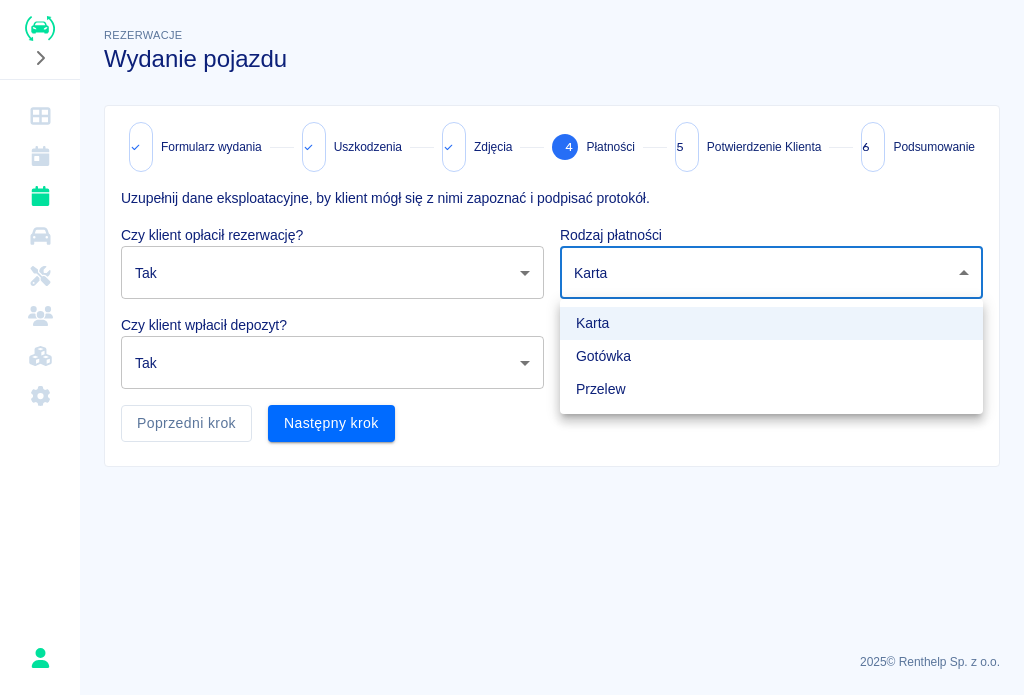 click on "Gotówka" at bounding box center (771, 356) 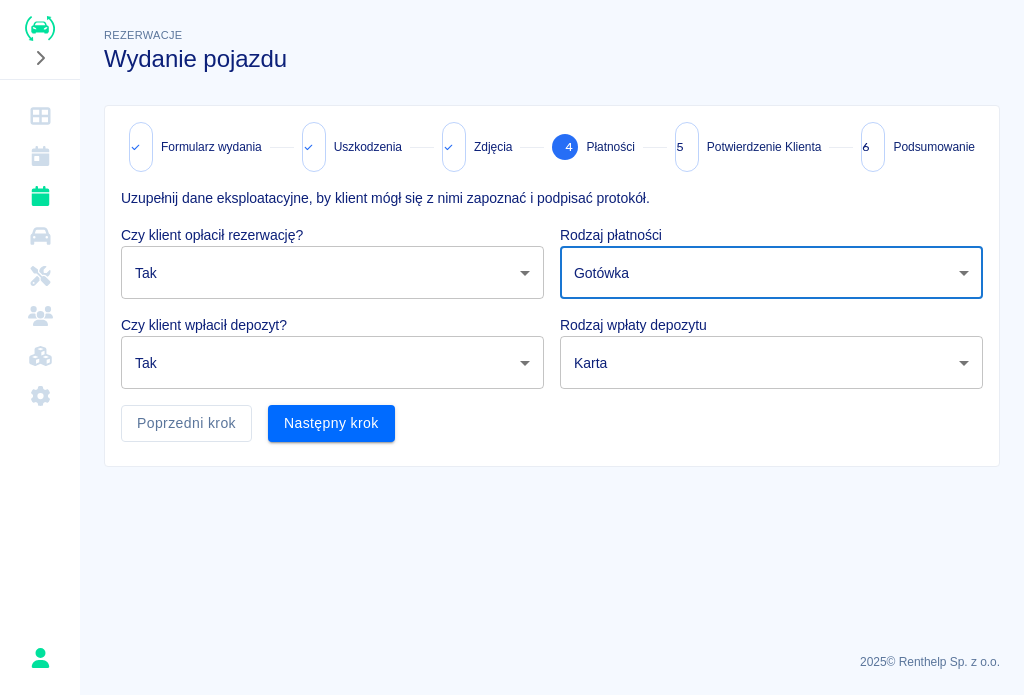 click on "Używamy plików Cookies, by zapewnić Ci najlepsze możliwe doświadczenie. Aby dowiedzieć się więcej, zapoznaj się z naszą Polityką Prywatności.  Polityka Prywatności Rozumiem Rezerwacje Wydanie pojazdu Formularz wydania Uszkodzenia Zdjęcia 4 Płatności 5 Potwierdzenie Klienta 6 Podsumowanie Uzupełnij dane eksploatacyjne, by klient mógł się z nimi zapoznać i podpisać protokół. Czy klient opłacił rezerwację? Tak true ​ Rodzaj płatności Gotówka cash ​ Czy klient wpłacił depozyt? Tak true ​ Rodzaj wpłaty depozytu Karta terminal_card_authorization ​ Poprzedni krok Następny krok 2025  © Renthelp Sp. z o.o. Wydanie pojazdu | Renthelp" at bounding box center (512, 347) 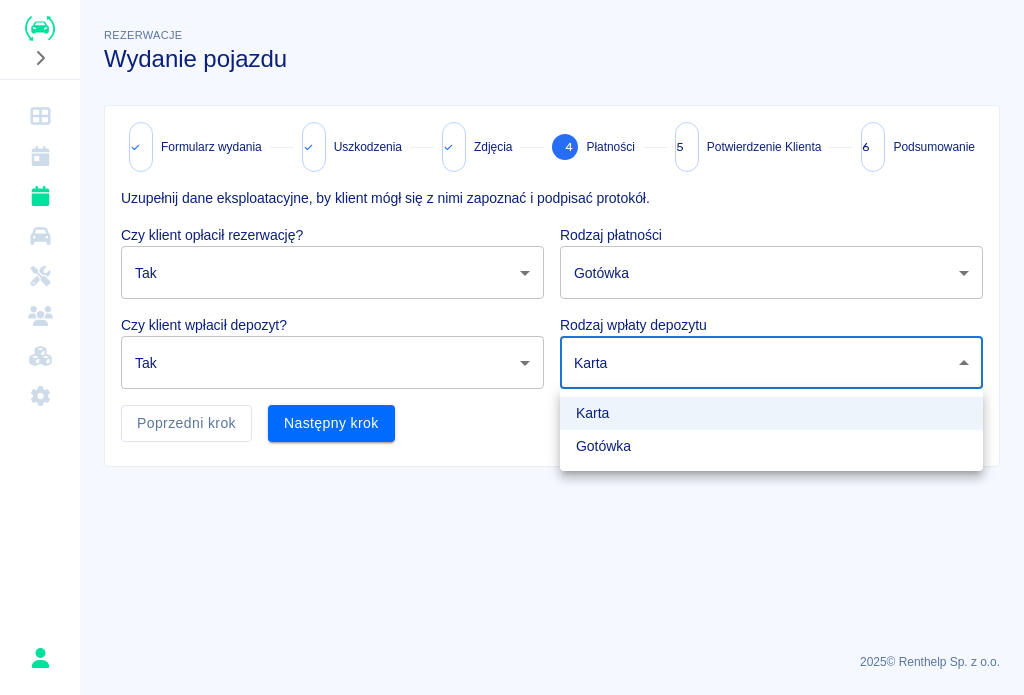click on "Gotówka" at bounding box center (771, 446) 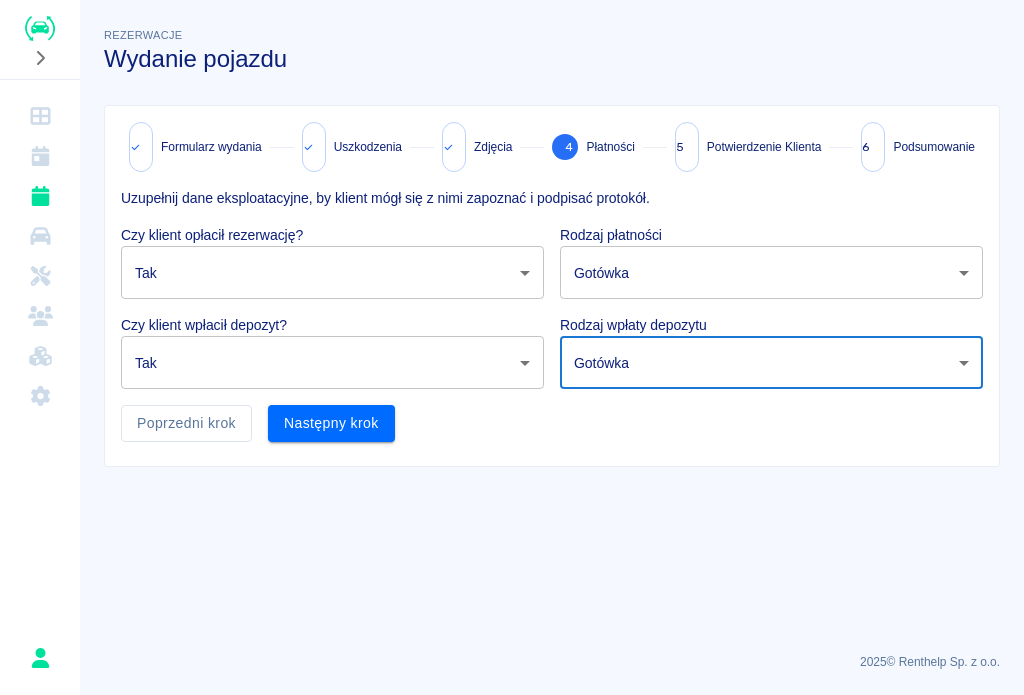 click on "Używamy plików Cookies, by zapewnić Ci najlepsze możliwe doświadczenie. Aby dowiedzieć się więcej, zapoznaj się z naszą Polityką Prywatności.  Polityka Prywatności Rozumiem Rezerwacje Wydanie pojazdu Formularz wydania Uszkodzenia Zdjęcia 4 Płatności 5 Potwierdzenie Klienta 6 Podsumowanie Uzupełnij dane eksploatacyjne, by klient mógł się z nimi zapoznać i podpisać protokół. Czy klient opłacił rezerwację? Tak true ​ Rodzaj płatności Gotówka cash ​ Czy klient wpłacił depozyt? Tak true ​ Rodzaj wpłaty depozytu Gotówka cash ​ Poprzedni krok Następny krok 2025  © Renthelp Sp. z o.o. Wydanie pojazdu | Renthelp" at bounding box center (512, 347) 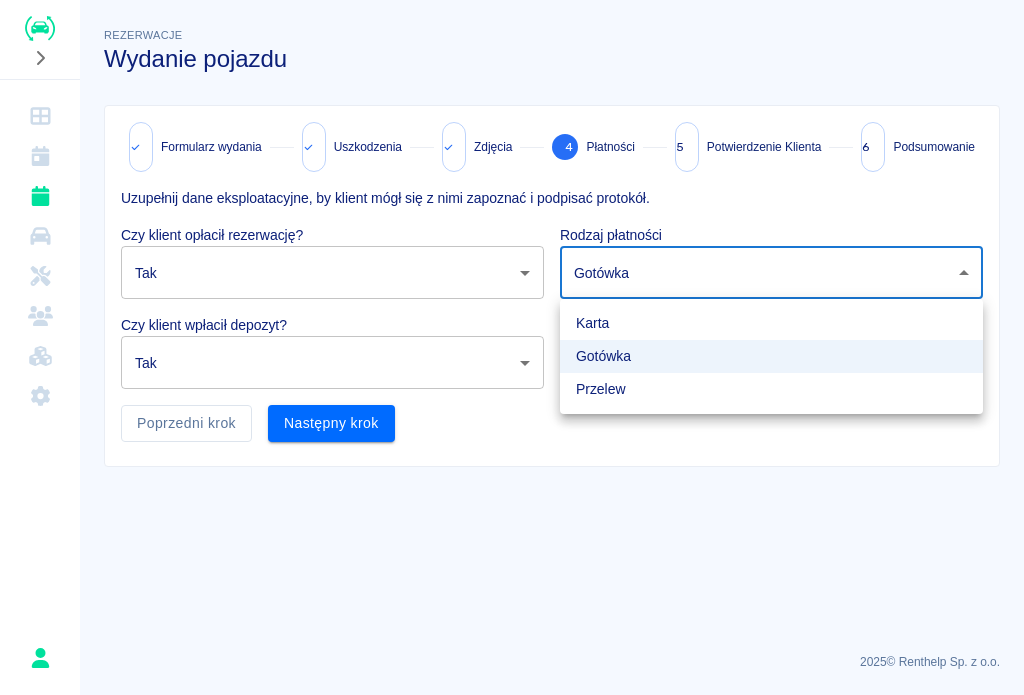 click on "Przelew" at bounding box center (771, 389) 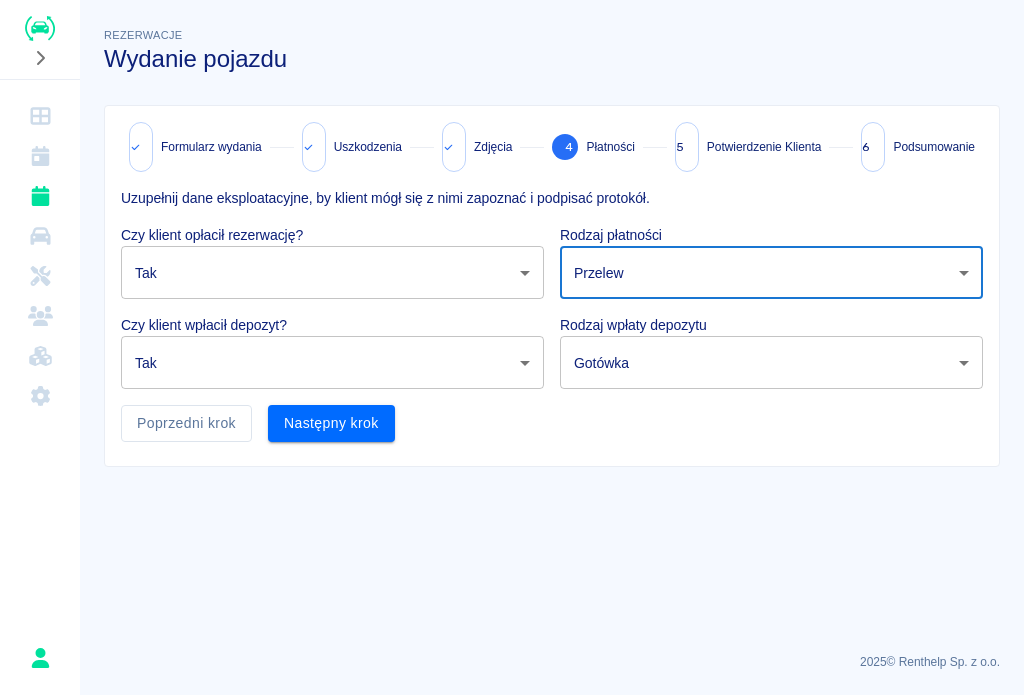 click on "Następny krok" at bounding box center [331, 423] 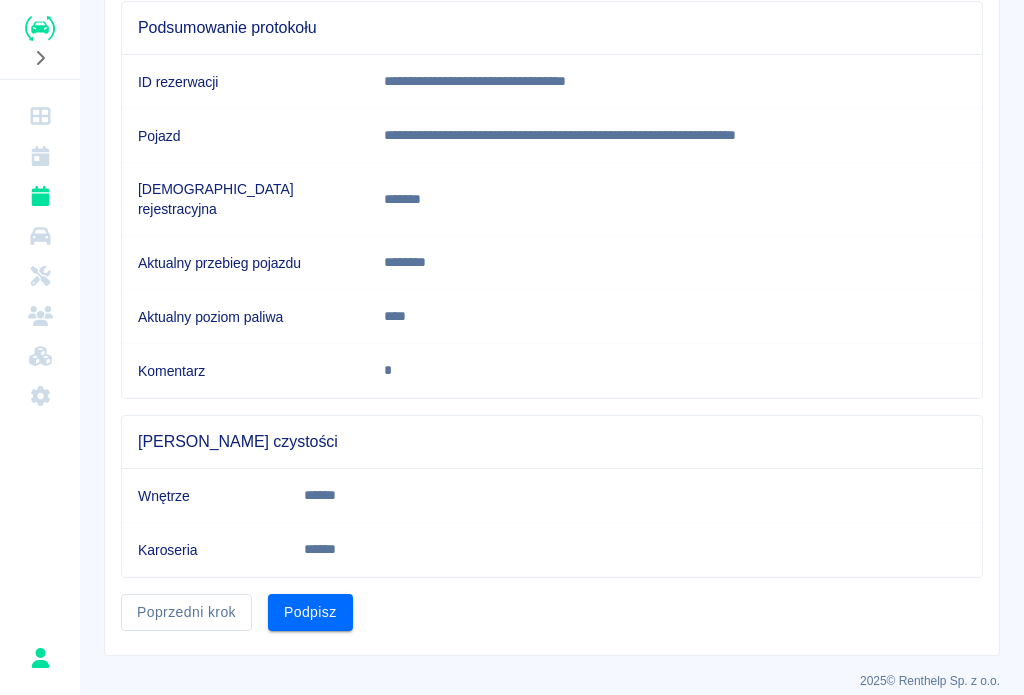 scroll, scrollTop: 223, scrollLeft: 0, axis: vertical 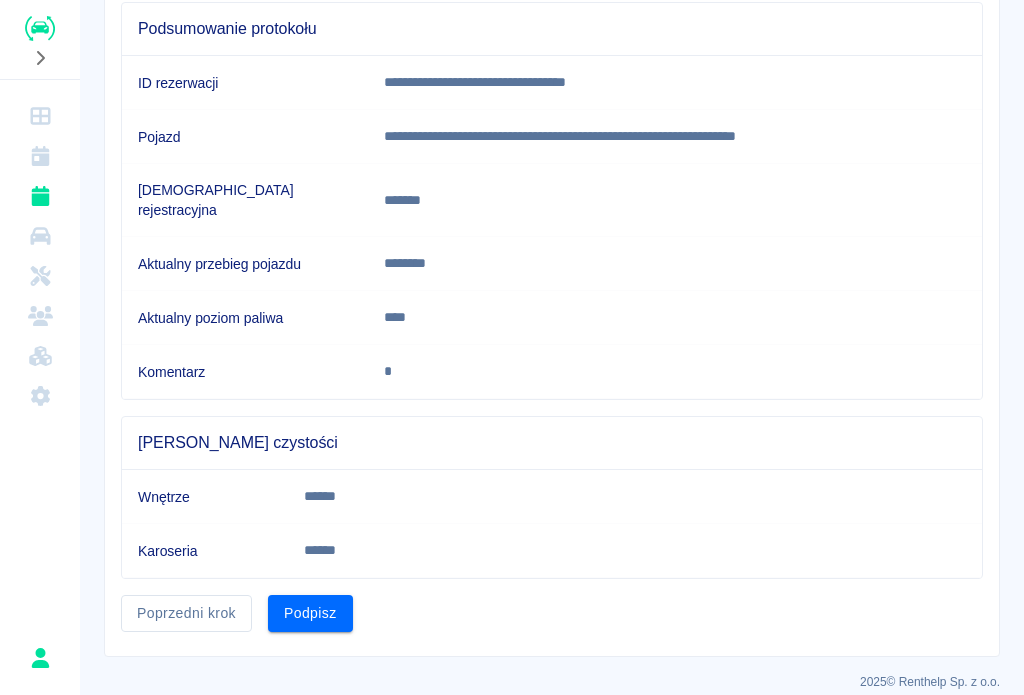 click on "Podpisz" at bounding box center (310, 613) 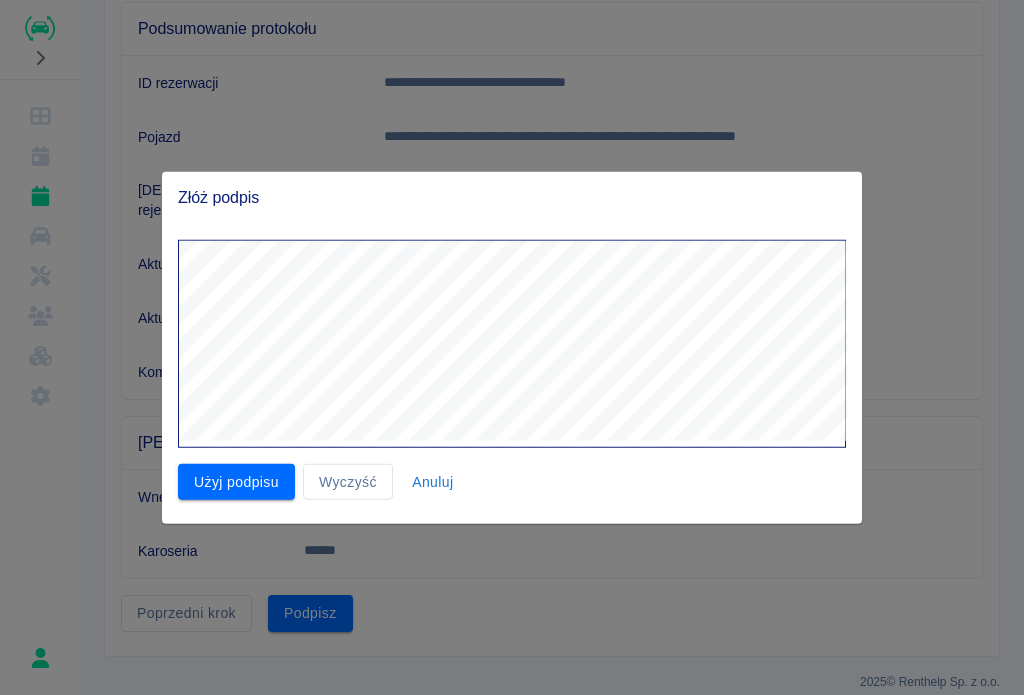 click on "Wyczyść" at bounding box center [348, 481] 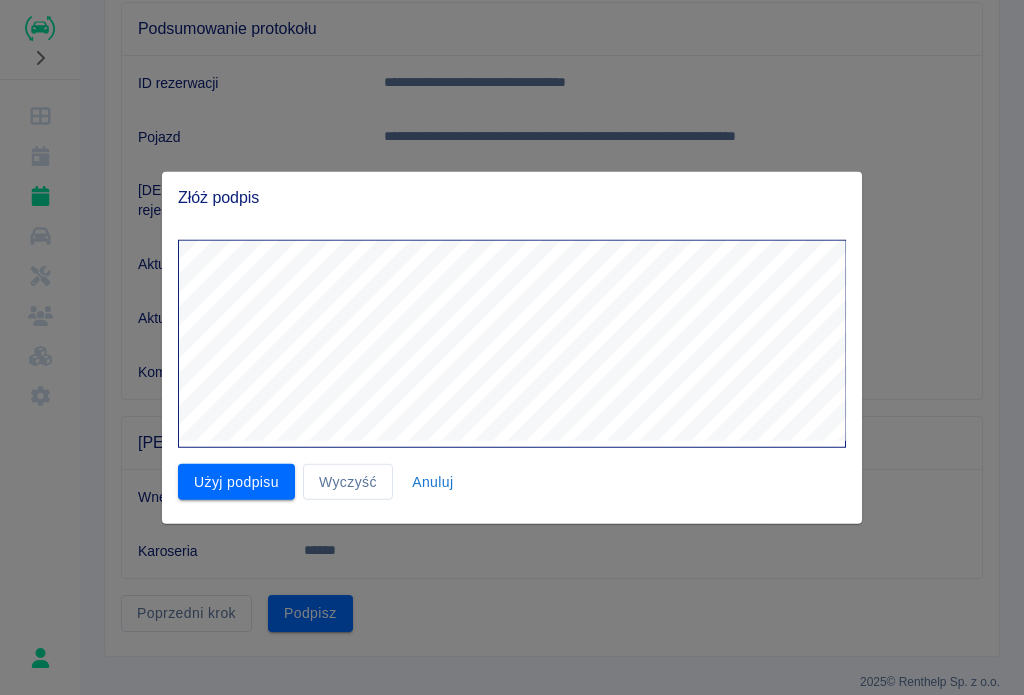 click on "Użyj podpisu" at bounding box center [236, 481] 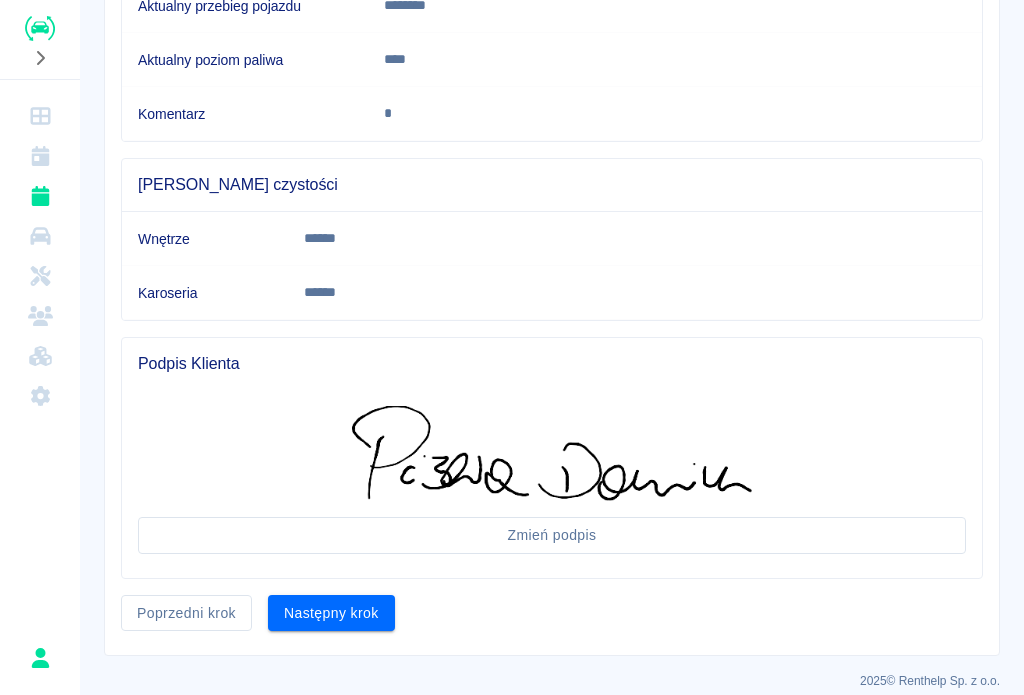 scroll, scrollTop: 480, scrollLeft: 0, axis: vertical 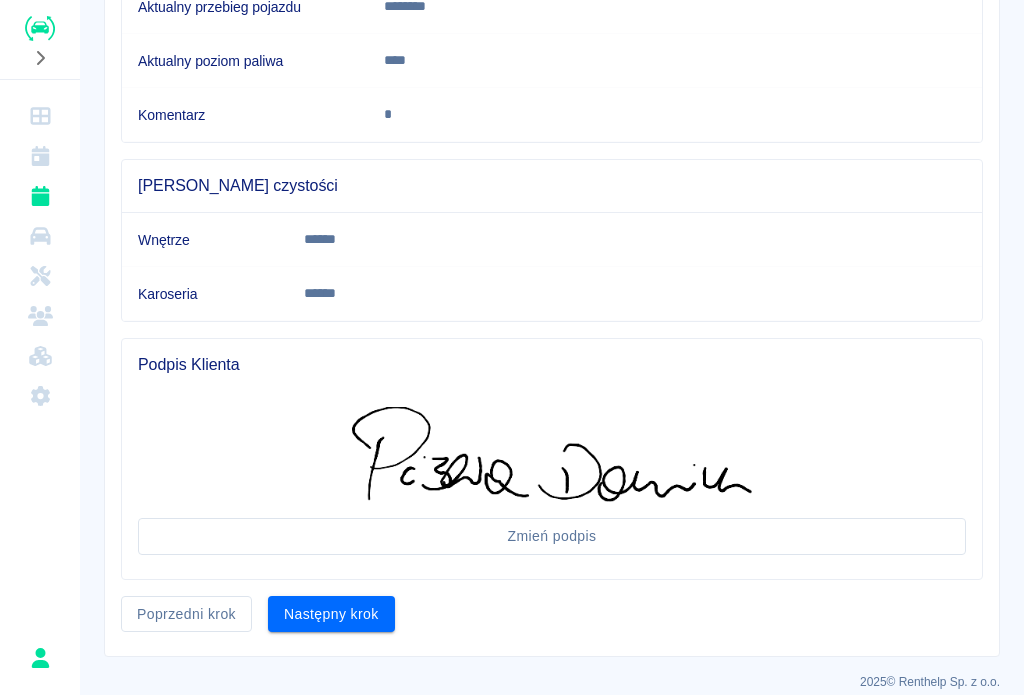 click on "Następny krok" at bounding box center [331, 614] 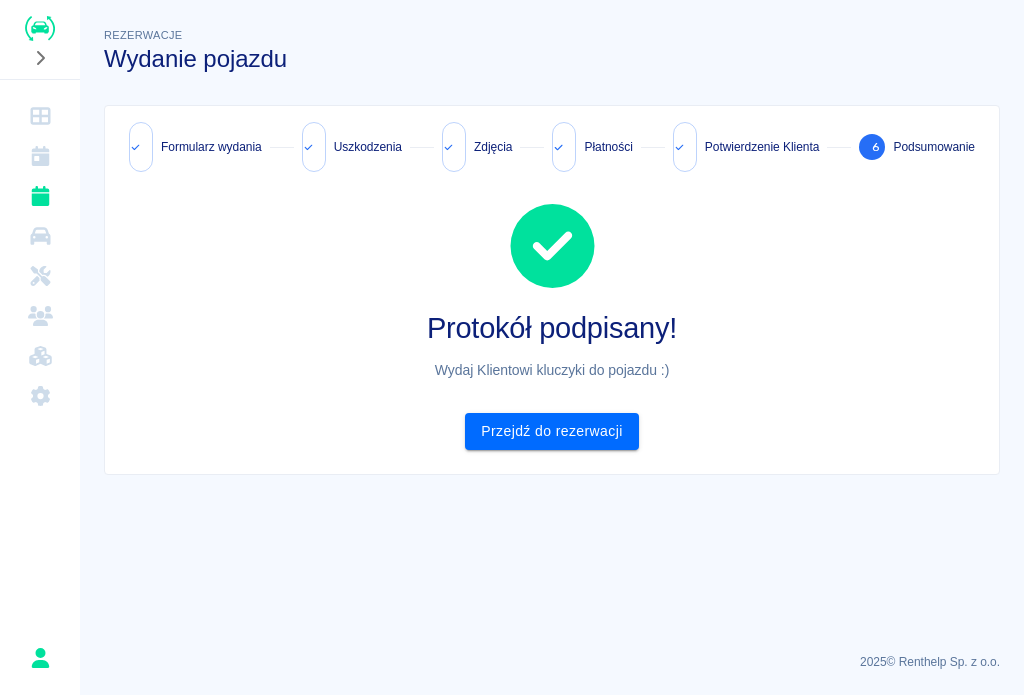 scroll, scrollTop: 0, scrollLeft: 0, axis: both 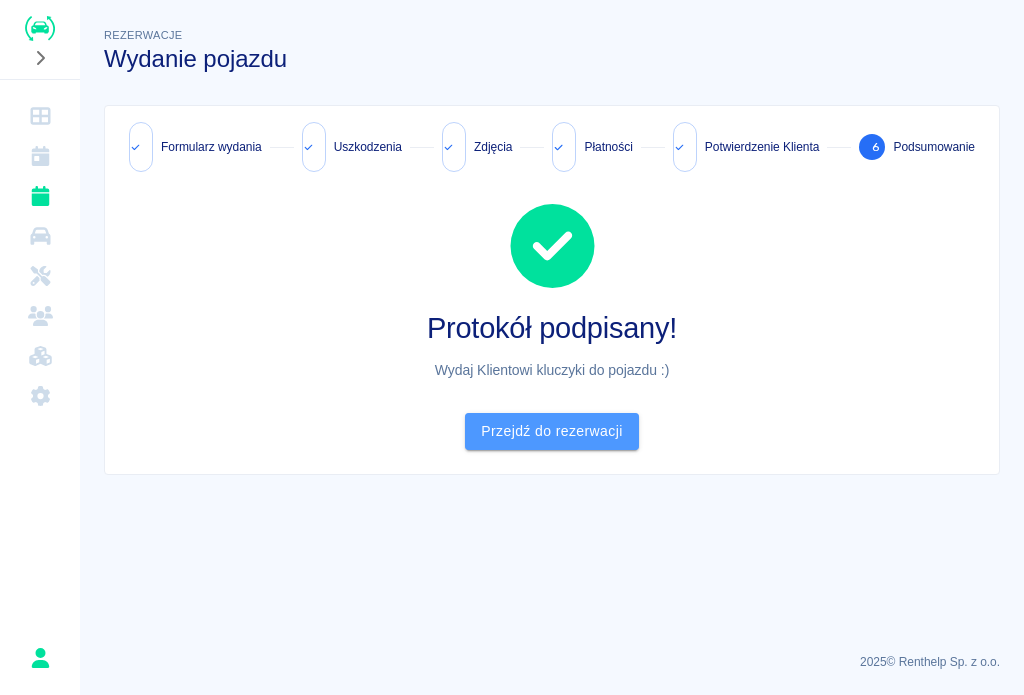 click on "Przejdź do rezerwacji" at bounding box center (551, 431) 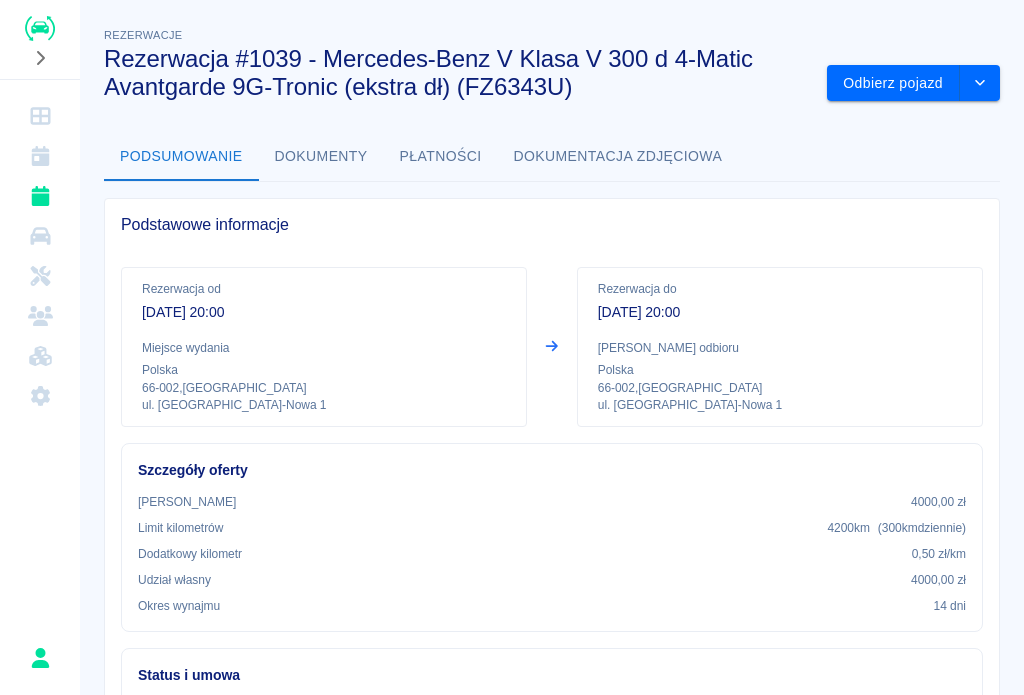 click on "Udział własny 4000,00 zł" at bounding box center [552, 580] 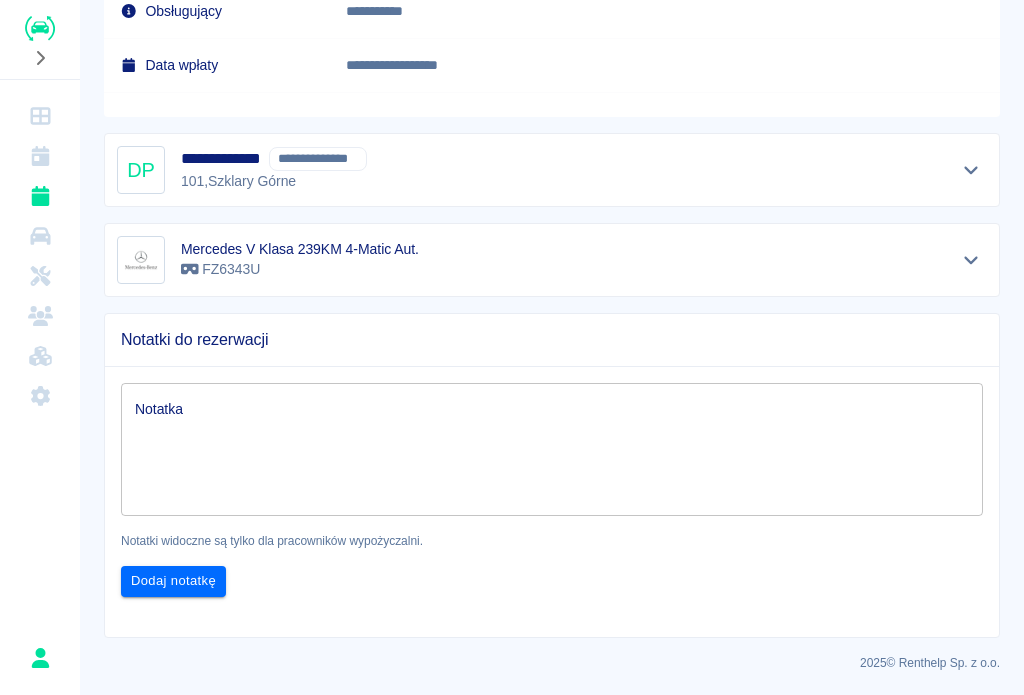 scroll, scrollTop: 1544, scrollLeft: 0, axis: vertical 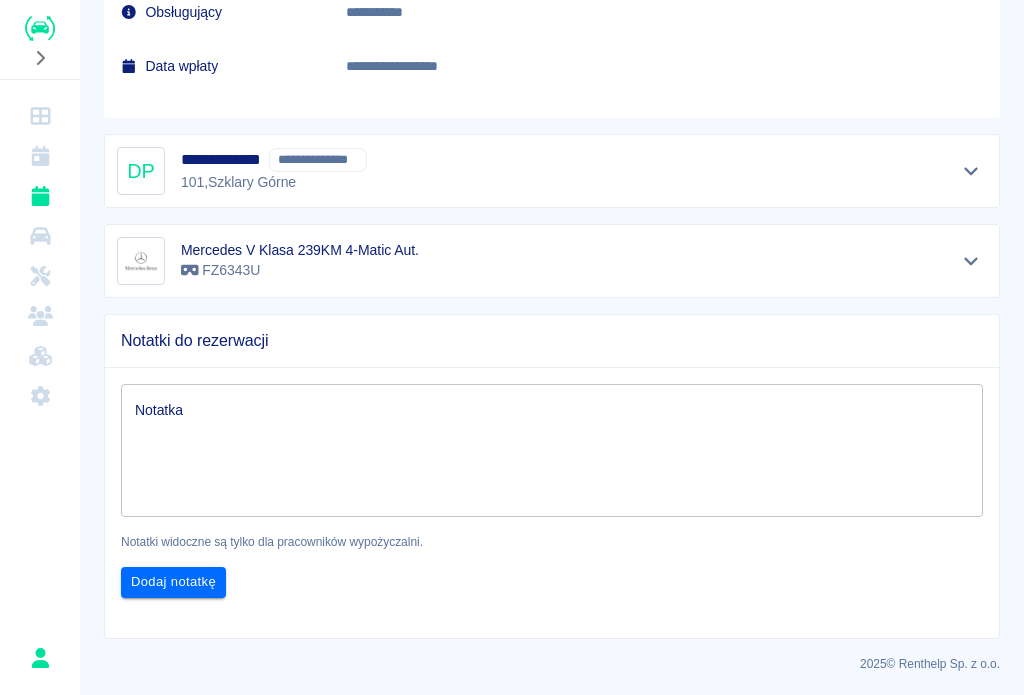 click 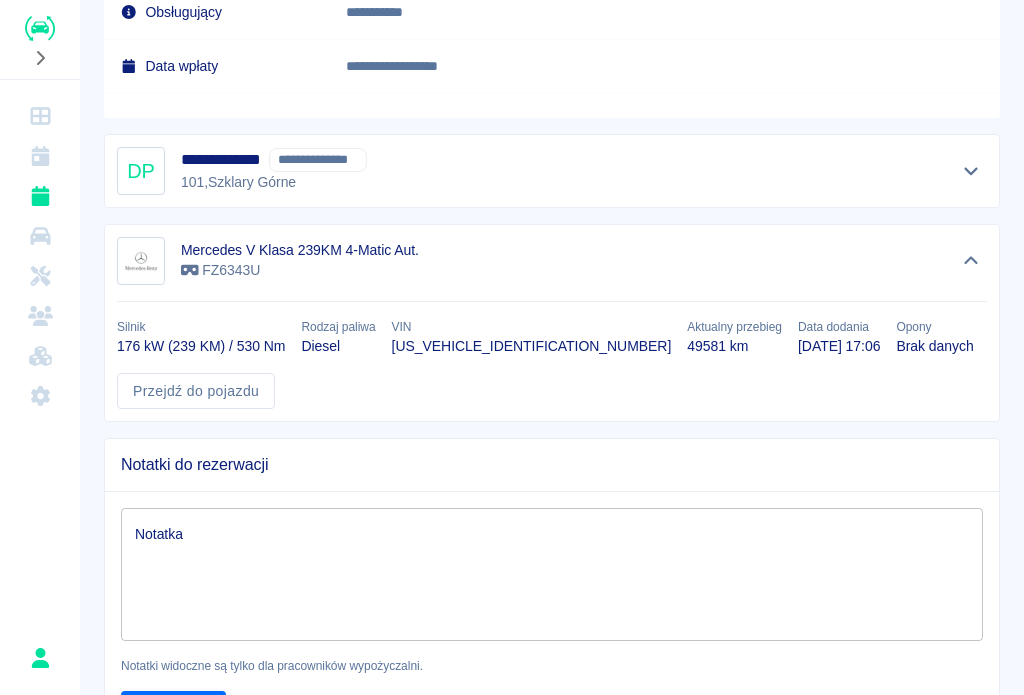 click 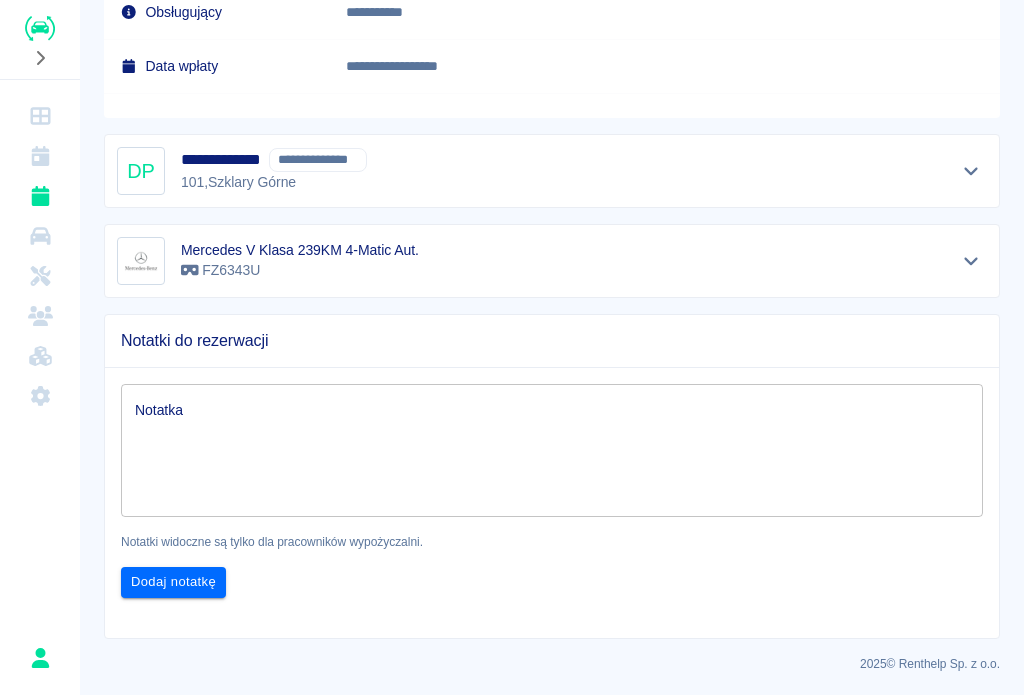 click 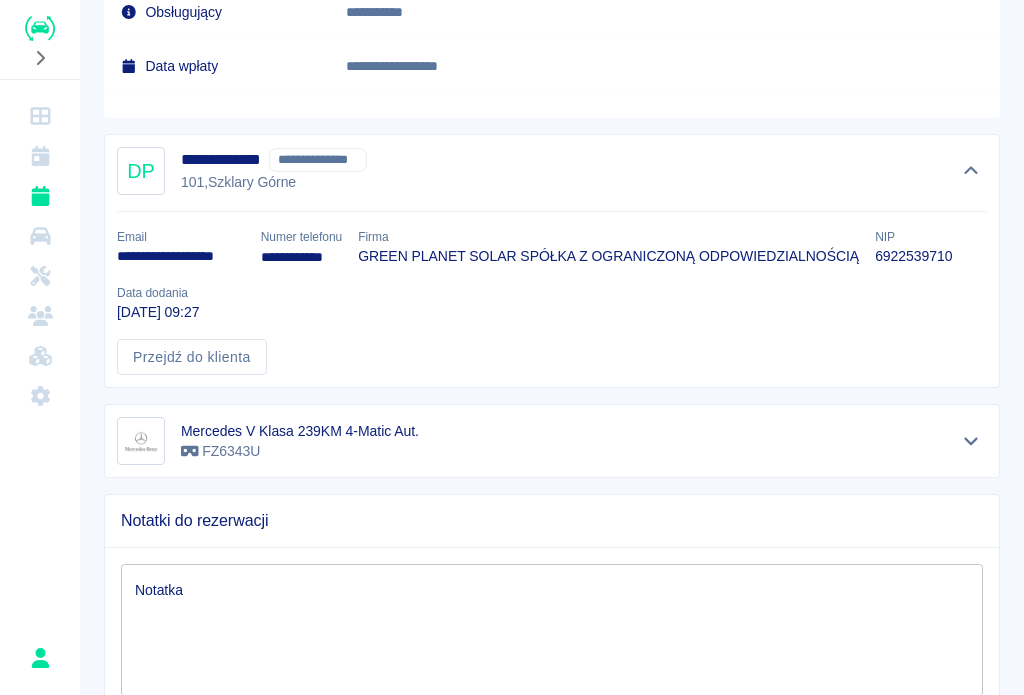 click 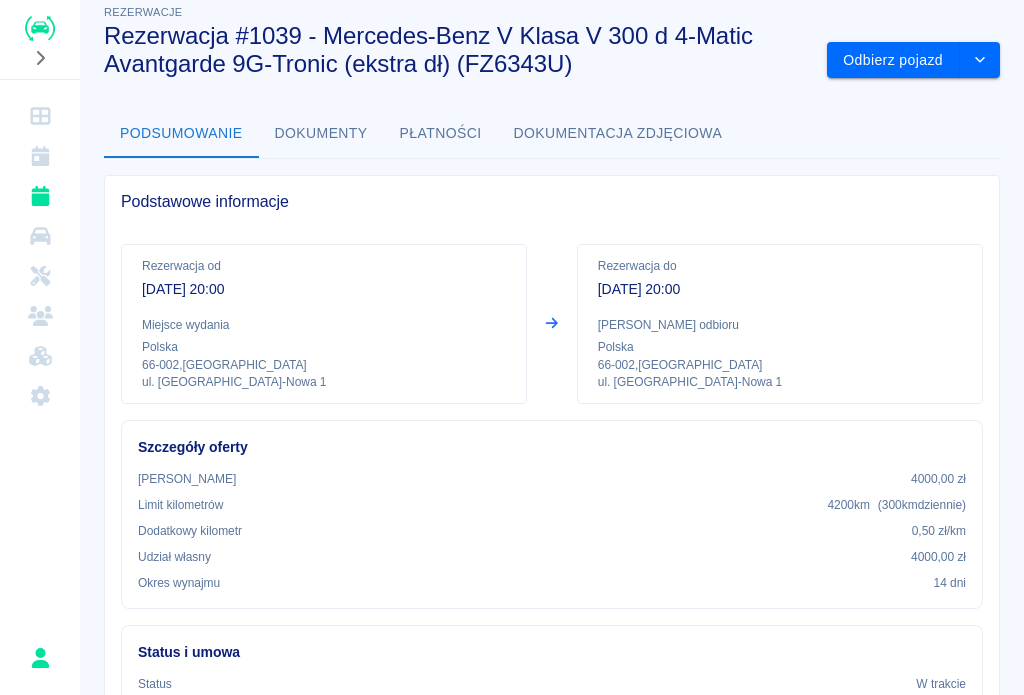 scroll, scrollTop: 21, scrollLeft: 0, axis: vertical 